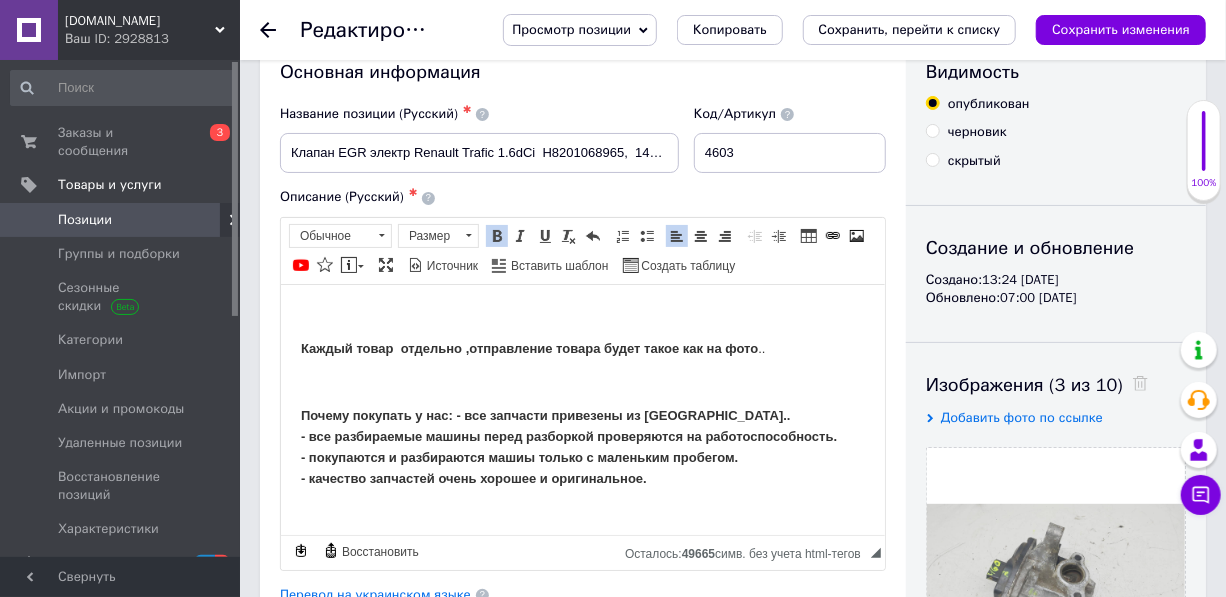 scroll, scrollTop: 0, scrollLeft: 0, axis: both 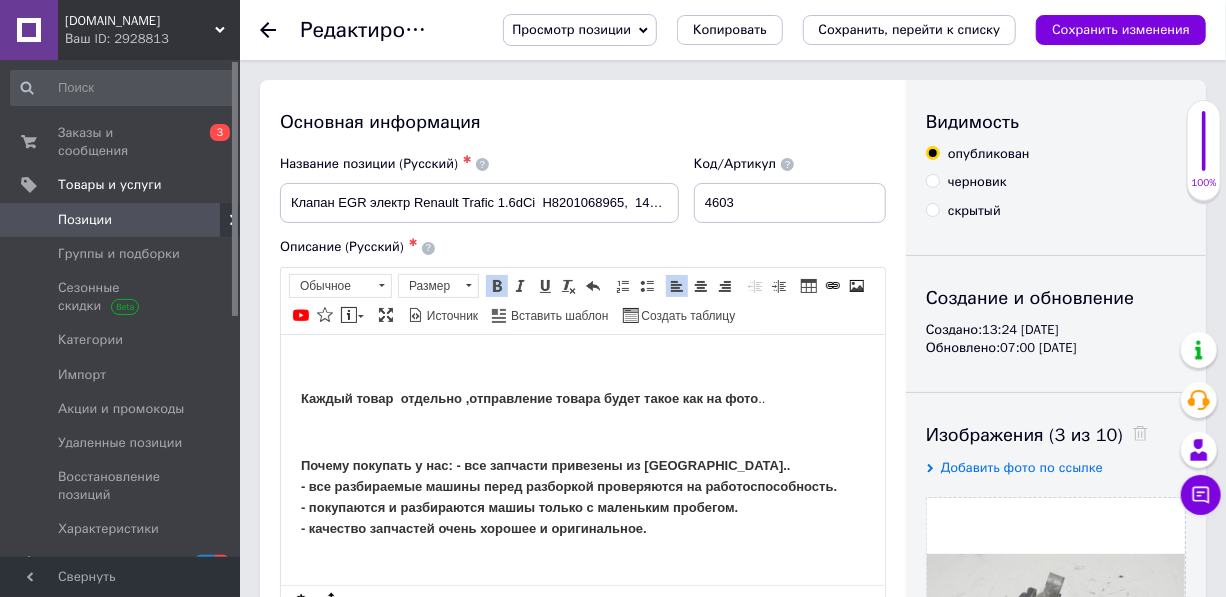 click on "Позиции" at bounding box center [85, 220] 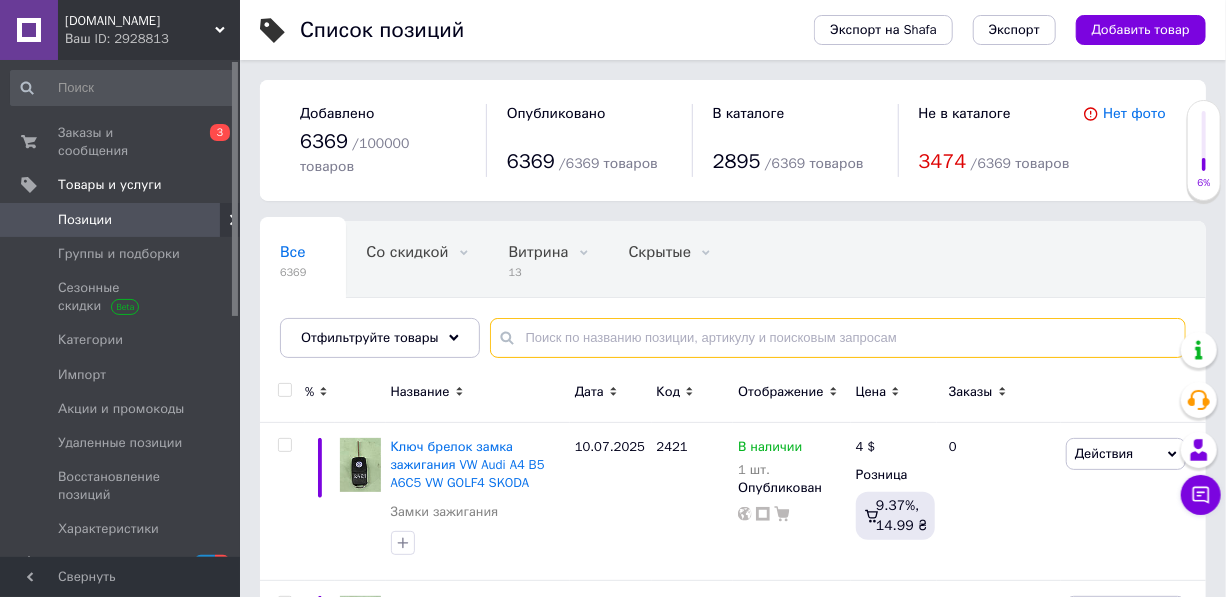 click at bounding box center (838, 338) 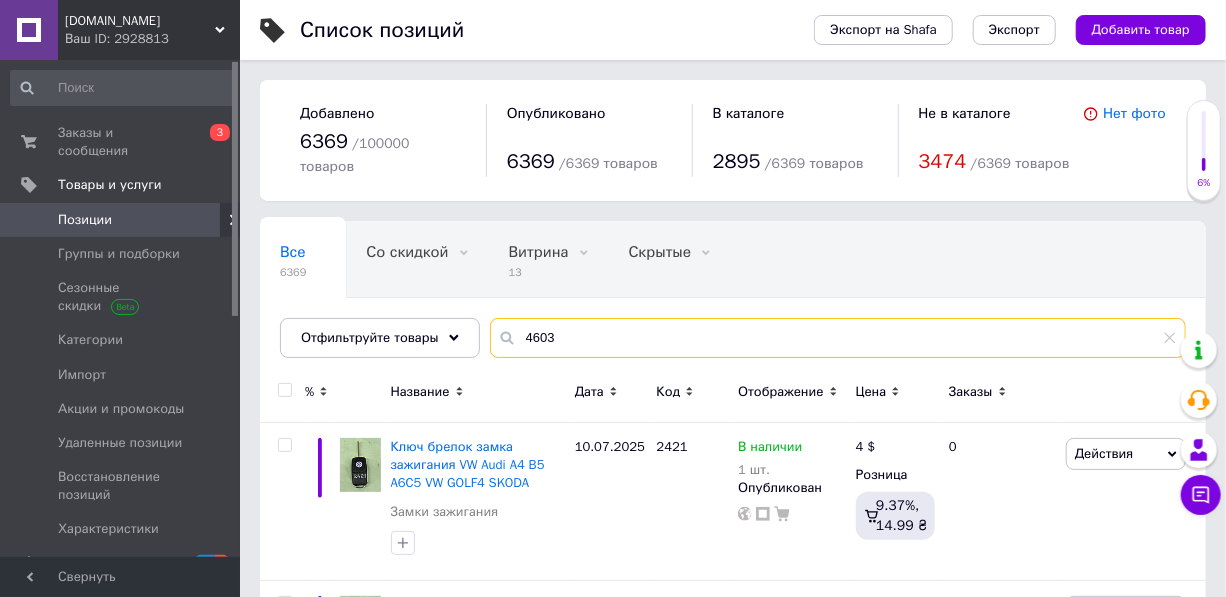 type on "4603" 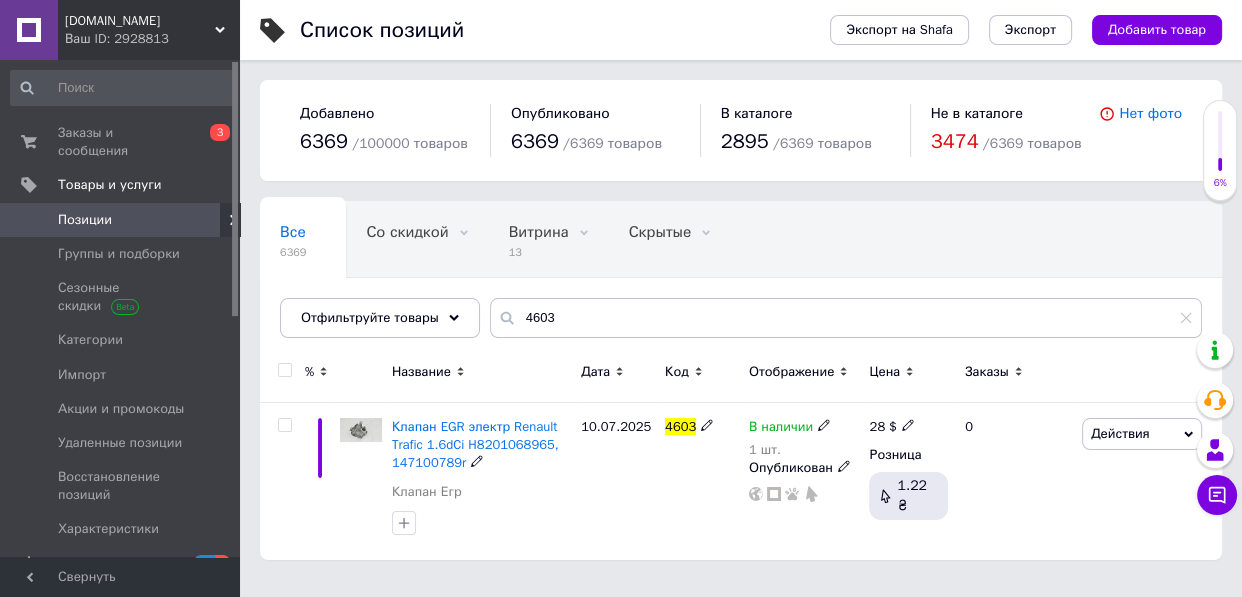 click on "Клапан EGR электр Renault Trafic 1.6dCi  H8201068965,  147100789r" at bounding box center [475, 444] 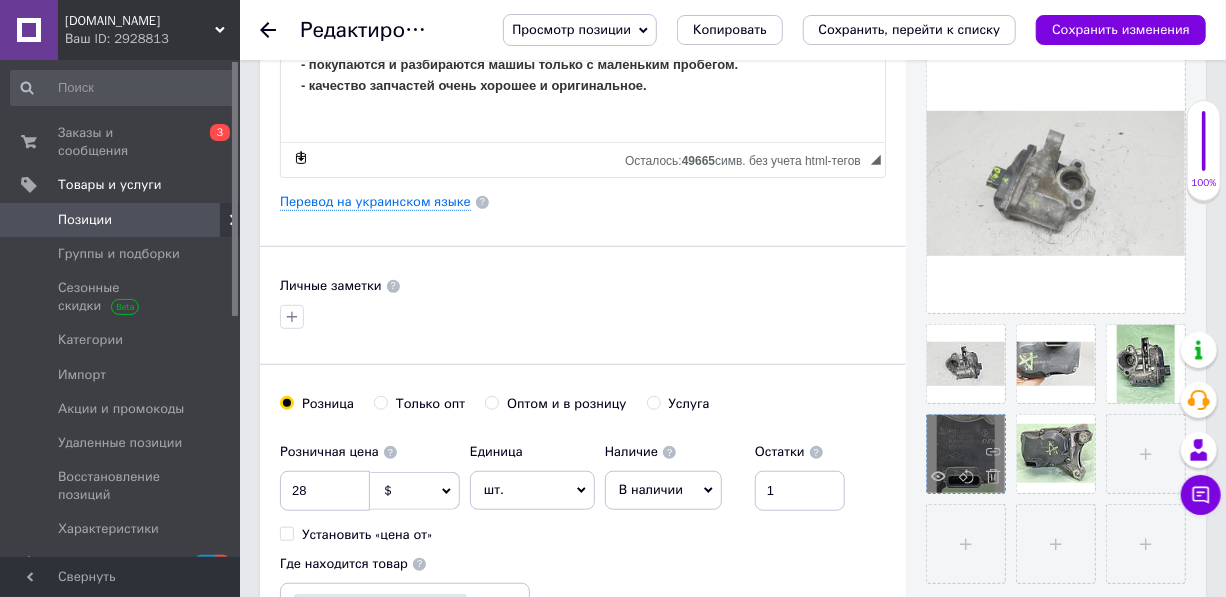 scroll, scrollTop: 454, scrollLeft: 0, axis: vertical 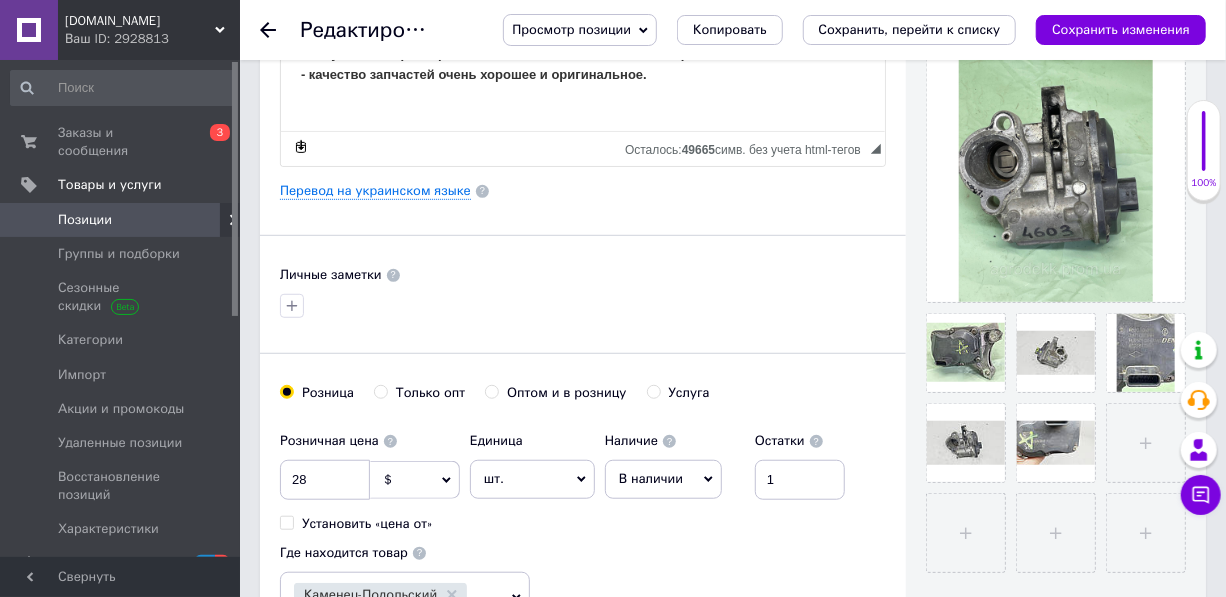 click on "Сохранить изменения" at bounding box center (1121, 29) 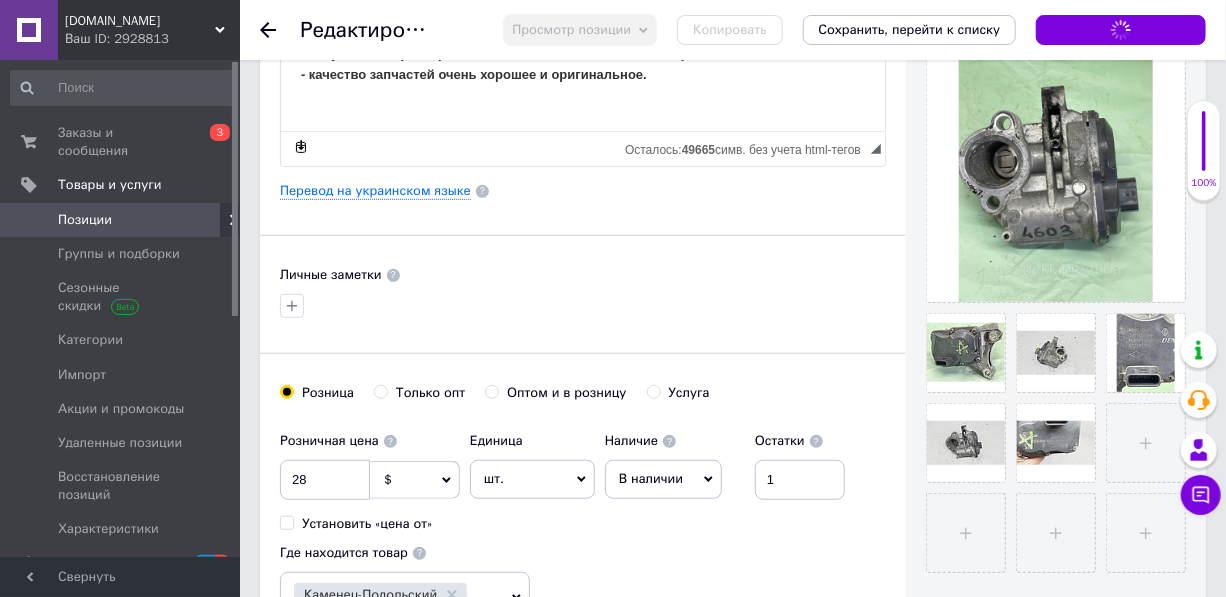 click on "Позиции" at bounding box center (85, 220) 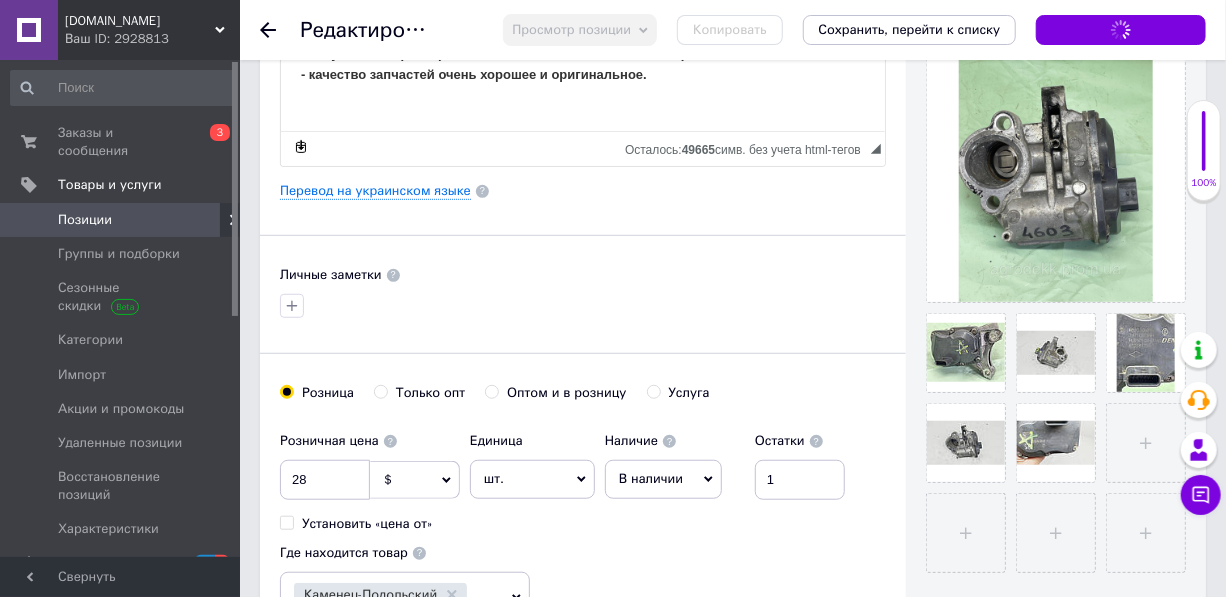 scroll, scrollTop: 0, scrollLeft: 0, axis: both 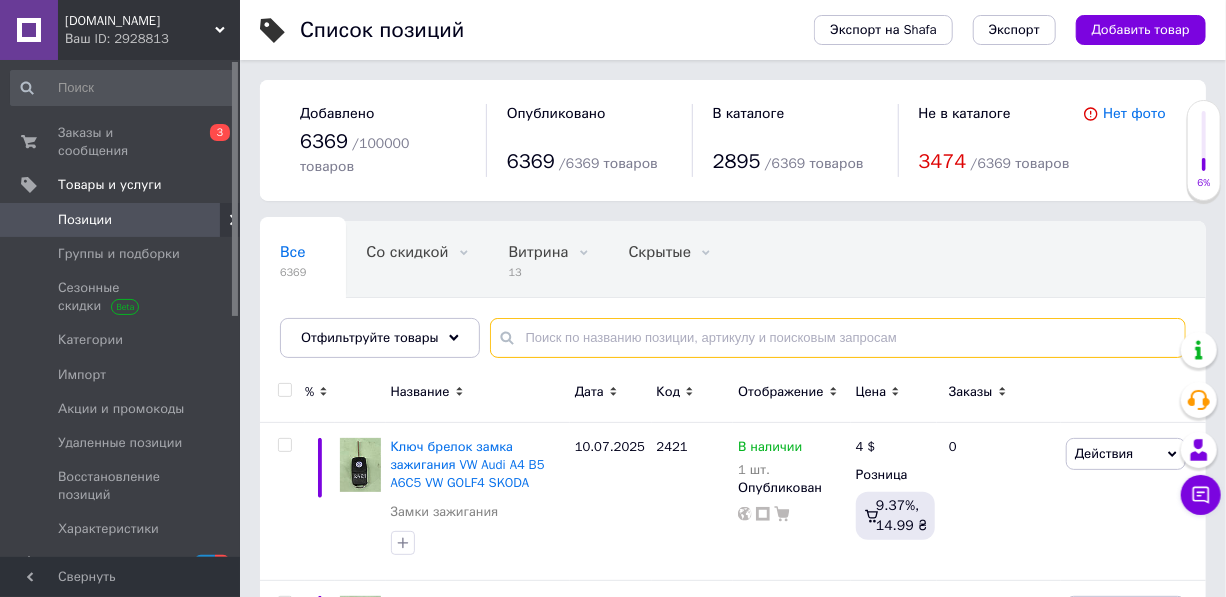 click at bounding box center (838, 338) 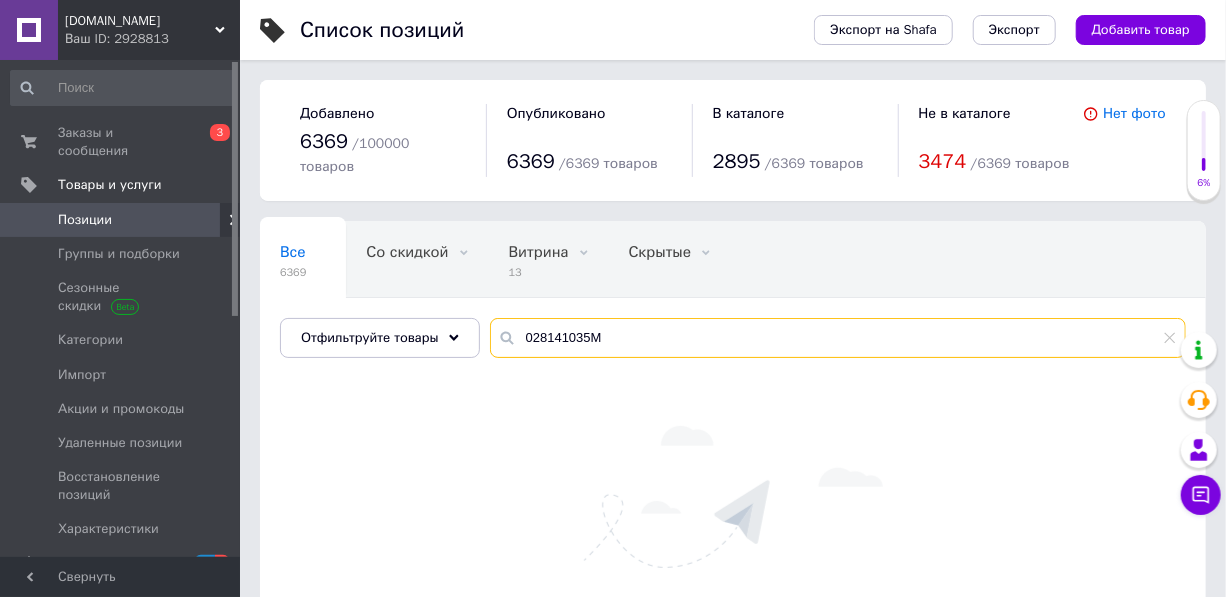 drag, startPoint x: 588, startPoint y: 321, endPoint x: 509, endPoint y: 330, distance: 79.51101 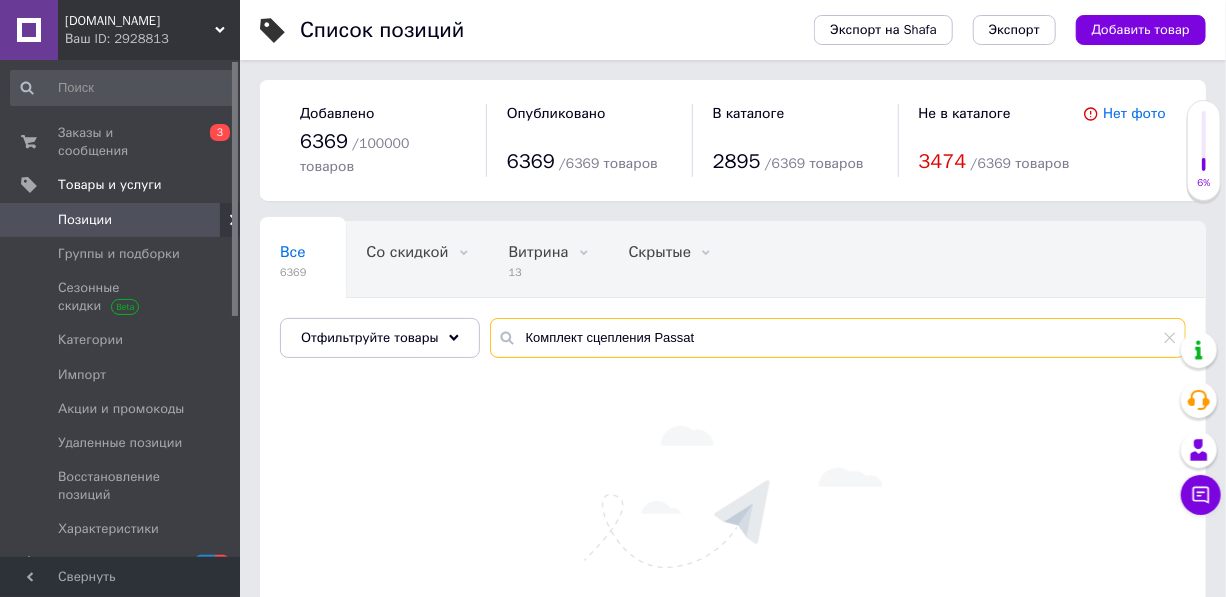 drag, startPoint x: 683, startPoint y: 316, endPoint x: 693, endPoint y: 319, distance: 10.440307 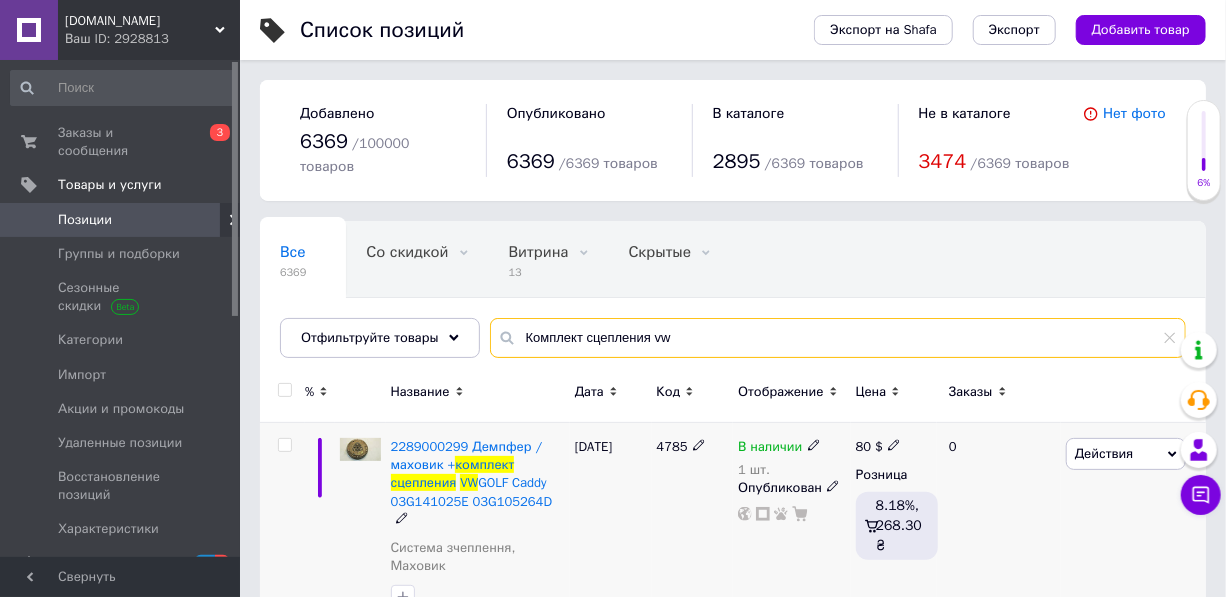 type on "Комплект сцепления vw" 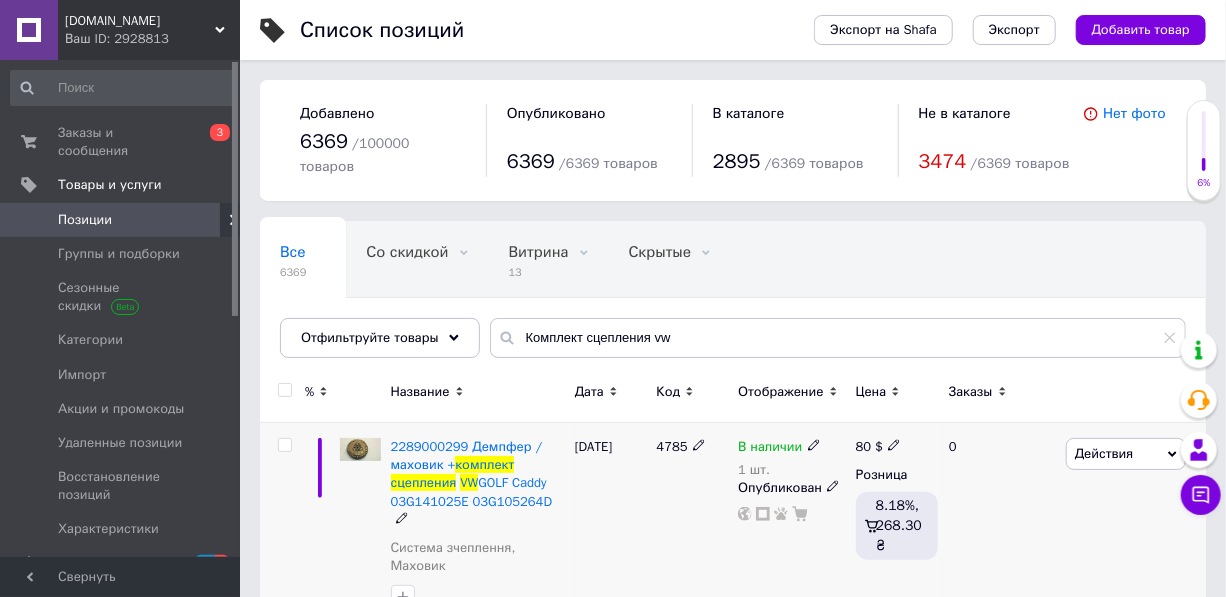 click at bounding box center (360, 449) 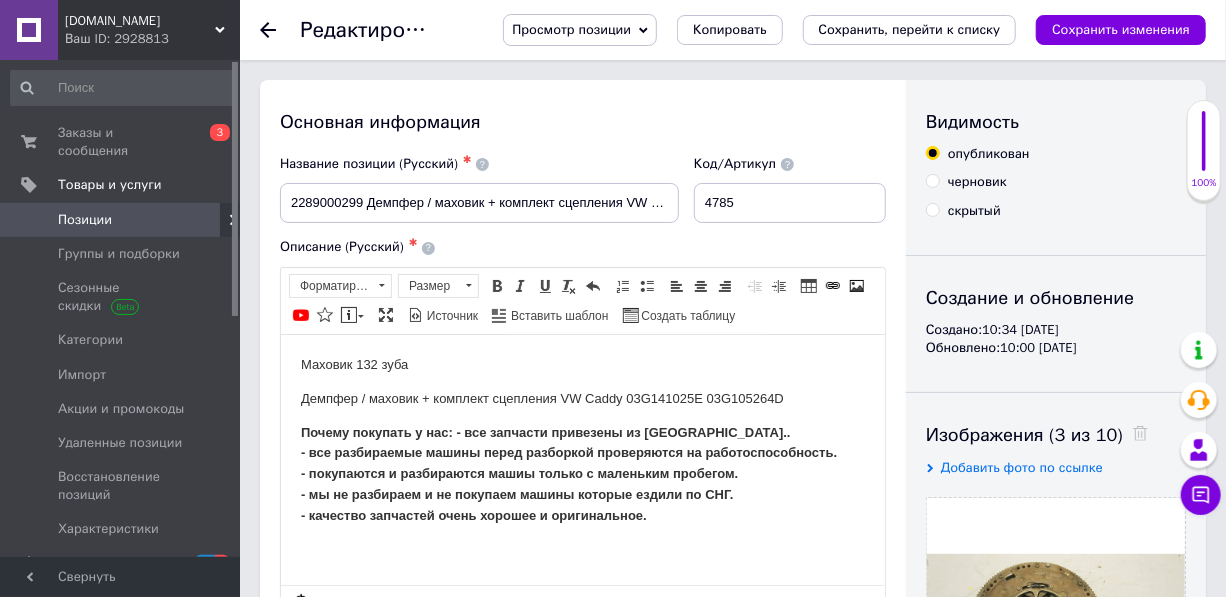 scroll, scrollTop: 0, scrollLeft: 0, axis: both 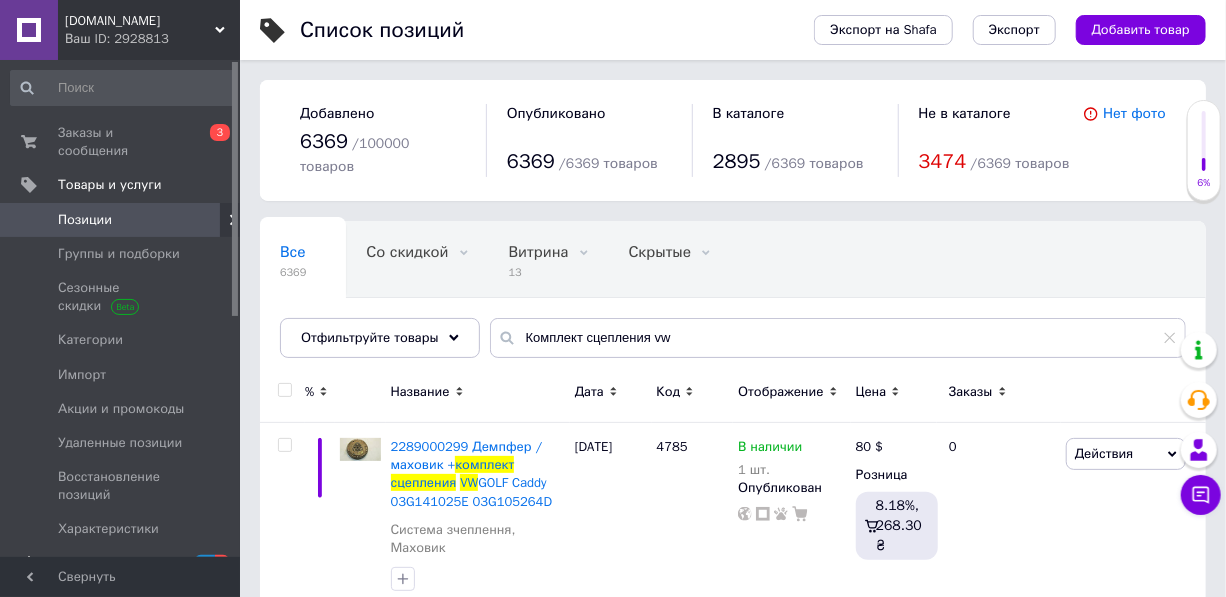 click on "2" at bounding box center (222, 563) 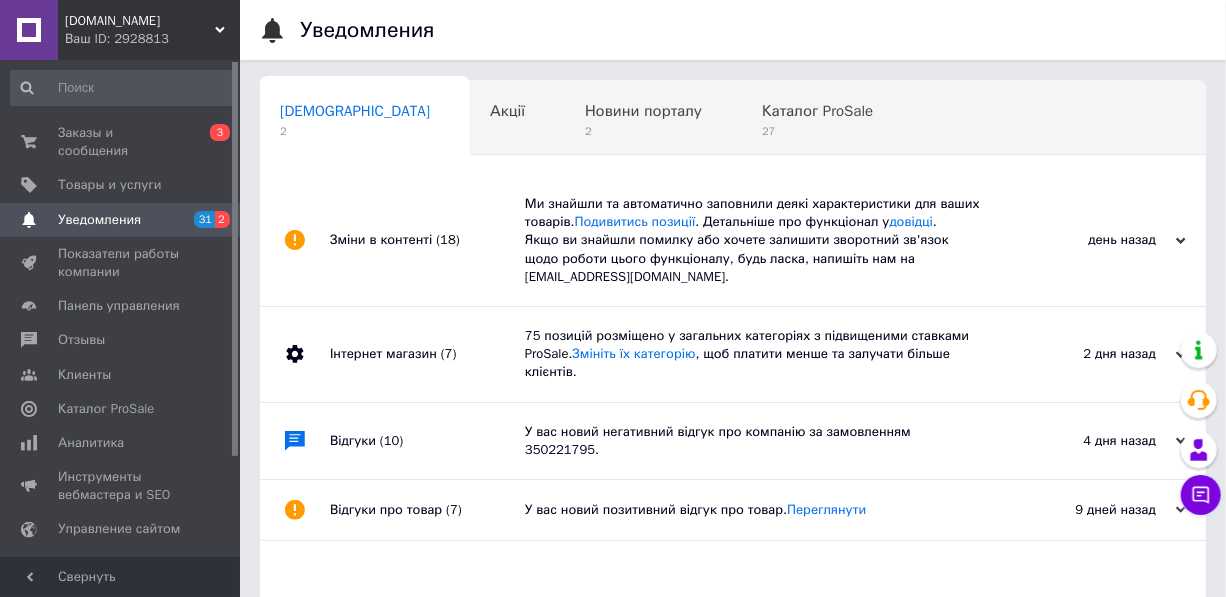 scroll, scrollTop: 0, scrollLeft: 4, axis: horizontal 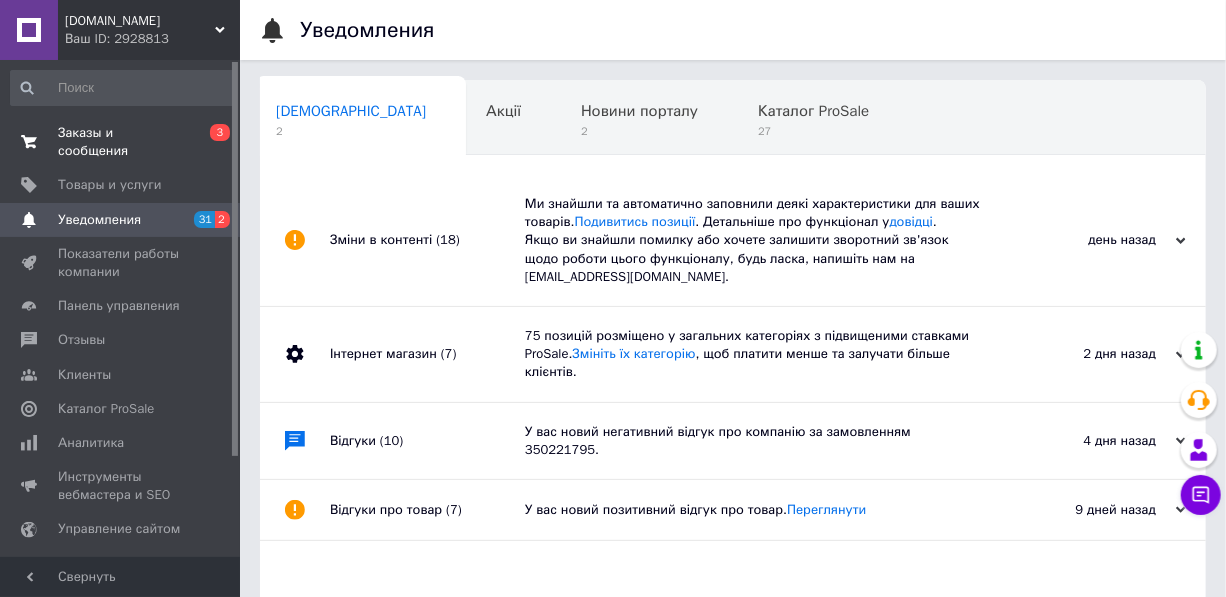 click on "Заказы и сообщения" at bounding box center [121, 142] 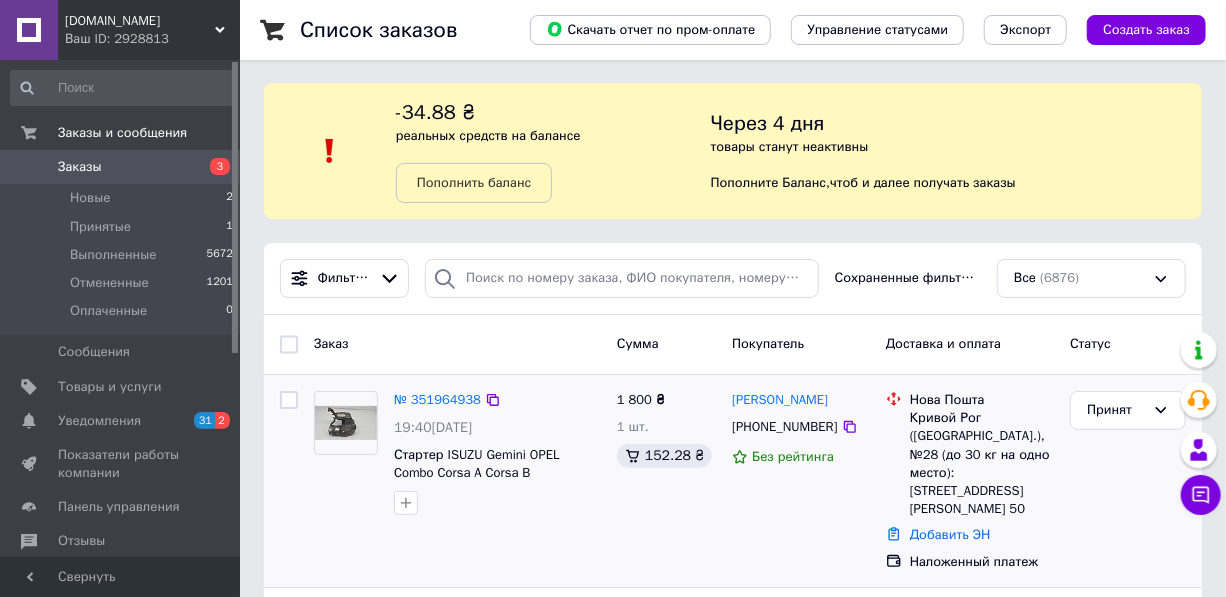 scroll, scrollTop: 0, scrollLeft: 0, axis: both 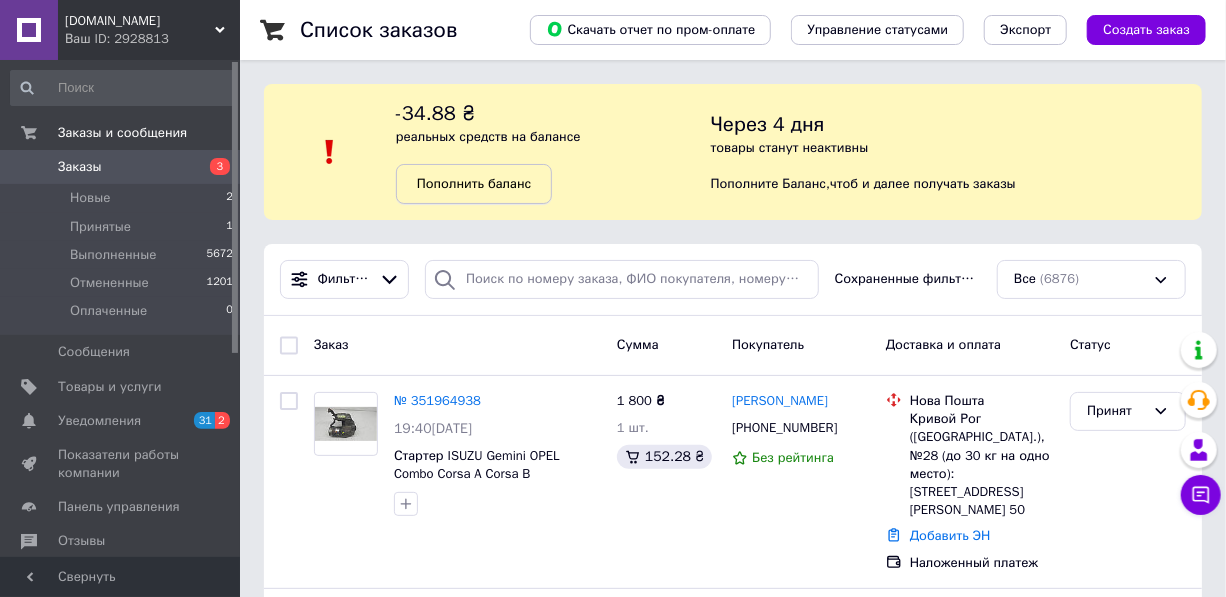 click on "Пополнить баланс" at bounding box center [474, 183] 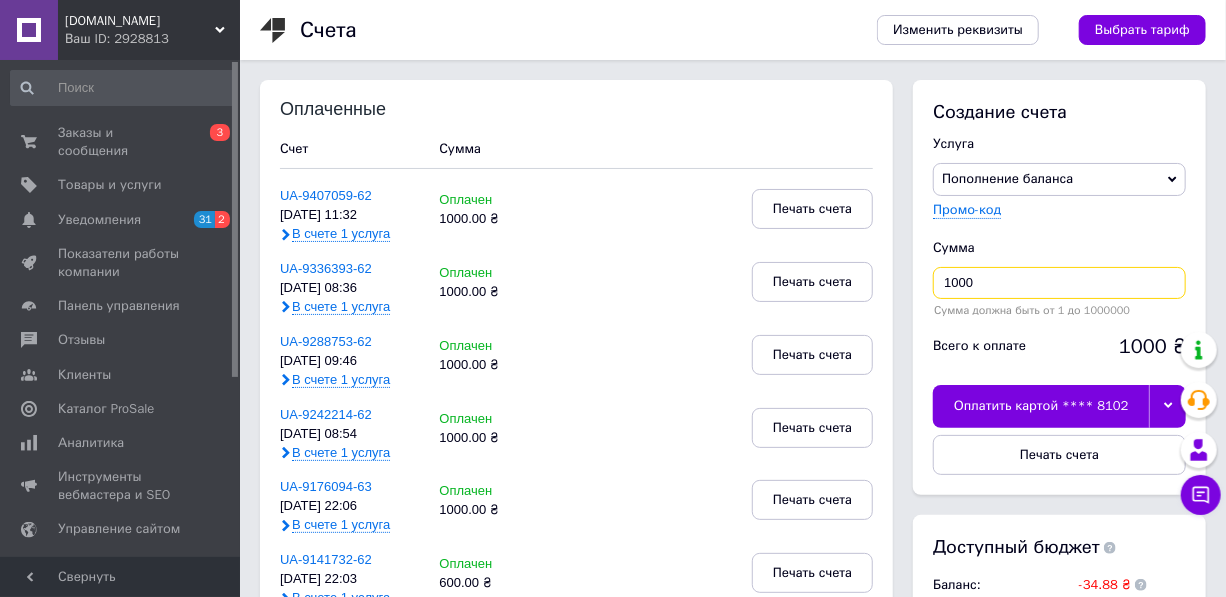 drag, startPoint x: 970, startPoint y: 280, endPoint x: 932, endPoint y: 290, distance: 39.293766 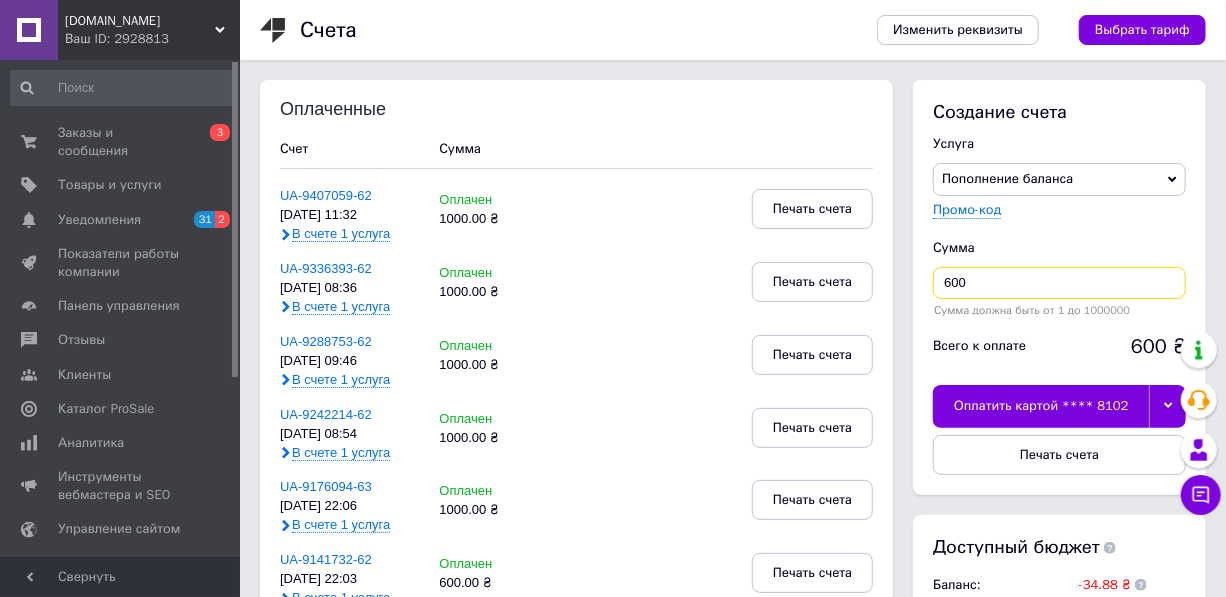 type on "600" 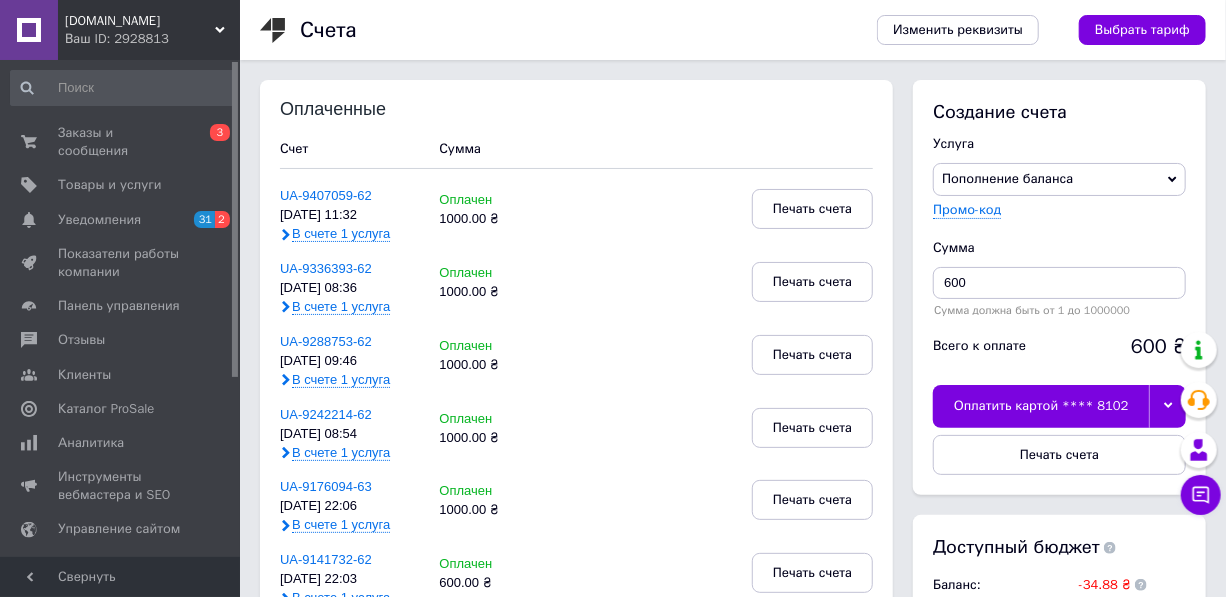 click at bounding box center [1167, 406] 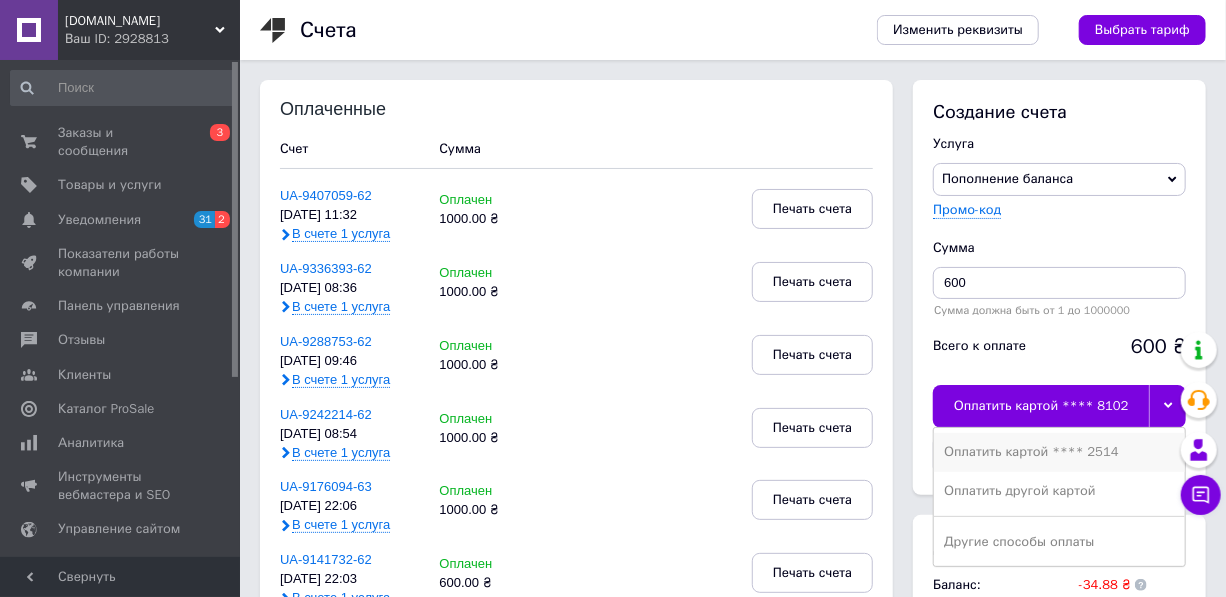 click on "Оплатить картой  **** 2514" at bounding box center [1059, 452] 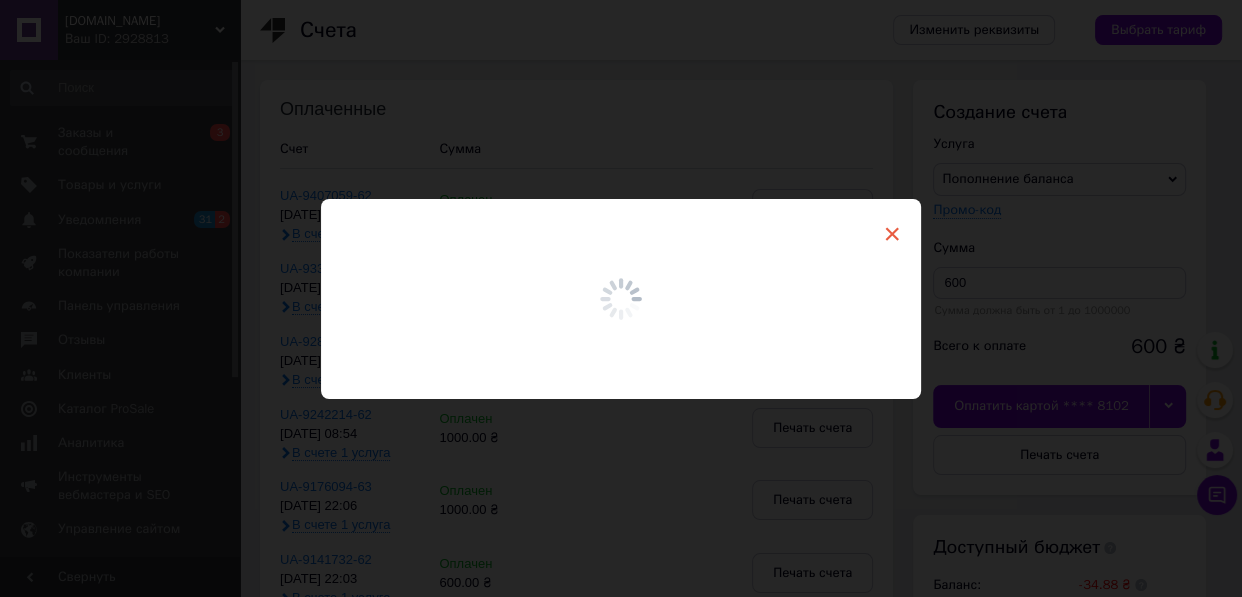 drag, startPoint x: 899, startPoint y: 234, endPoint x: 885, endPoint y: 233, distance: 14.035668 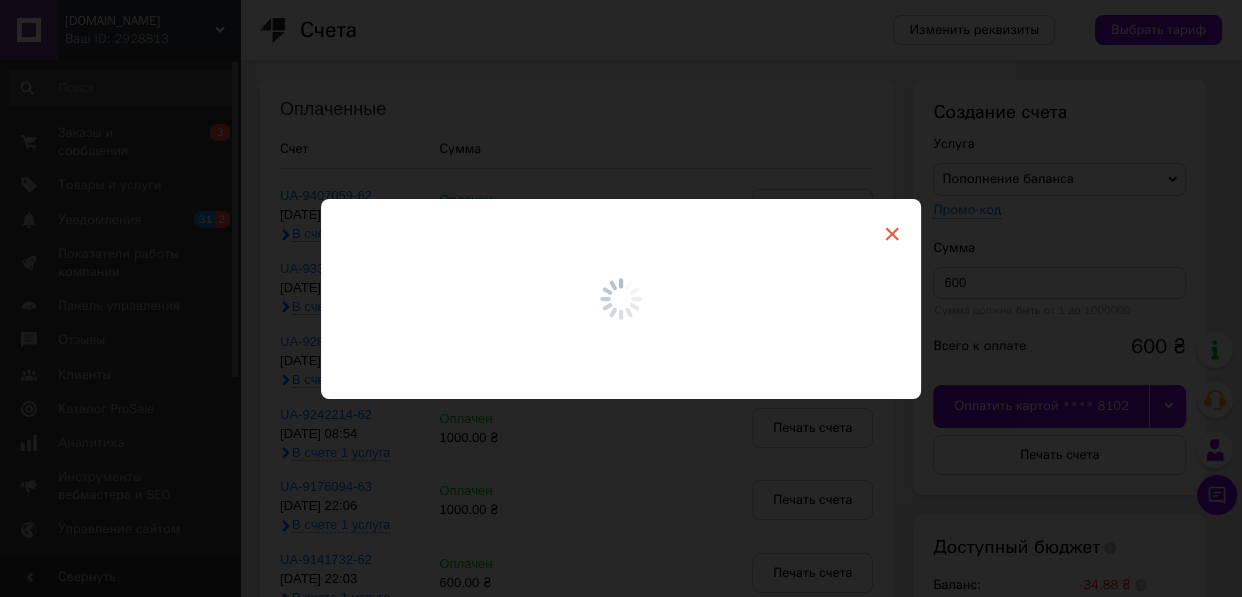 click on "×" at bounding box center [621, 299] 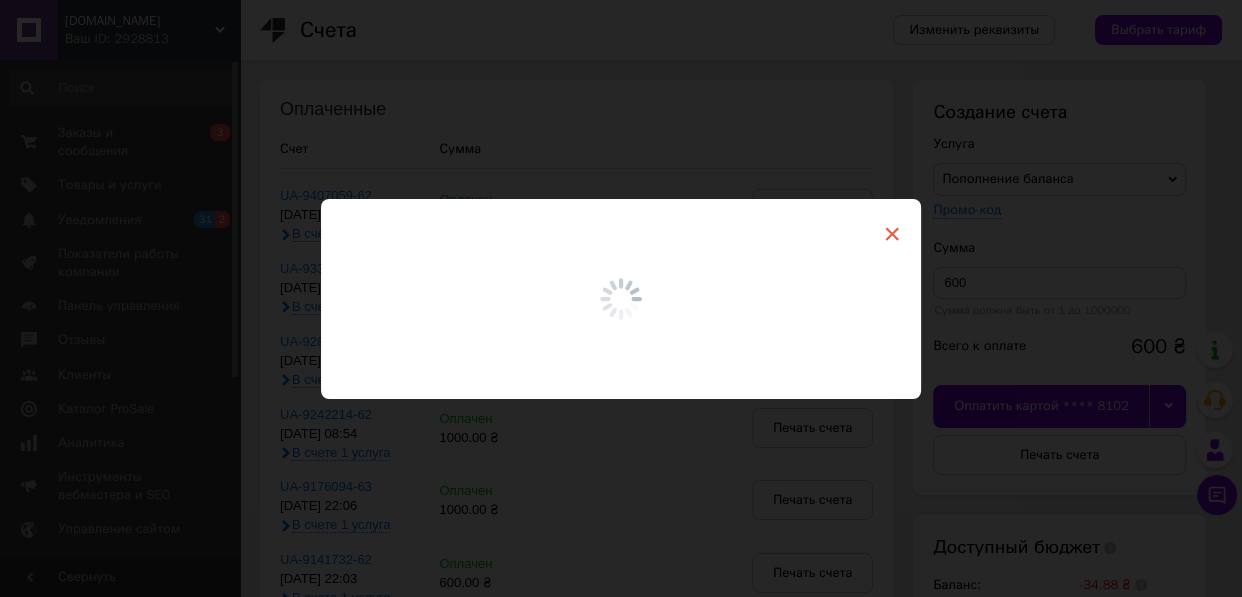 click on "×" at bounding box center (892, 234) 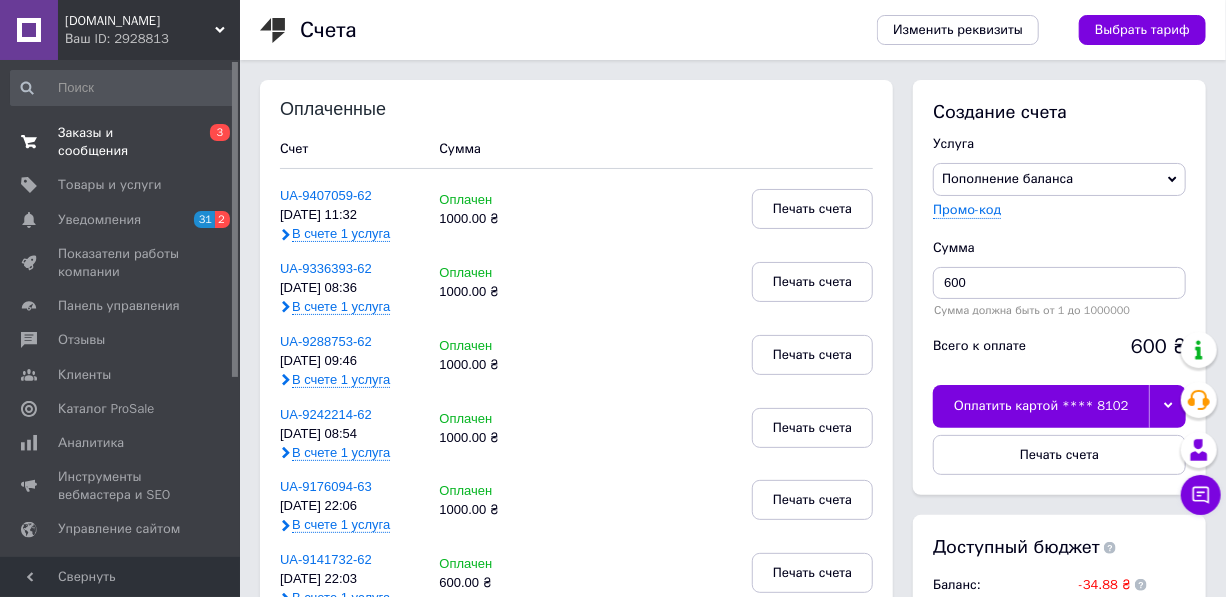click on "Заказы и сообщения" at bounding box center (121, 142) 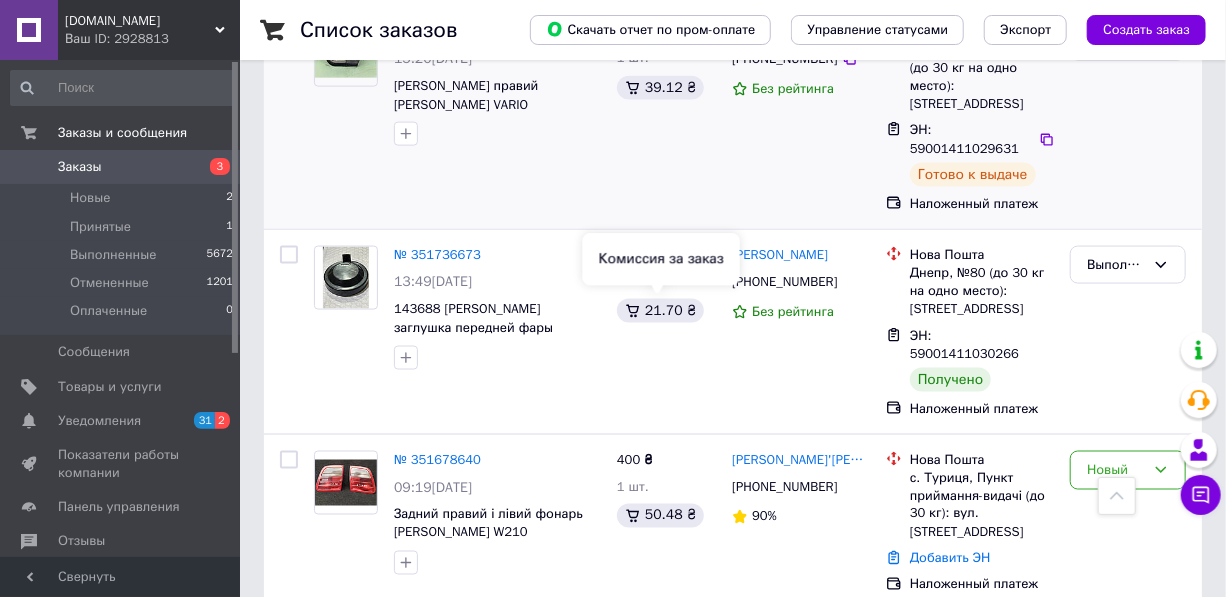 scroll, scrollTop: 1272, scrollLeft: 0, axis: vertical 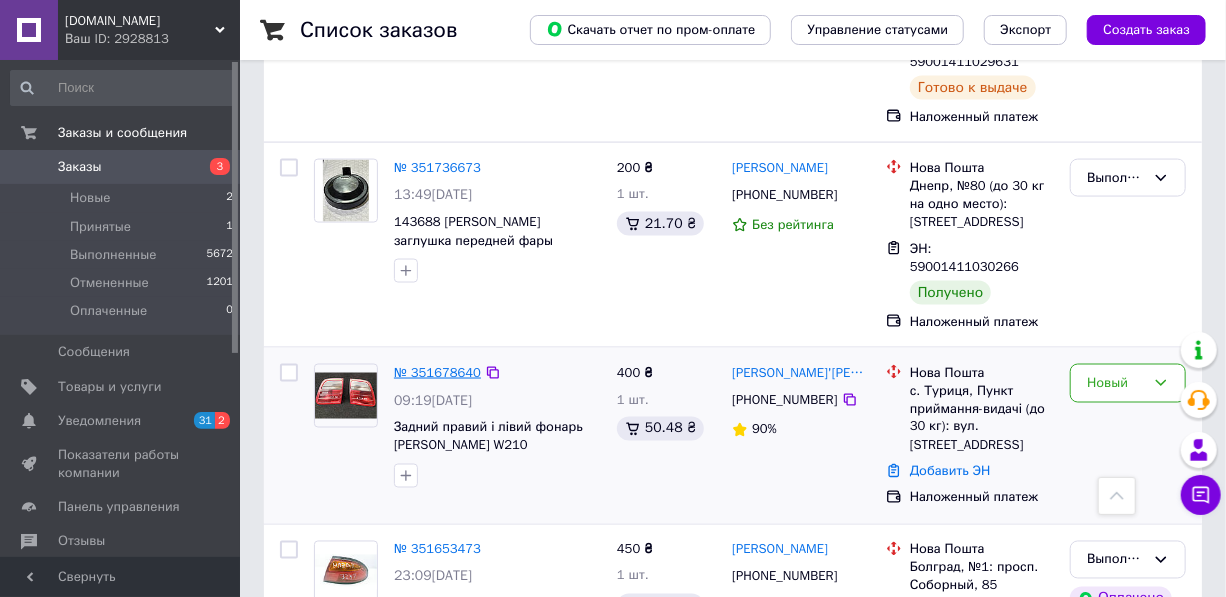 click on "№ 351678640" at bounding box center [437, 372] 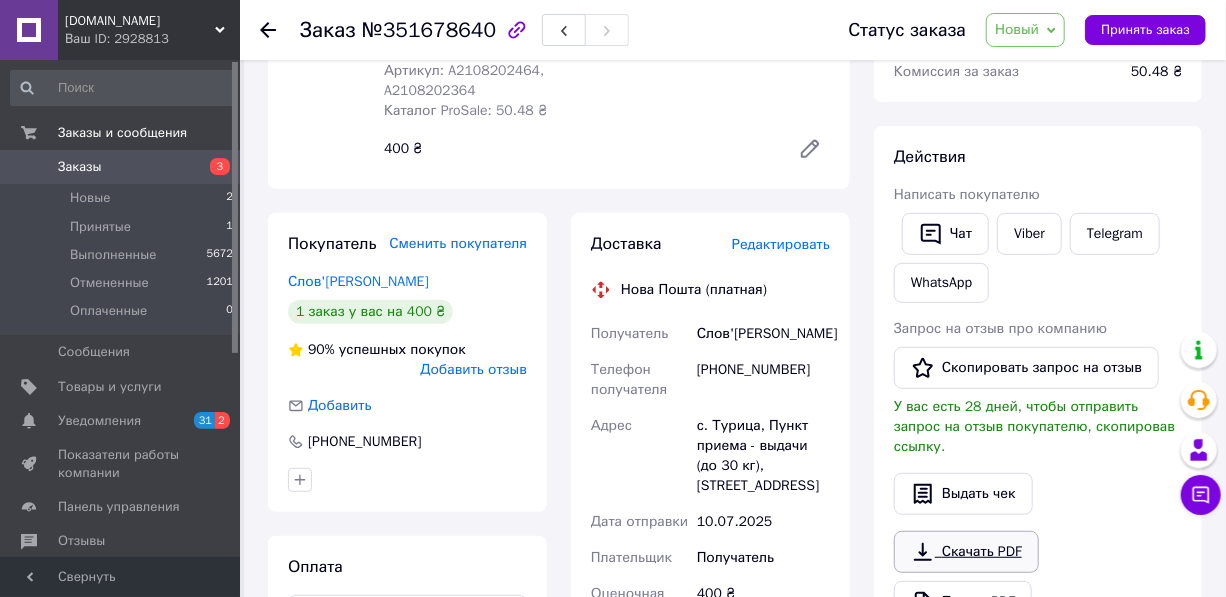 scroll, scrollTop: 410, scrollLeft: 0, axis: vertical 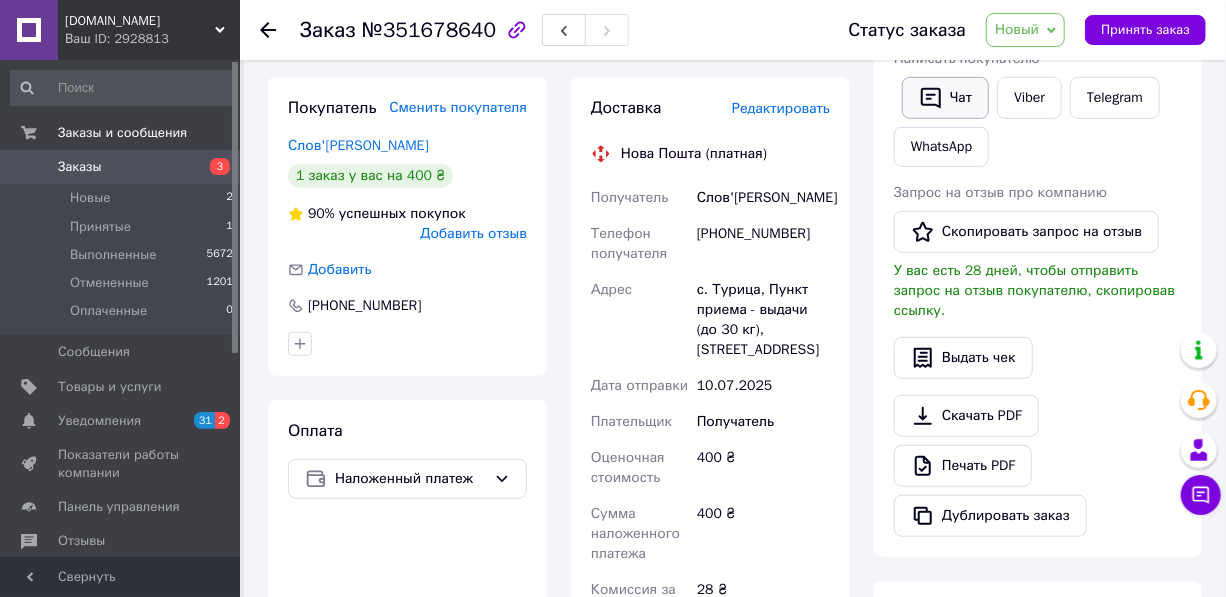 click on "Чат" at bounding box center [945, 98] 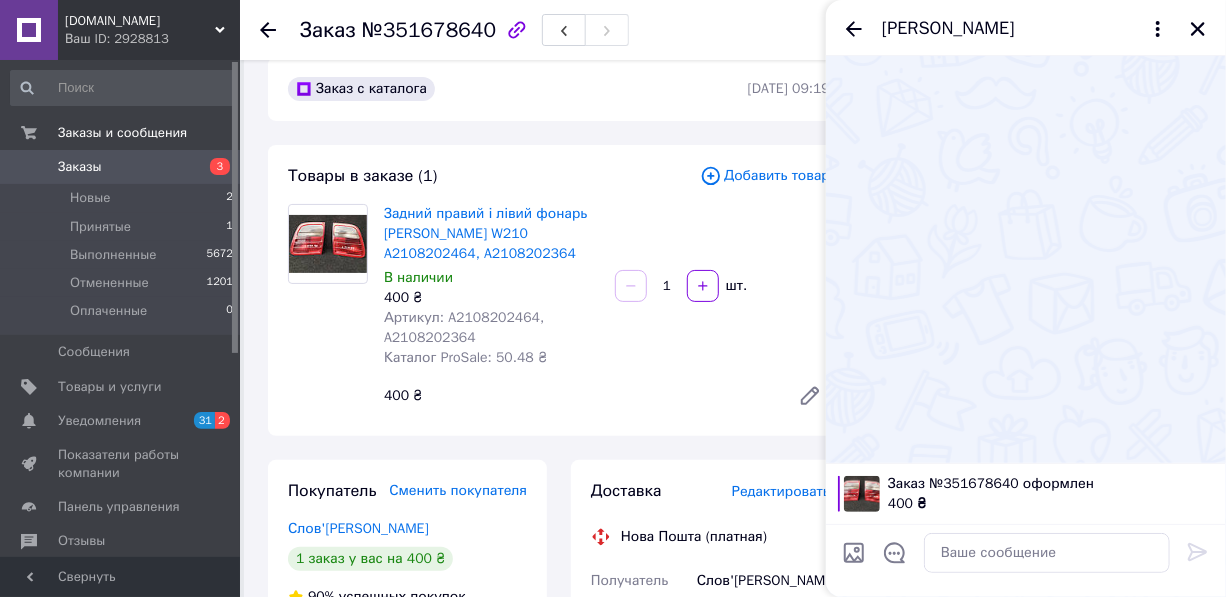 scroll, scrollTop: 0, scrollLeft: 0, axis: both 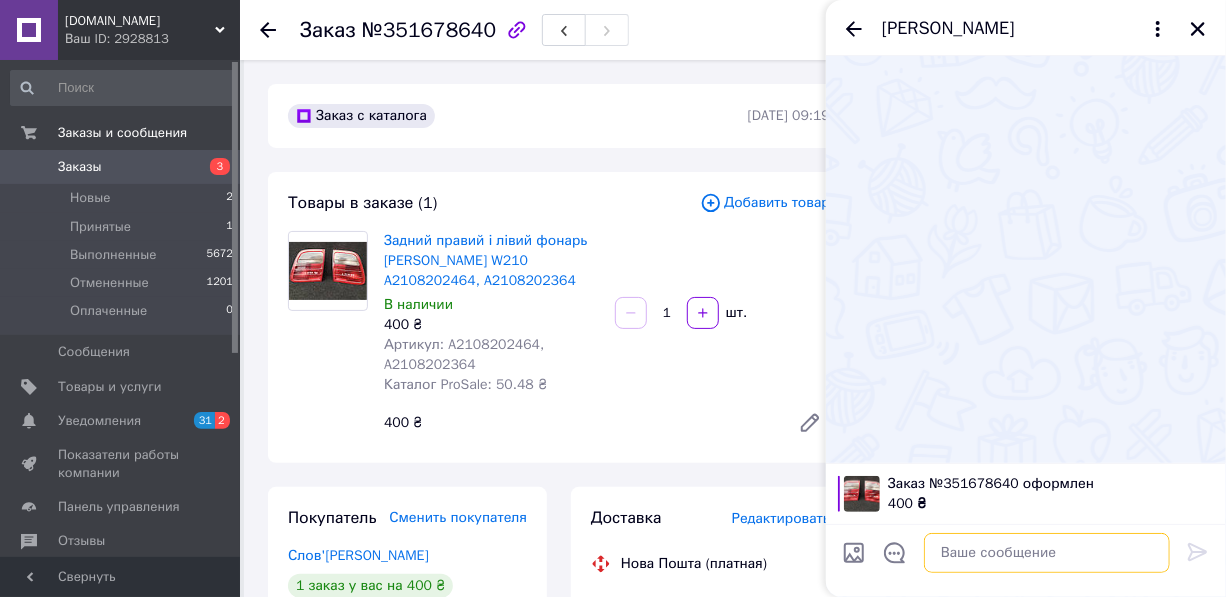 click at bounding box center [1047, 553] 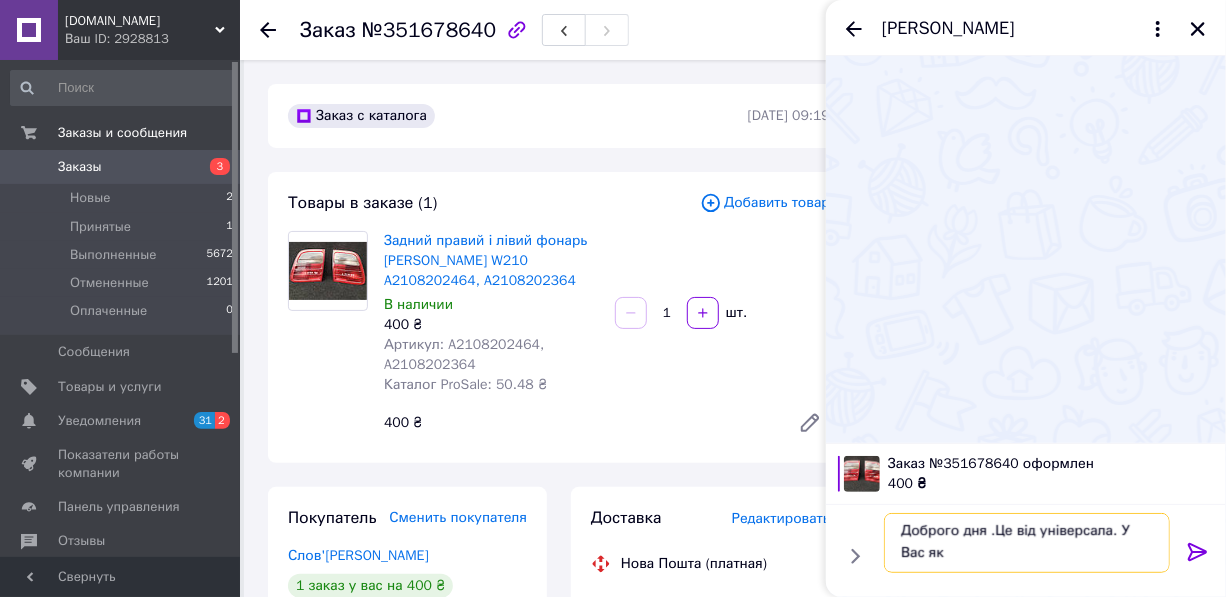 scroll, scrollTop: 1, scrollLeft: 0, axis: vertical 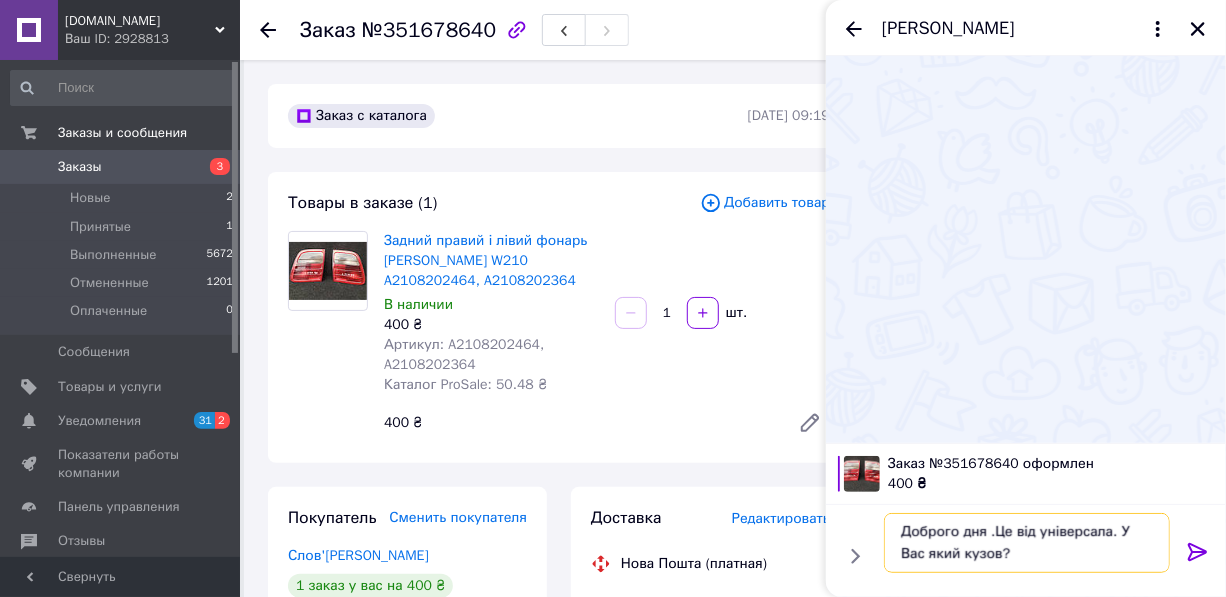 type on "Доброго дня .Це від універсала. У Вас який кузов?" 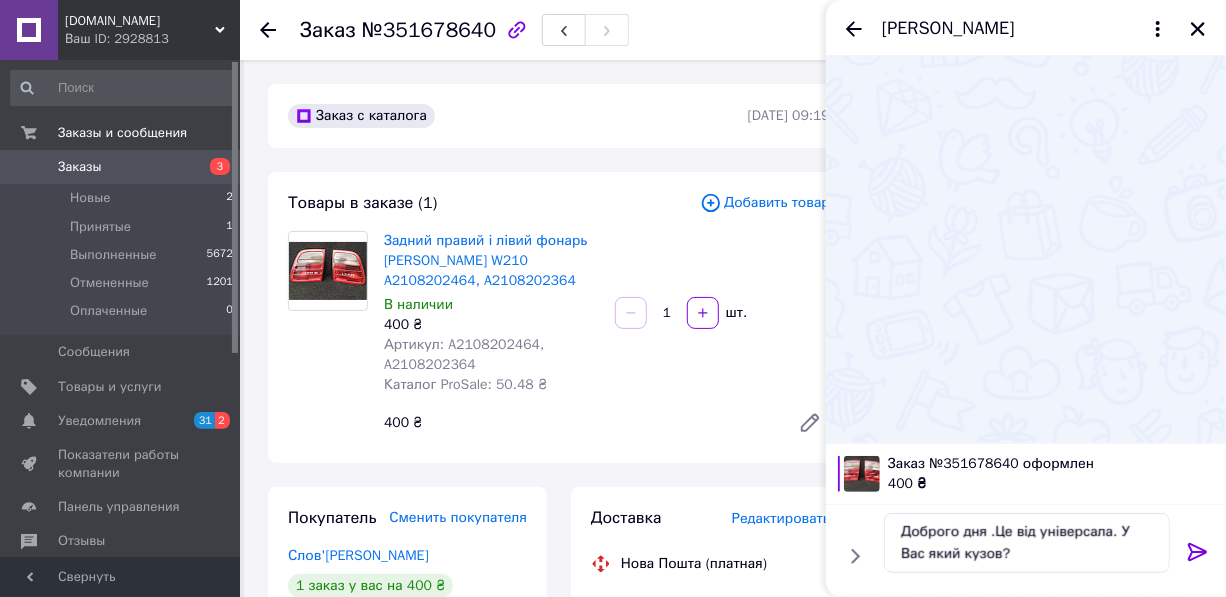 click 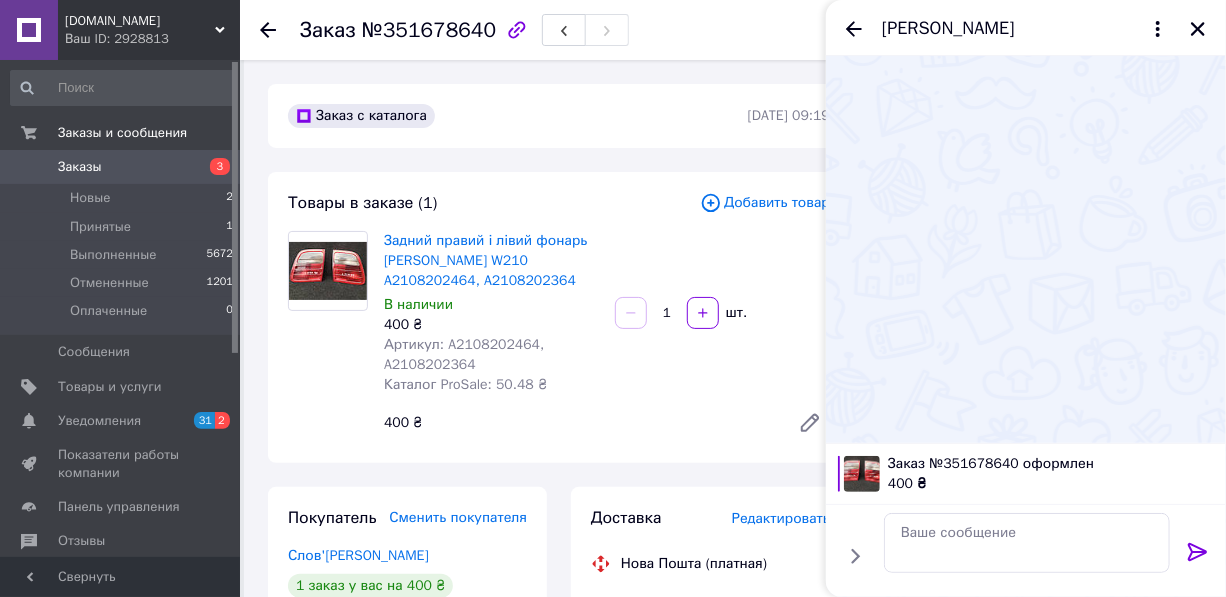scroll, scrollTop: 0, scrollLeft: 0, axis: both 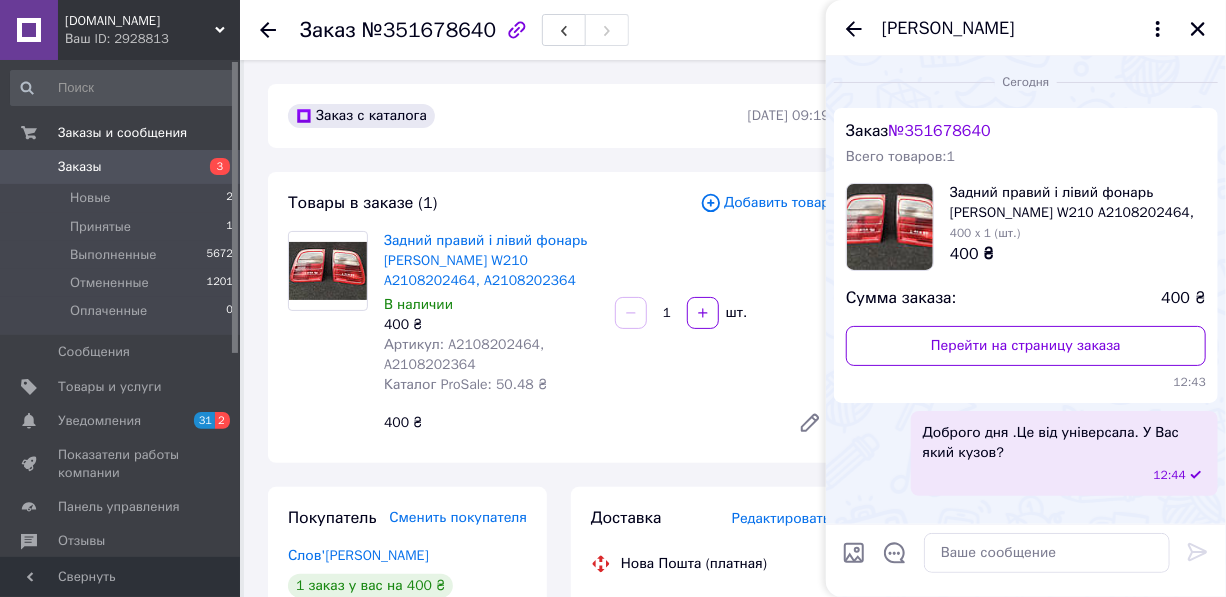 click on "Заказы" at bounding box center (80, 167) 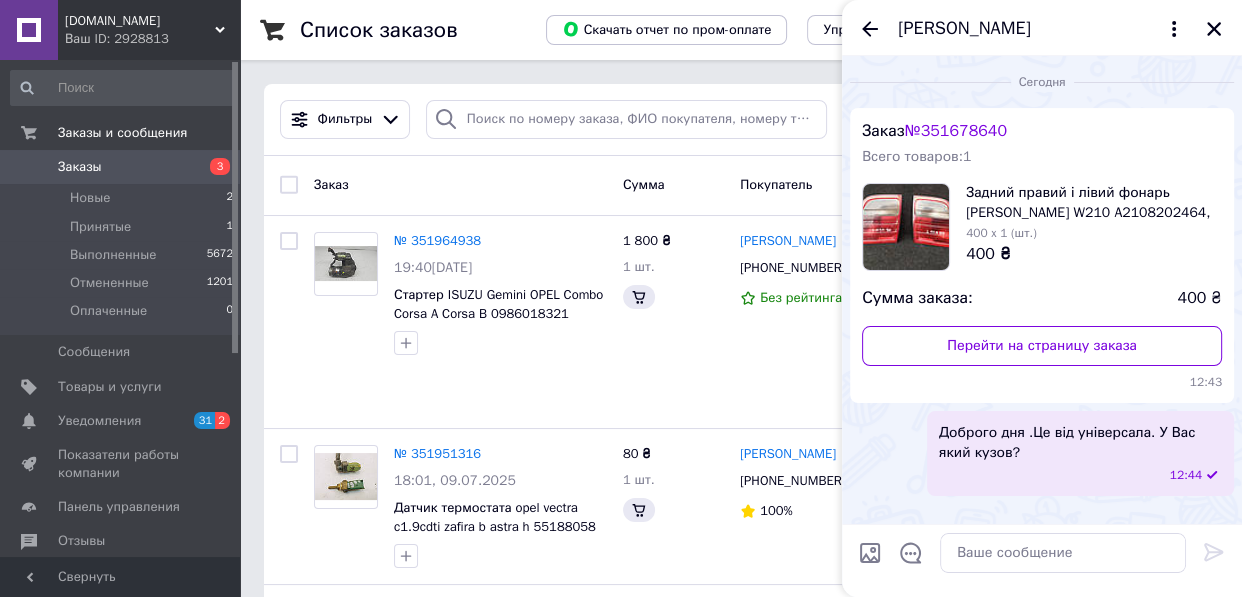click at bounding box center [1214, 29] 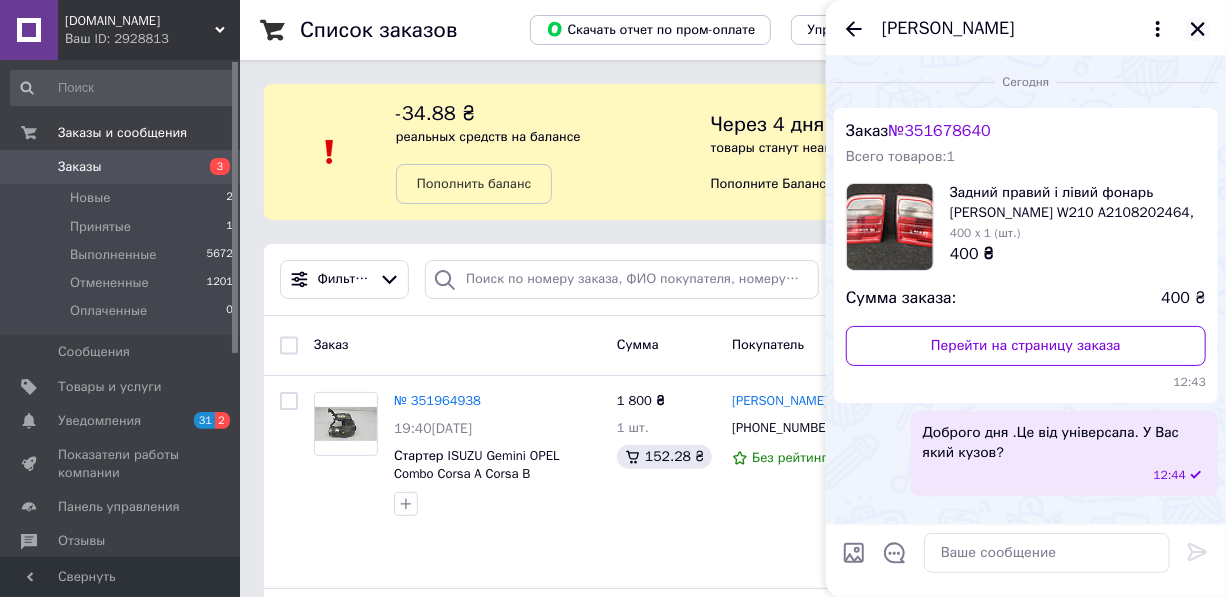 click 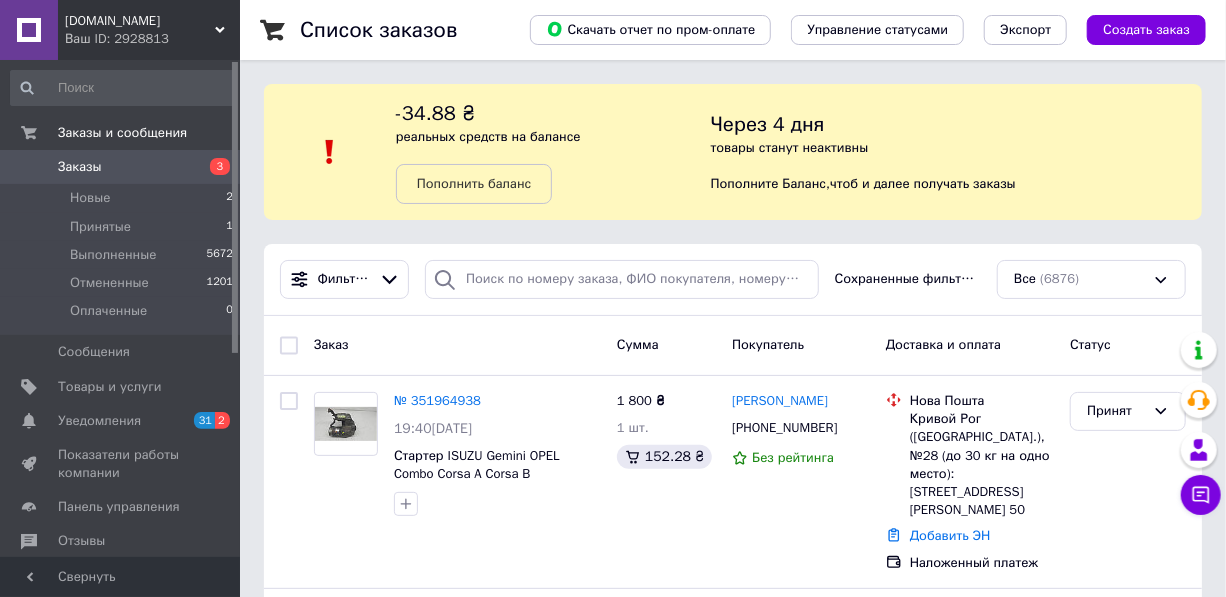 click on "Заказы" at bounding box center (80, 167) 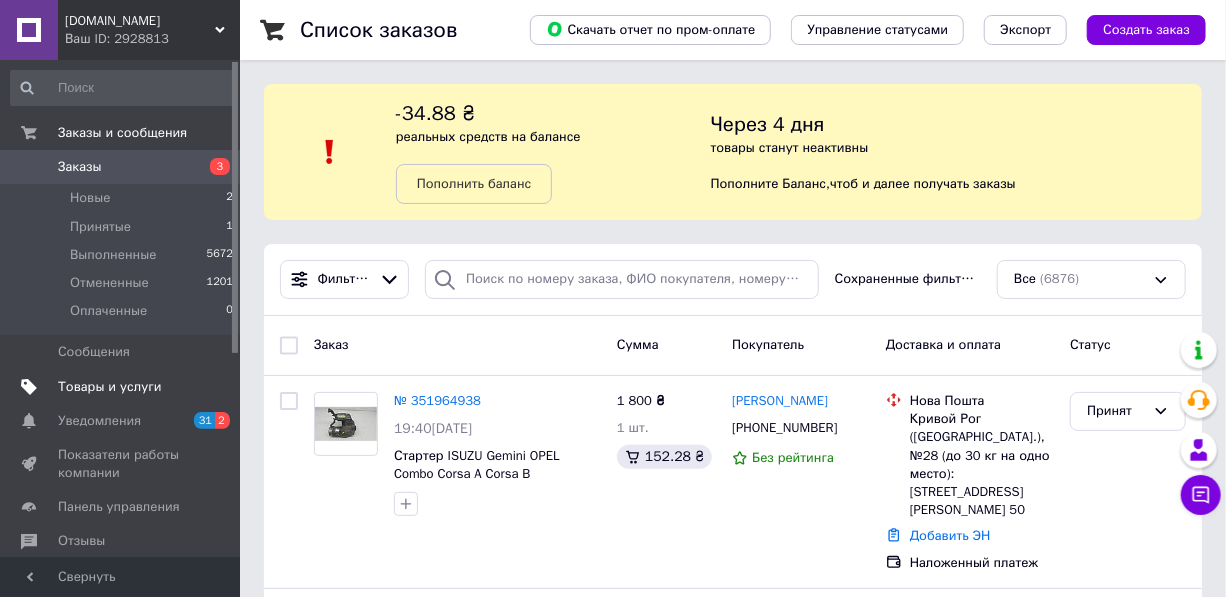 click on "Товары и услуги" at bounding box center (110, 387) 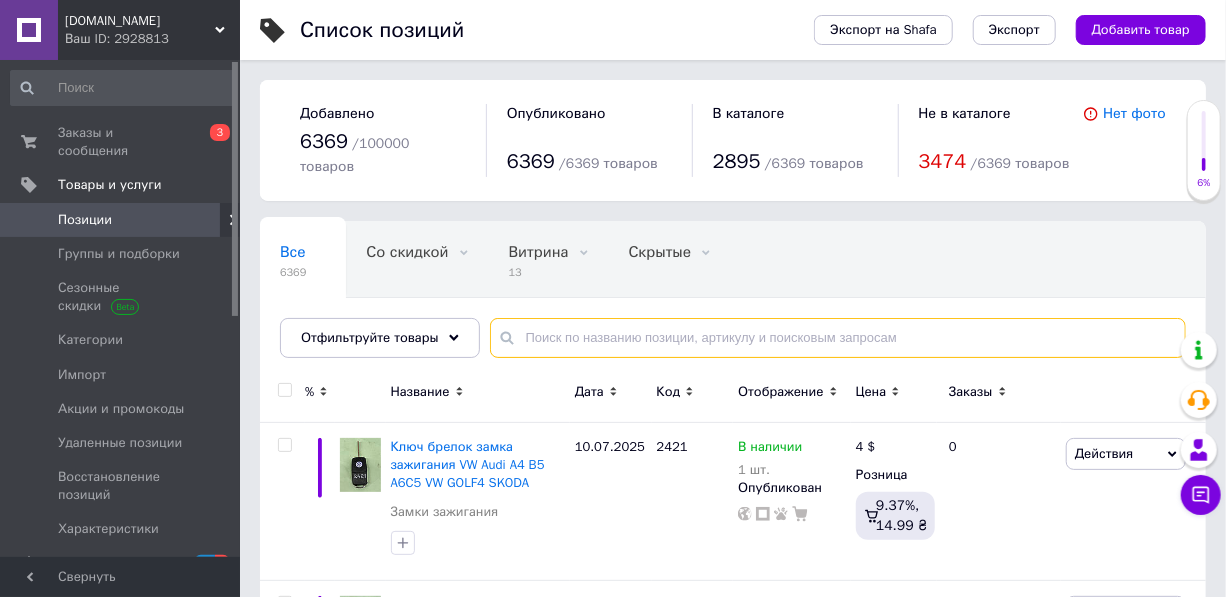 click at bounding box center (838, 338) 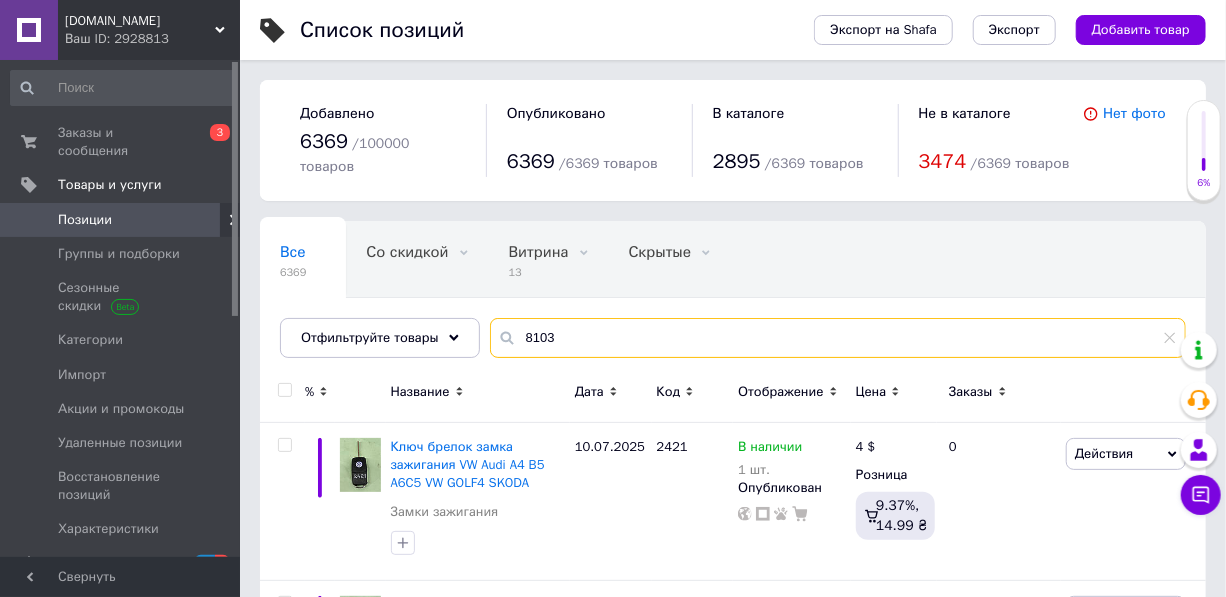 type on "8103" 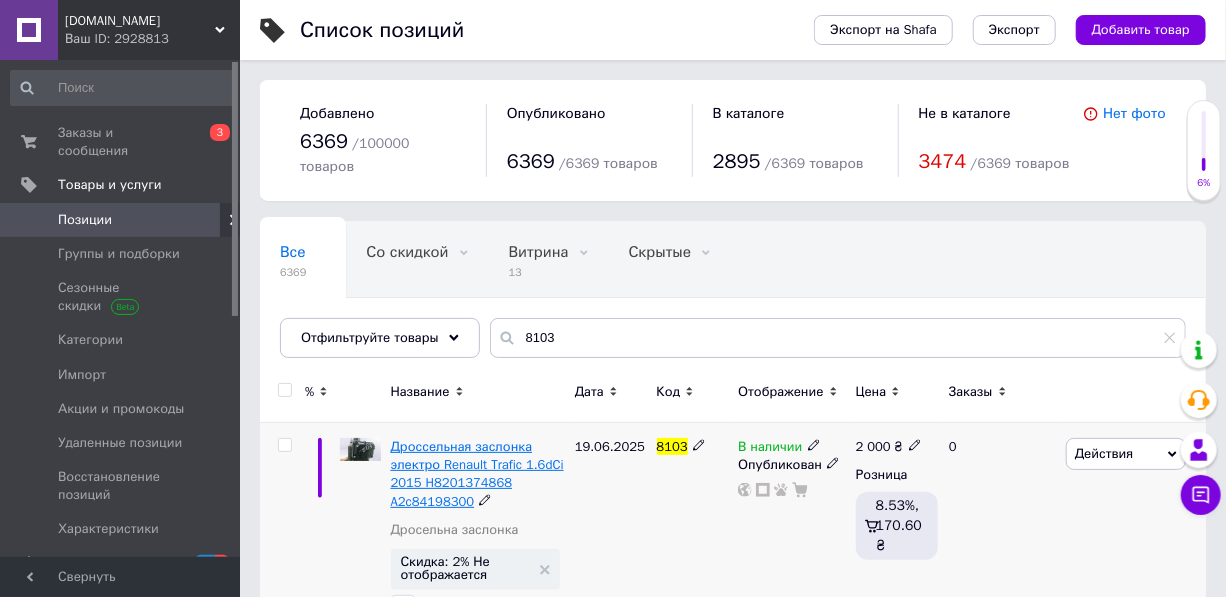 click on "Дроссельная заслонка электро Renault Trafic 1.6dCi 2015 H8201374868 A2c84198300" at bounding box center [477, 474] 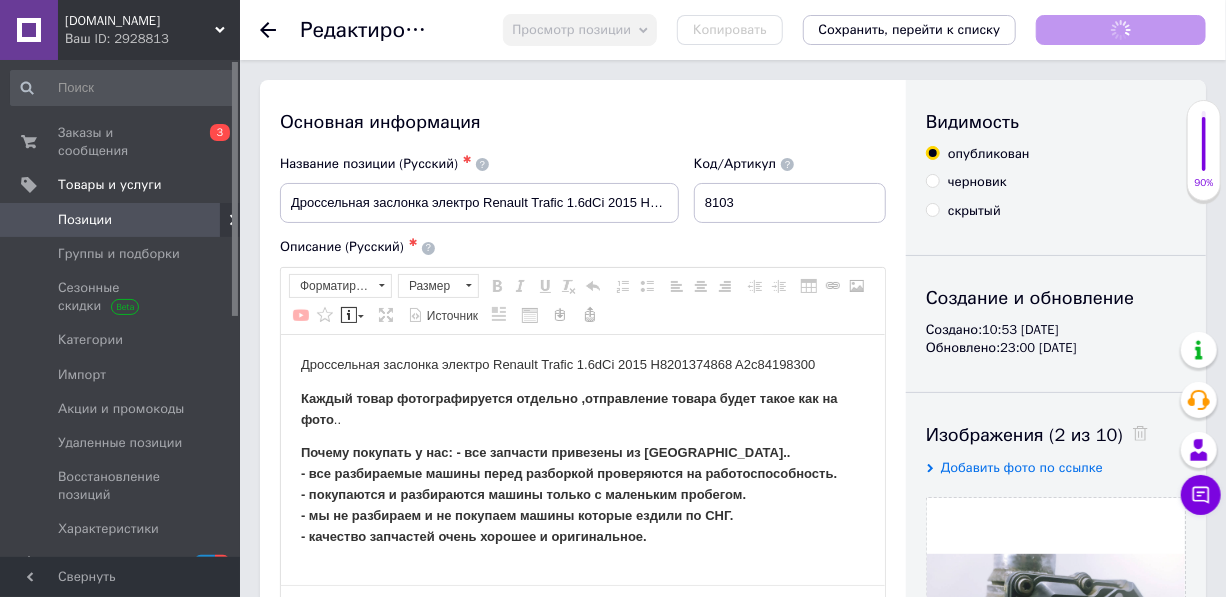 scroll, scrollTop: 0, scrollLeft: 0, axis: both 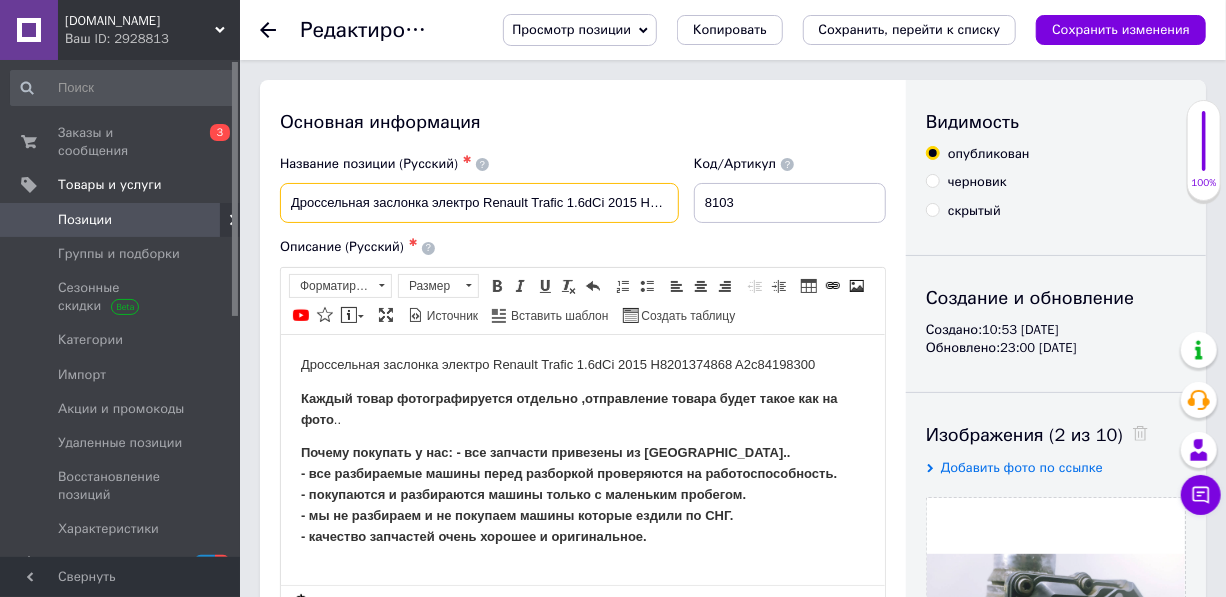 click on "Дроссельная заслонка электро Renault Trafic 1.6dCi 2015 H8201374868 A2c84198300" at bounding box center (479, 203) 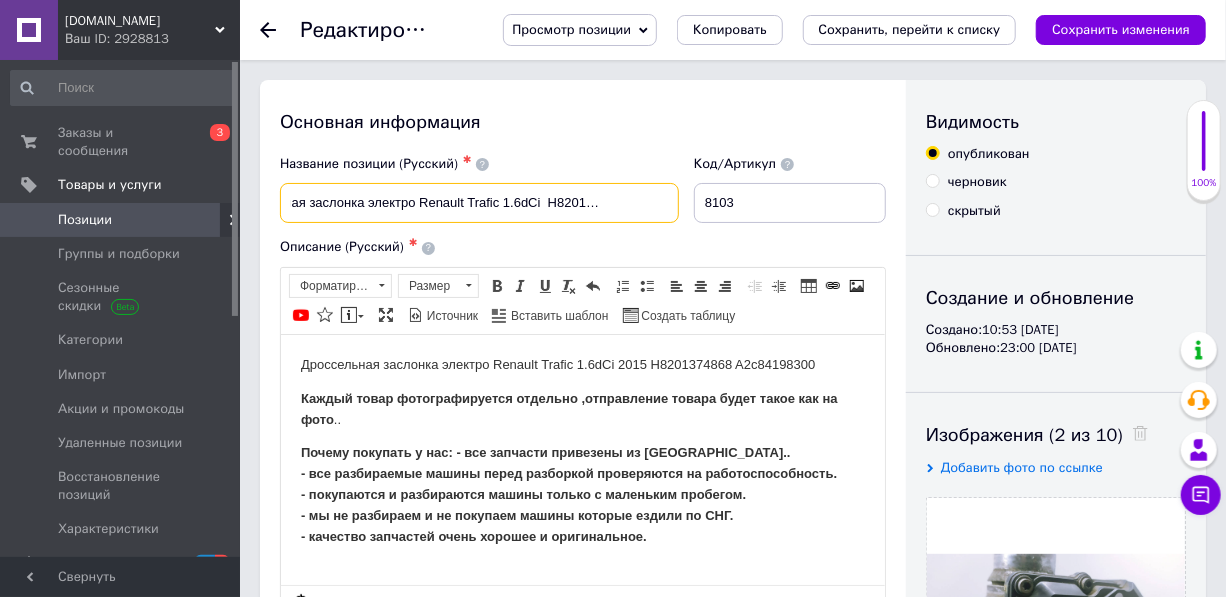 scroll, scrollTop: 0, scrollLeft: 100, axis: horizontal 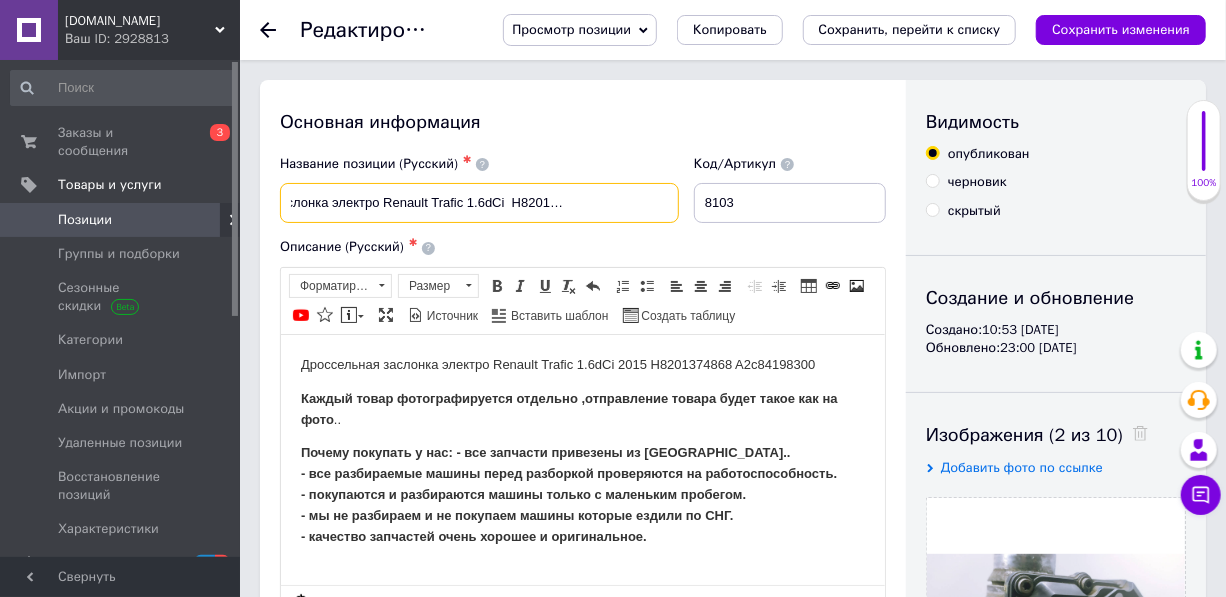 click on "Дроссельная заслонка электро Renault Trafic 1.6dCi  H8201374868 A2c84198300" at bounding box center [479, 203] 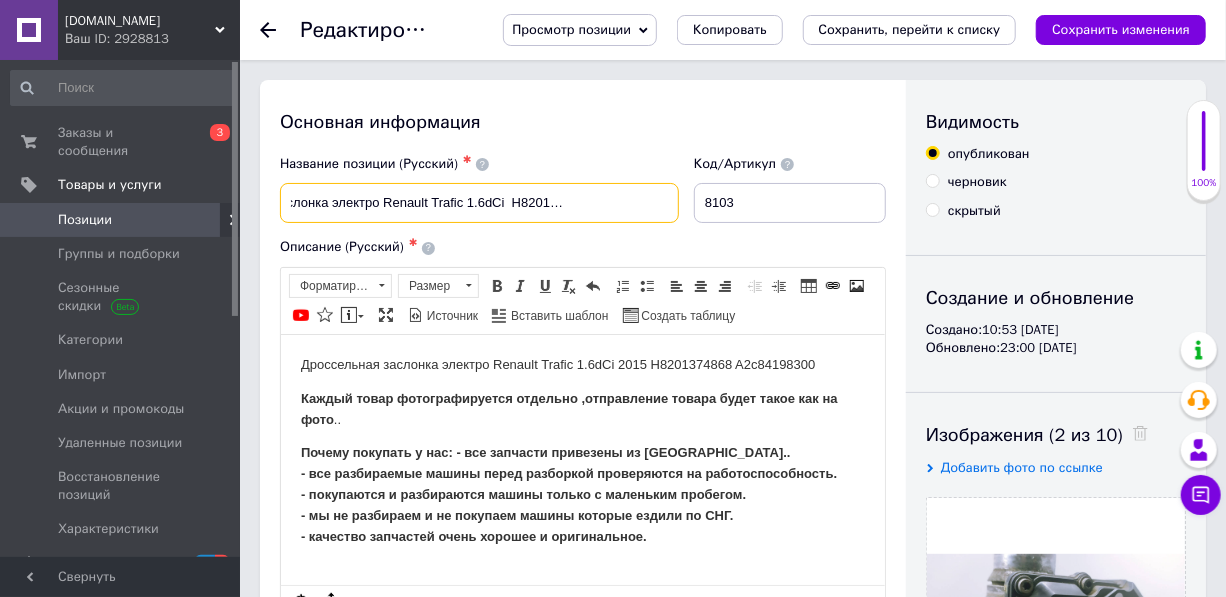 scroll, scrollTop: 0, scrollLeft: 107, axis: horizontal 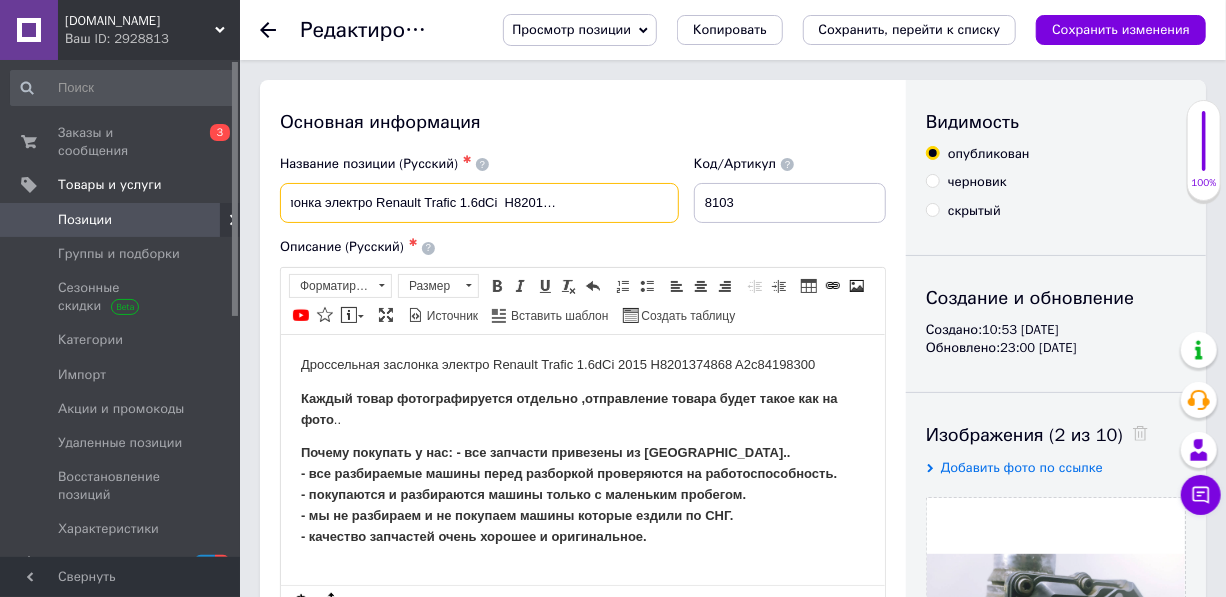 drag, startPoint x: 680, startPoint y: 193, endPoint x: 596, endPoint y: 206, distance: 85 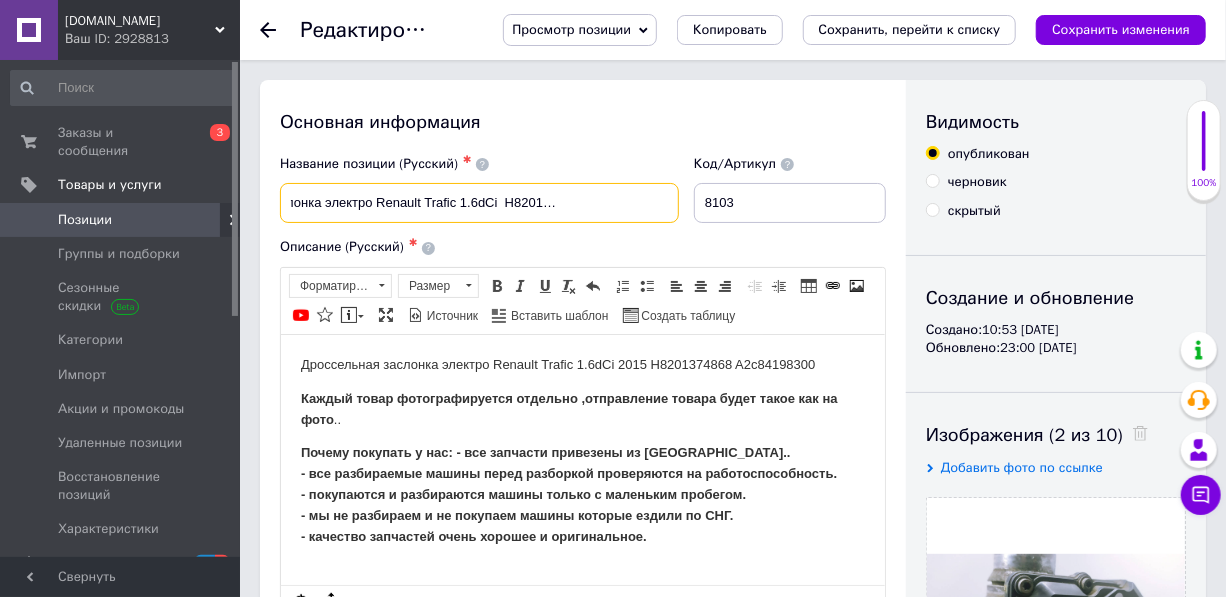 type on "Дроссельная заслонка электро Renault Trafic 1.6dCi  H8201374868,  A2c84198300" 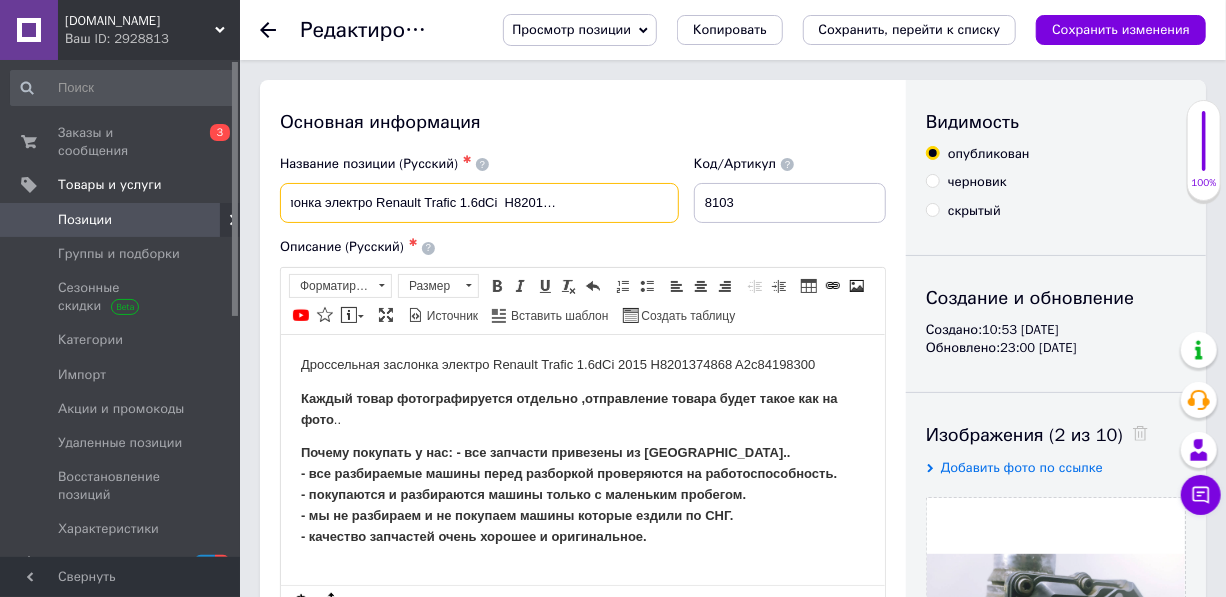 scroll, scrollTop: 0, scrollLeft: 0, axis: both 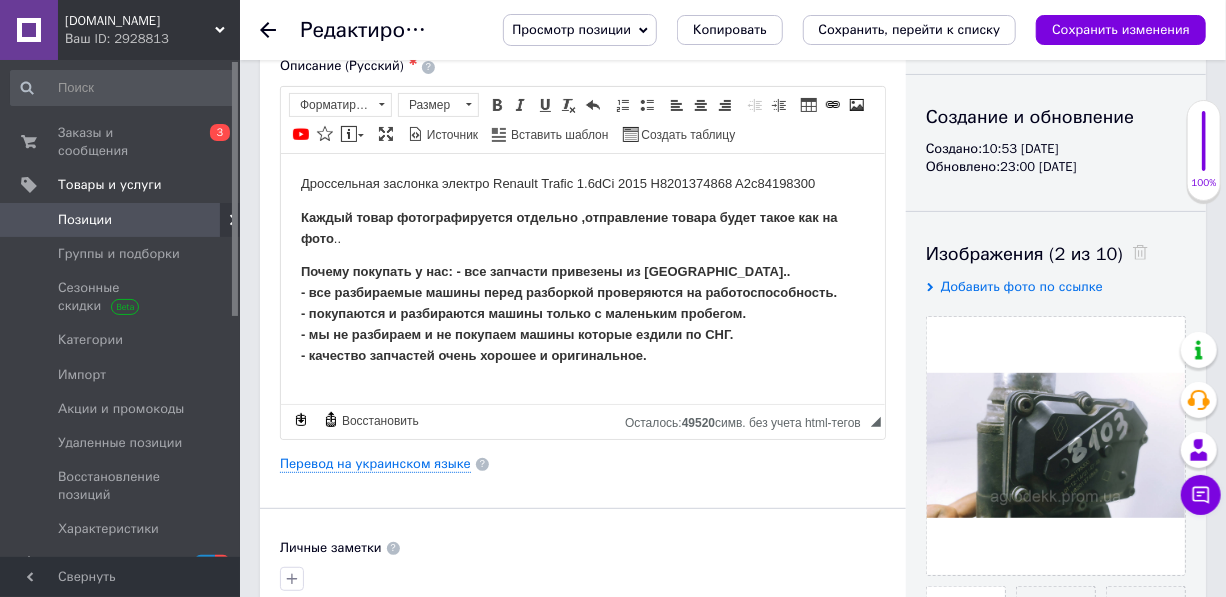 click on "Дроссельная заслонка электро Renault Trafic 1.6dCi 2015 H8201374868 A2c84198300" at bounding box center (582, 183) 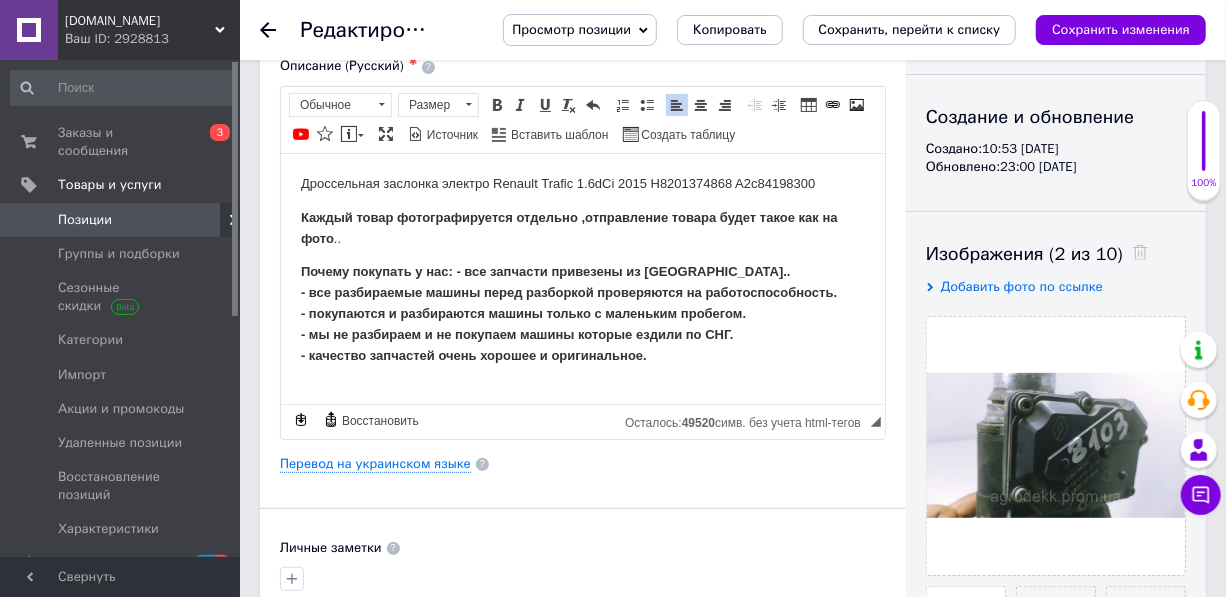 type 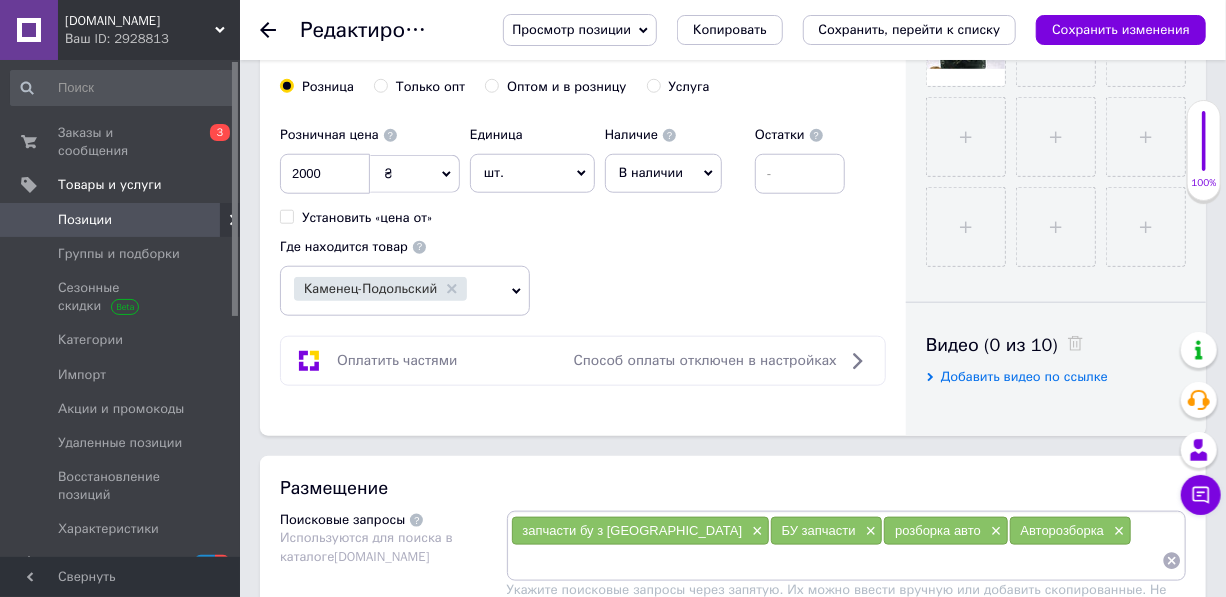 scroll, scrollTop: 818, scrollLeft: 0, axis: vertical 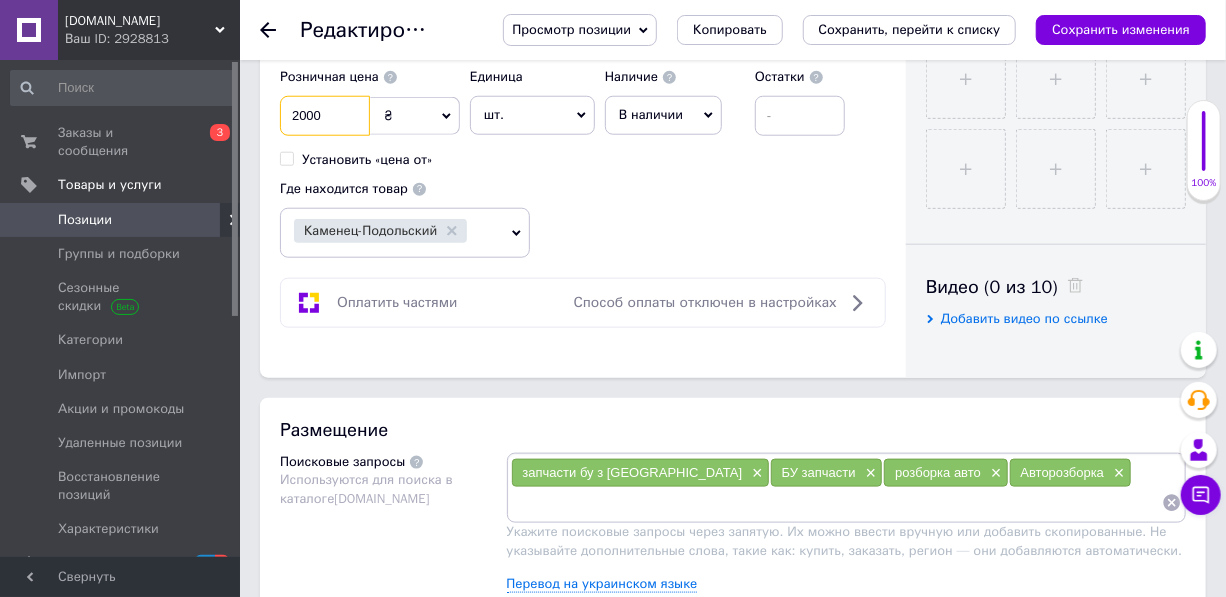 drag, startPoint x: 324, startPoint y: 148, endPoint x: 276, endPoint y: 148, distance: 48 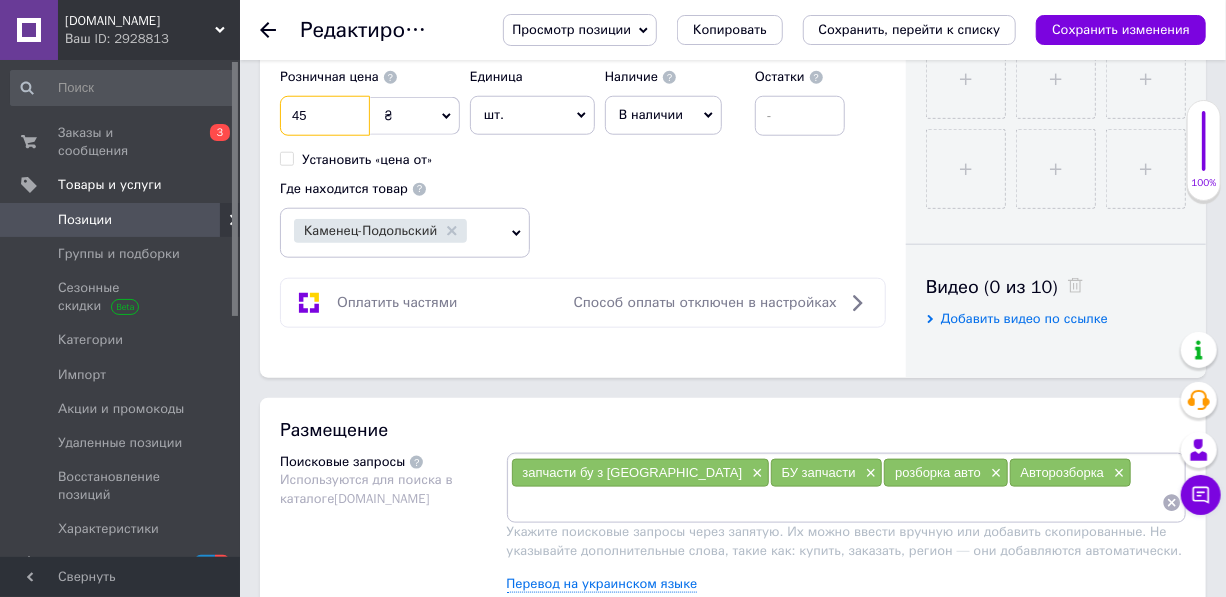 type on "45" 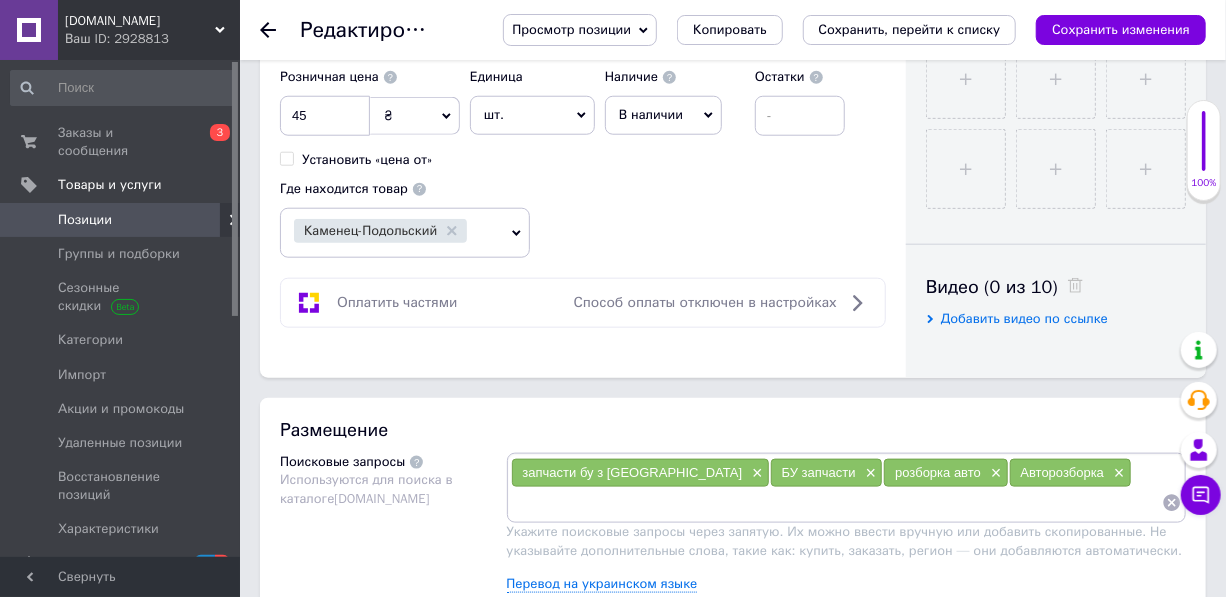 click on "₴" at bounding box center (415, 116) 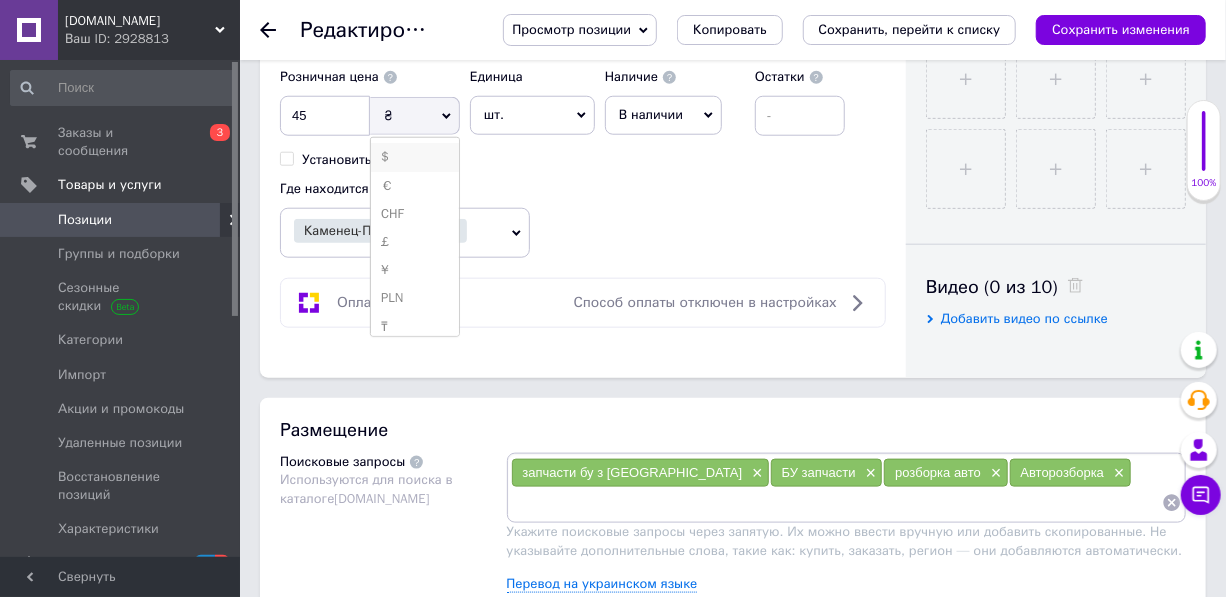click on "$" at bounding box center [415, 157] 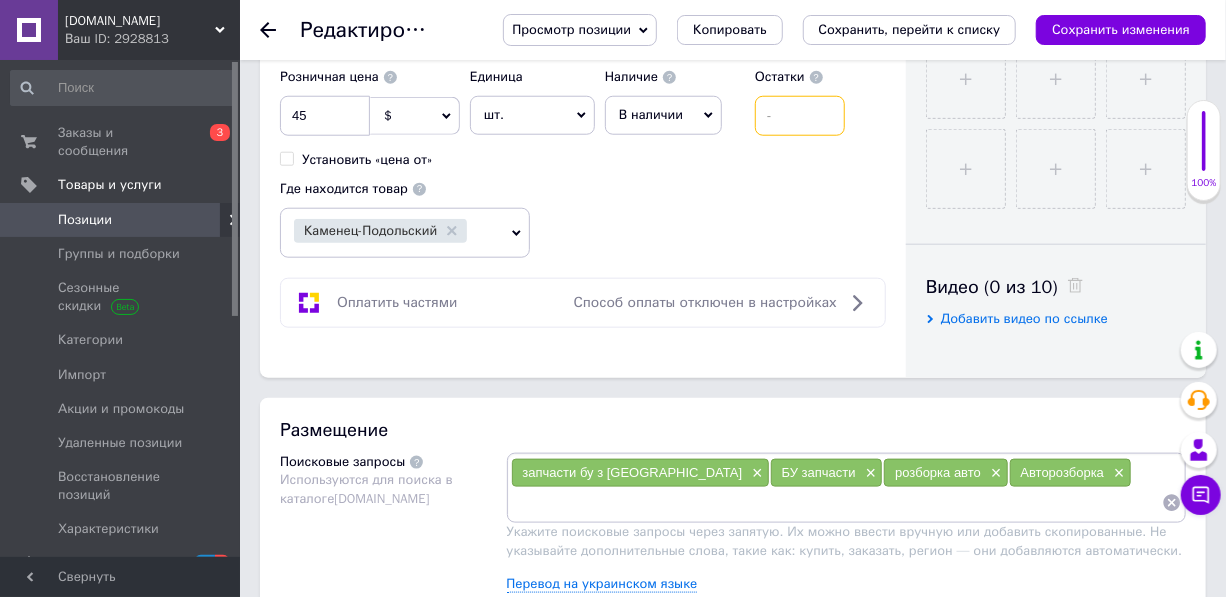 click at bounding box center (800, 116) 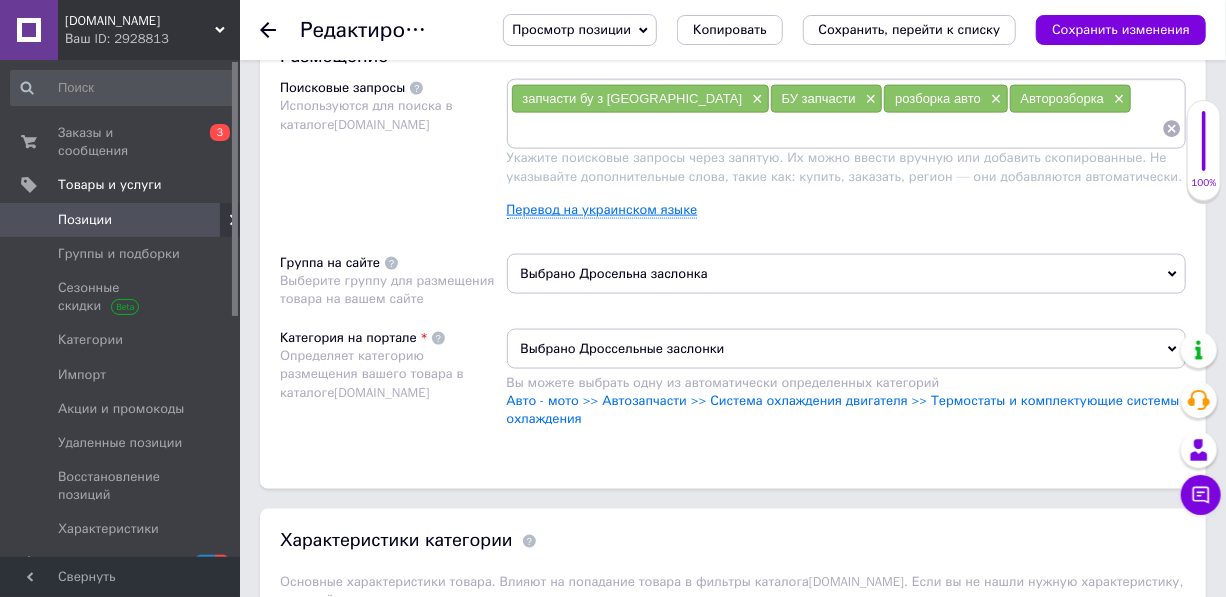 scroll, scrollTop: 1181, scrollLeft: 0, axis: vertical 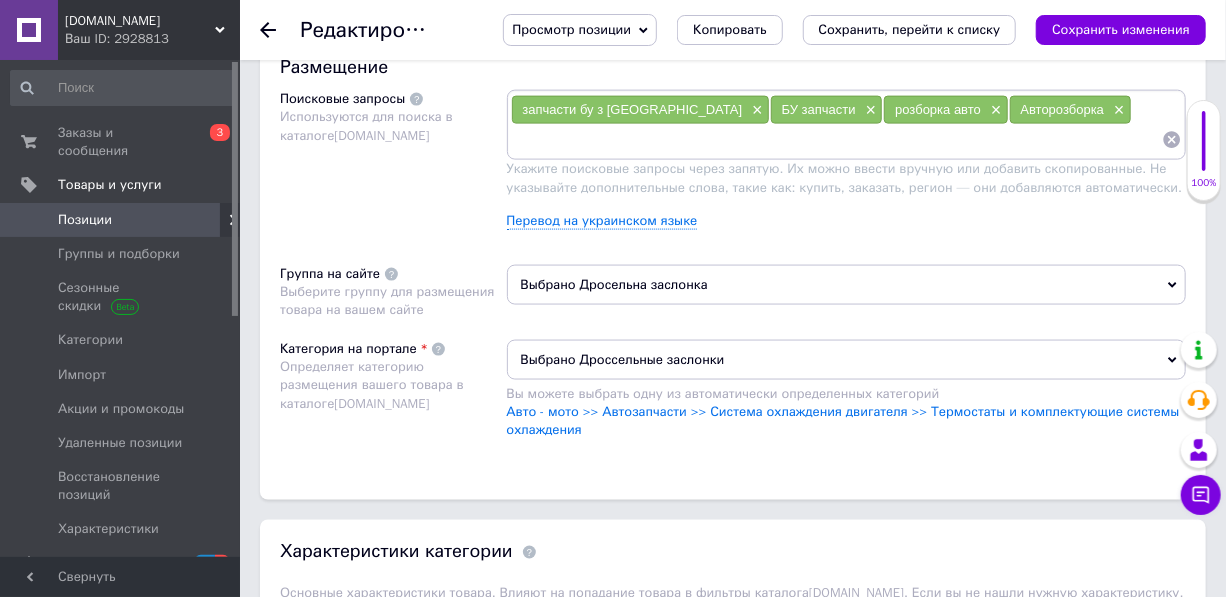 type on "1" 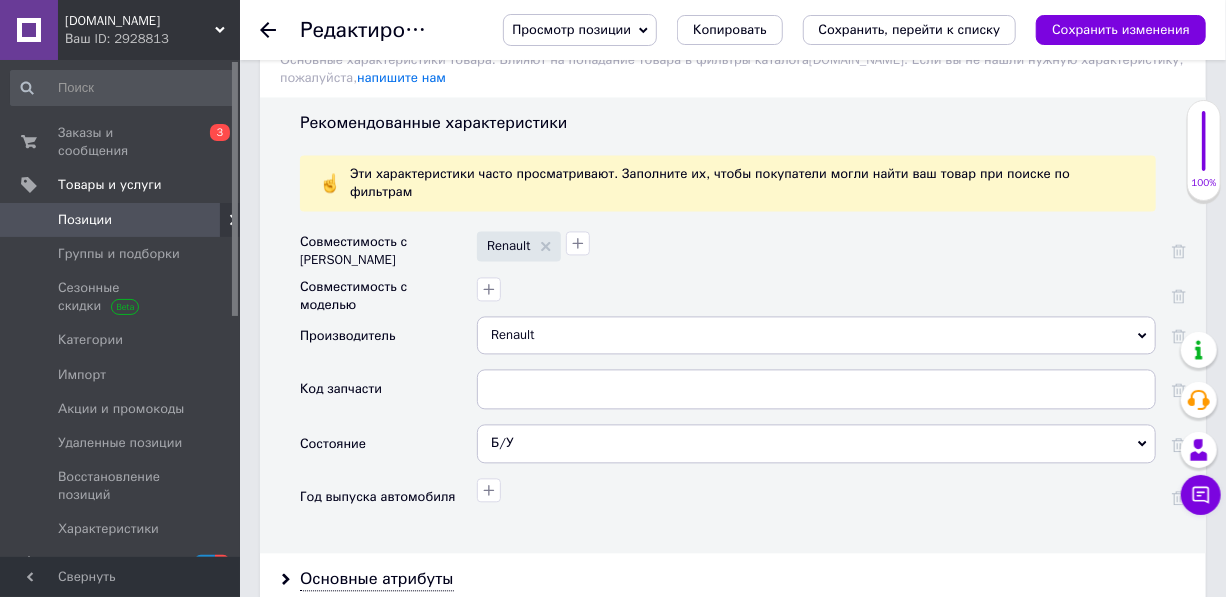 scroll, scrollTop: 1727, scrollLeft: 0, axis: vertical 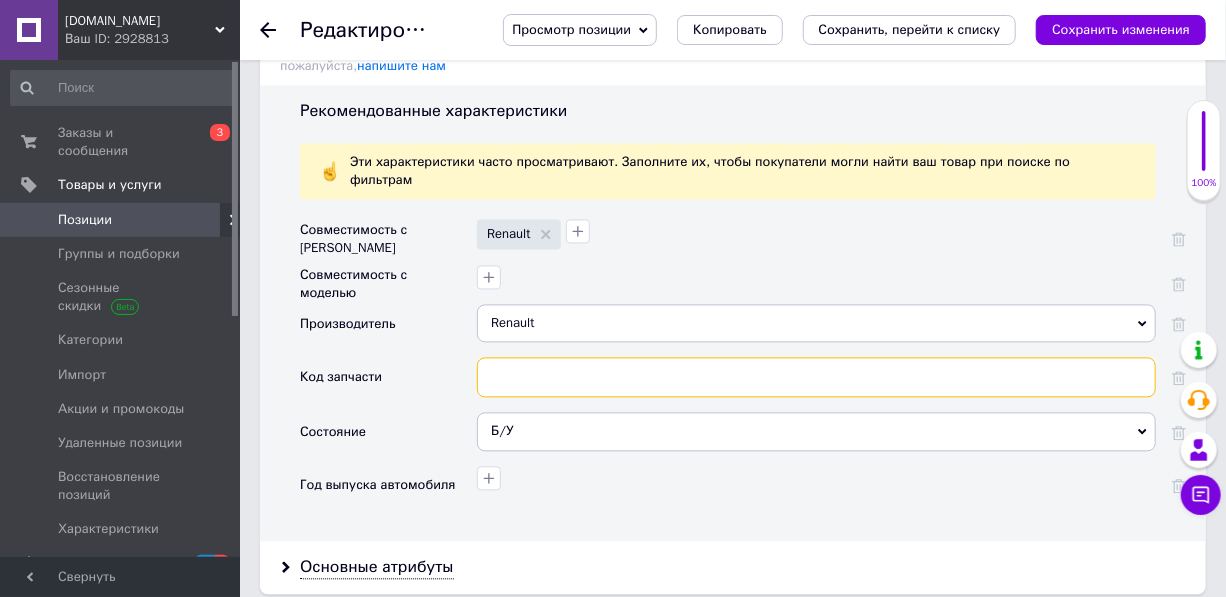 click at bounding box center (816, 377) 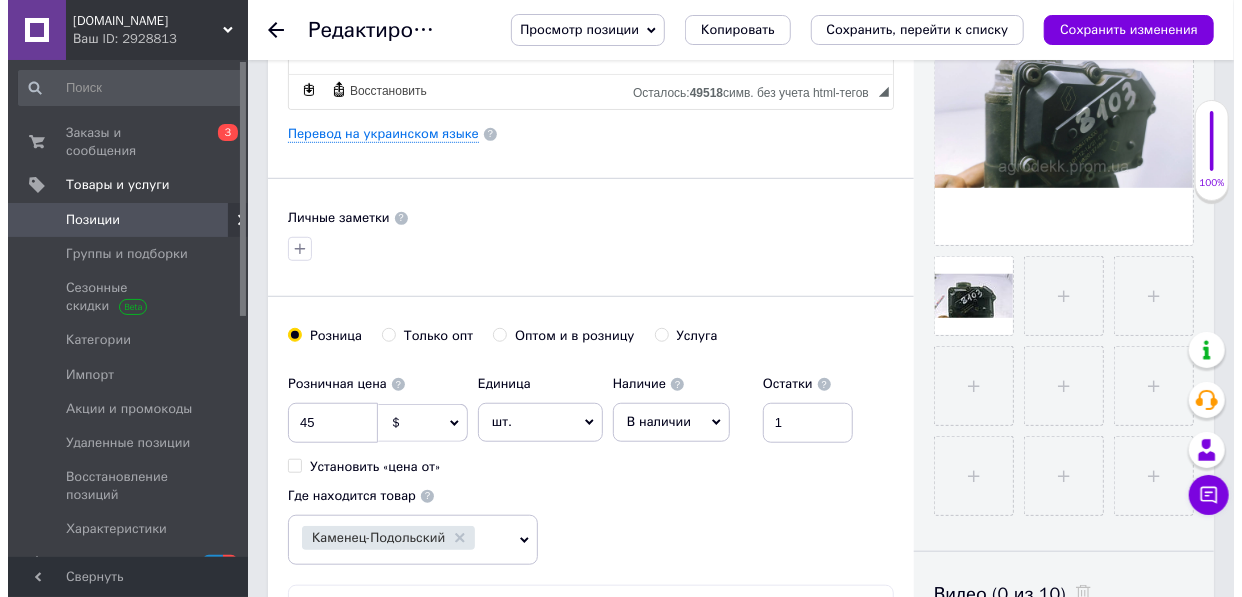 scroll, scrollTop: 363, scrollLeft: 0, axis: vertical 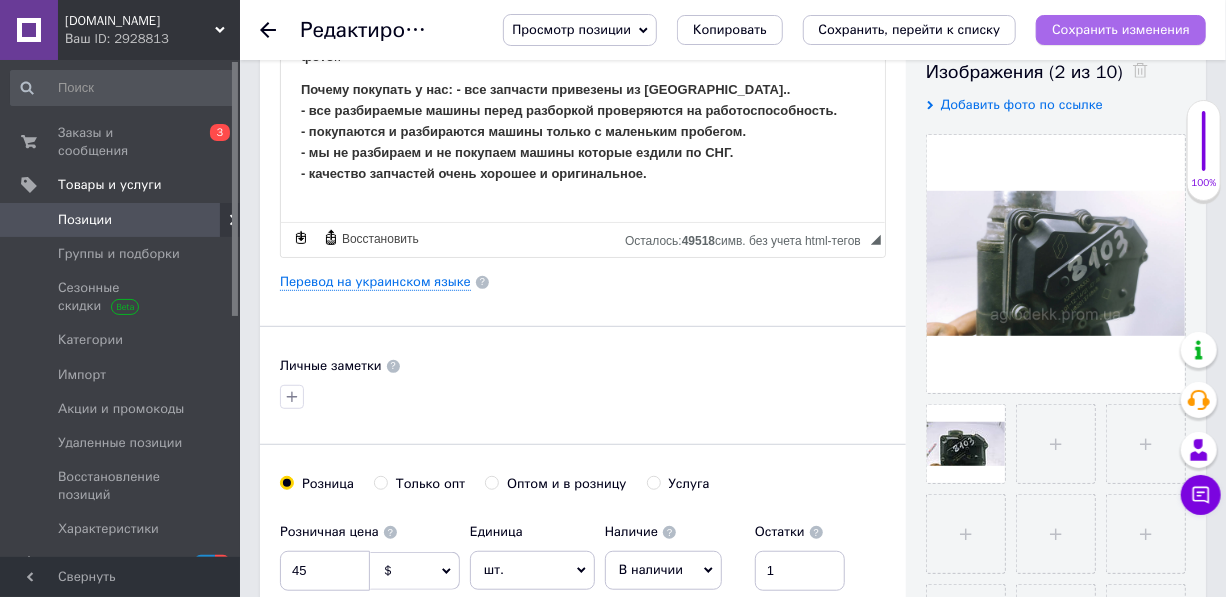 type on "H8201374868,  A2c84198300" 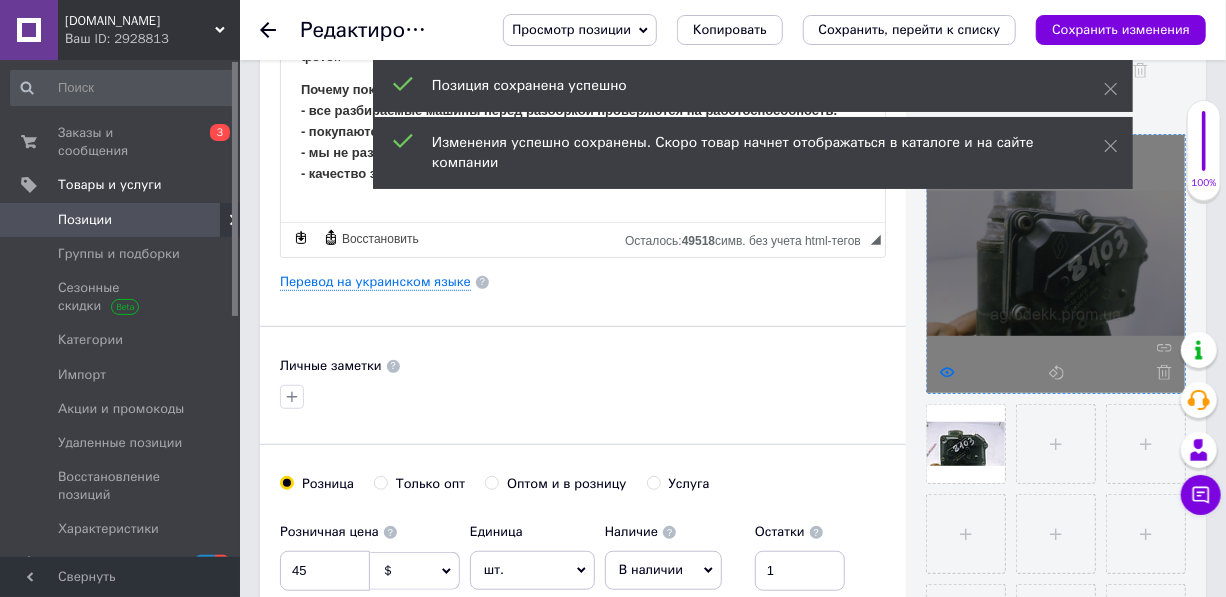 click 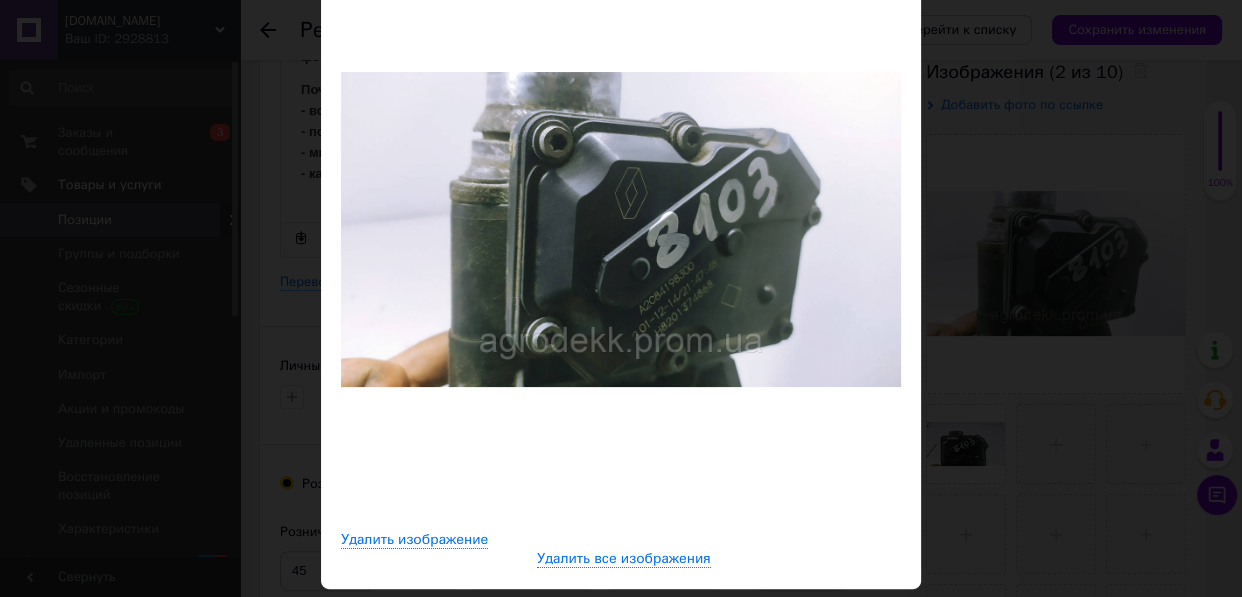 scroll, scrollTop: 181, scrollLeft: 0, axis: vertical 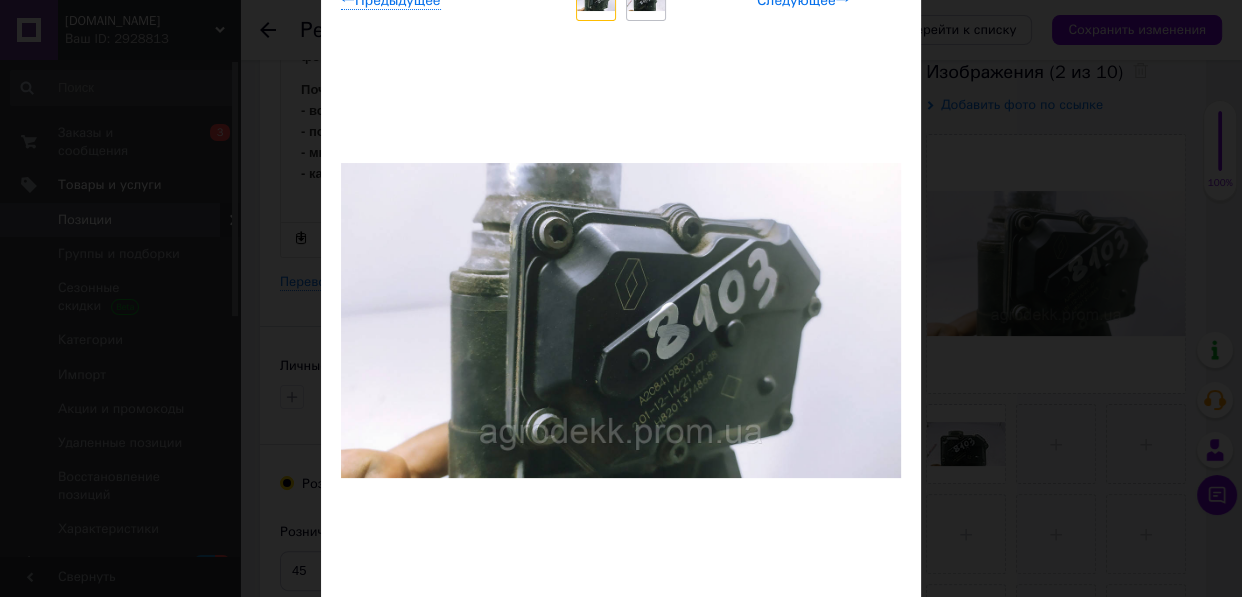 click on "Следующее →" at bounding box center [803, 1] 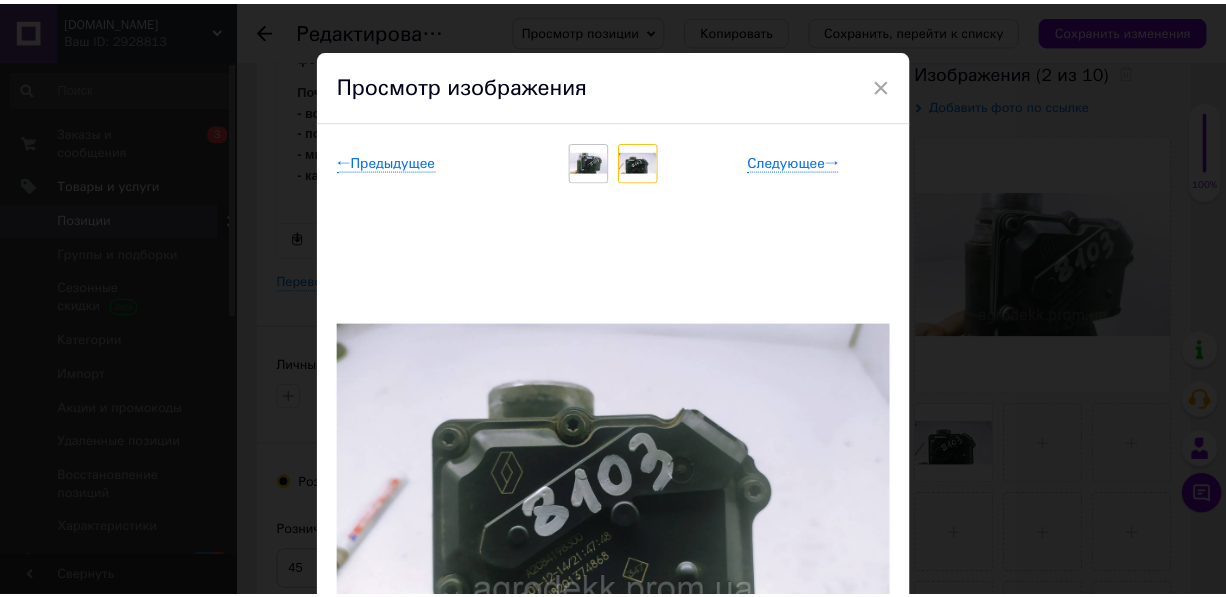 scroll, scrollTop: 0, scrollLeft: 0, axis: both 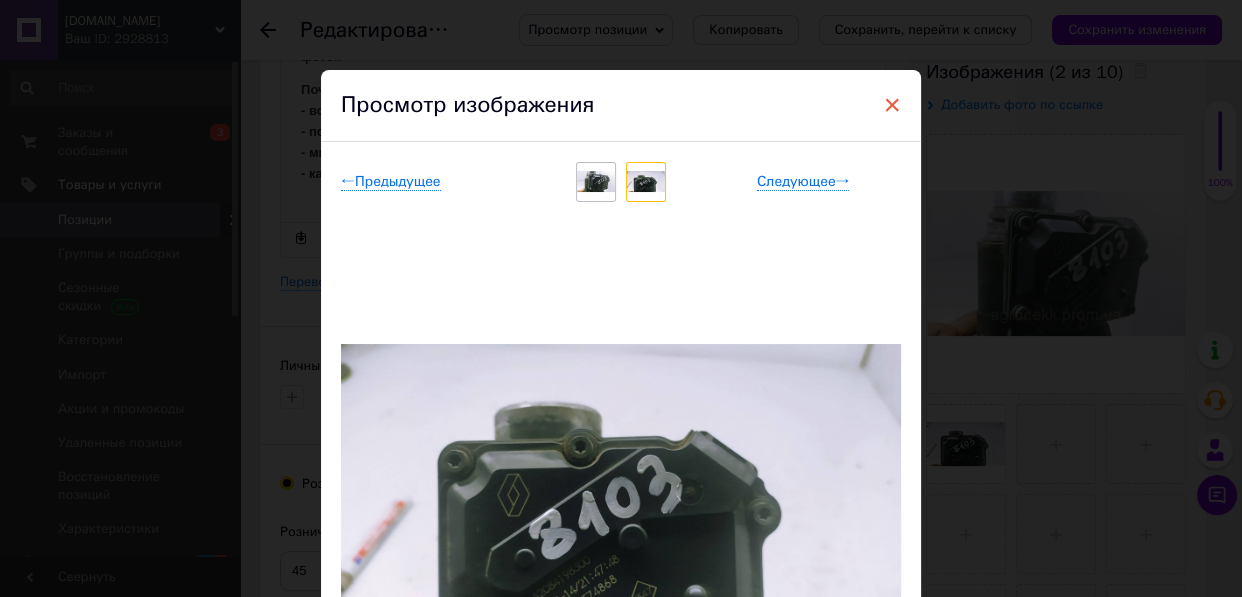 click on "×" at bounding box center [892, 105] 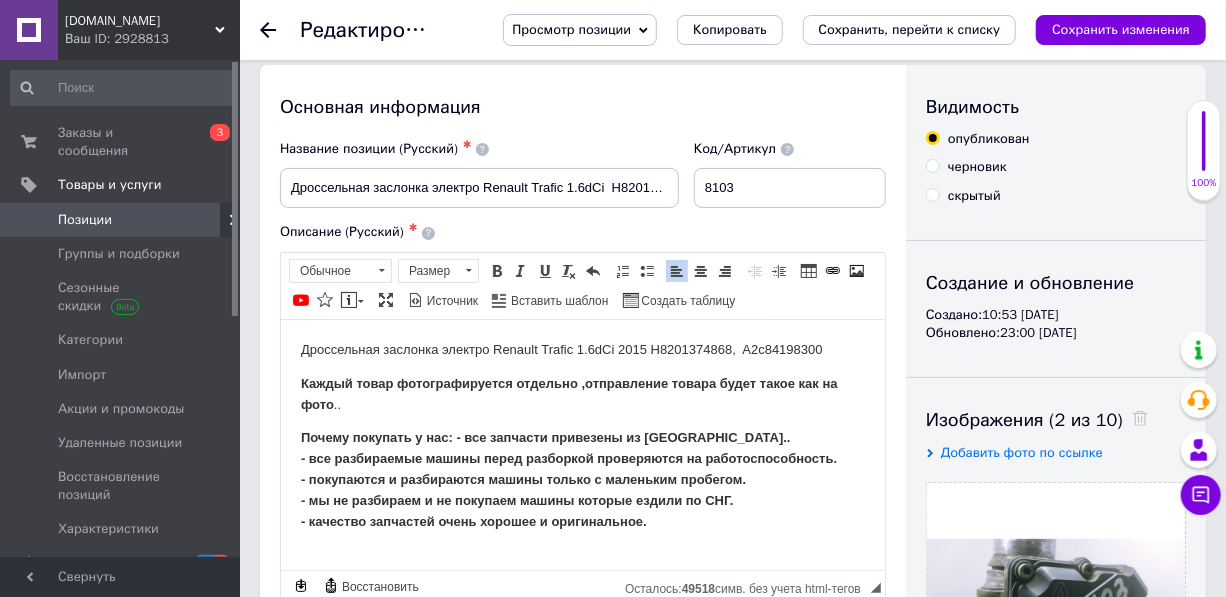 scroll, scrollTop: 0, scrollLeft: 0, axis: both 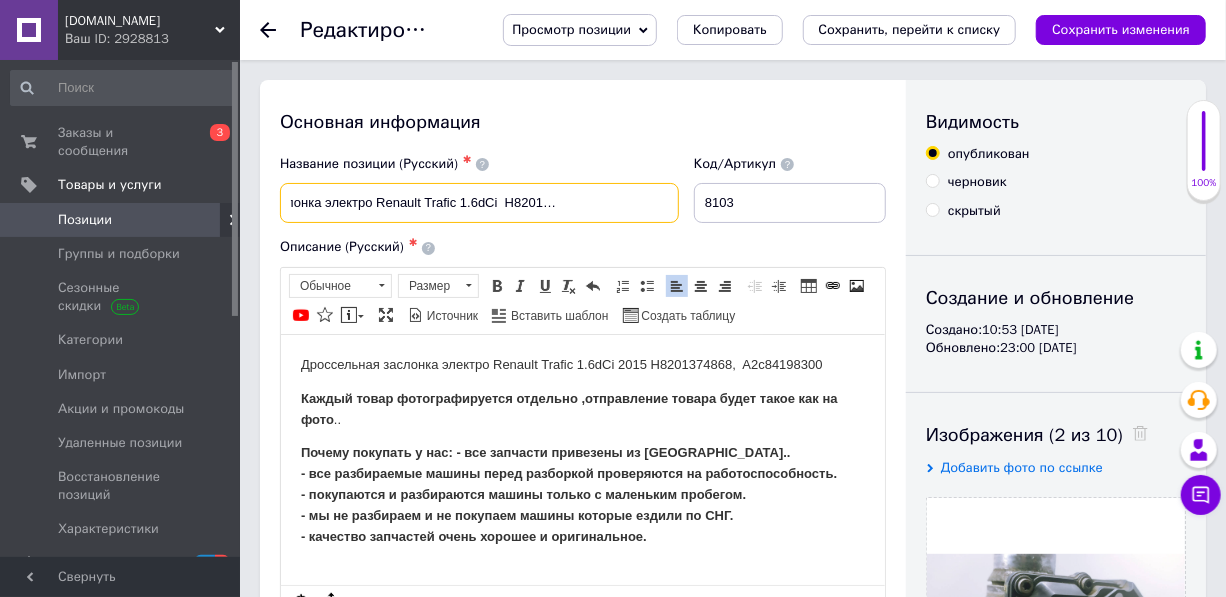 drag, startPoint x: 611, startPoint y: 201, endPoint x: 589, endPoint y: 206, distance: 22.561028 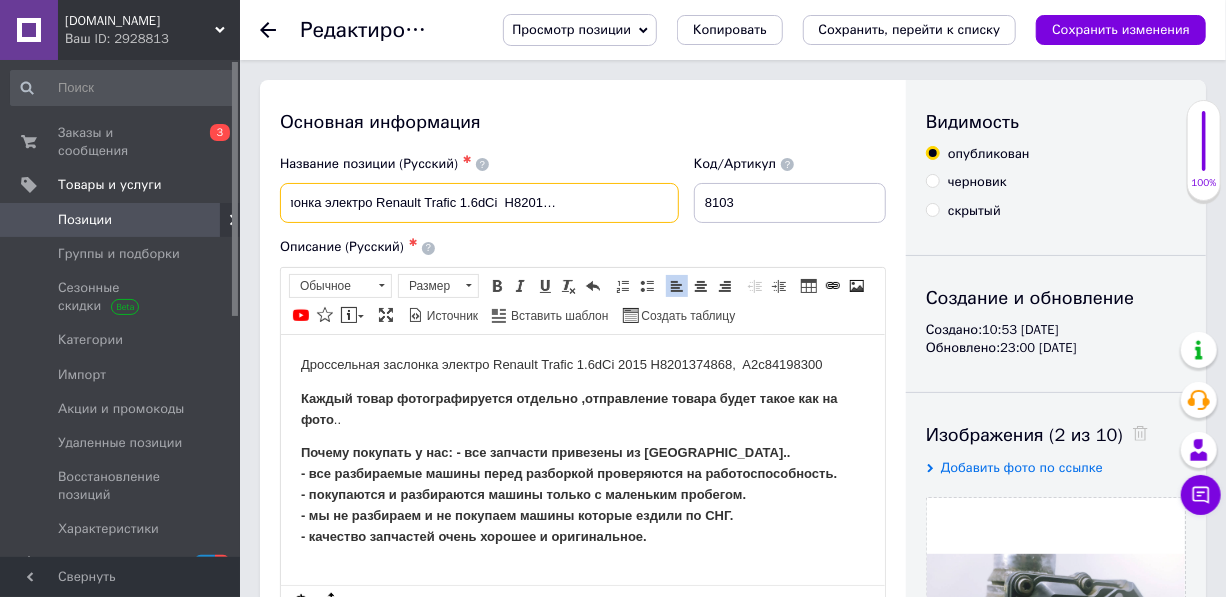 scroll, scrollTop: 0, scrollLeft: 0, axis: both 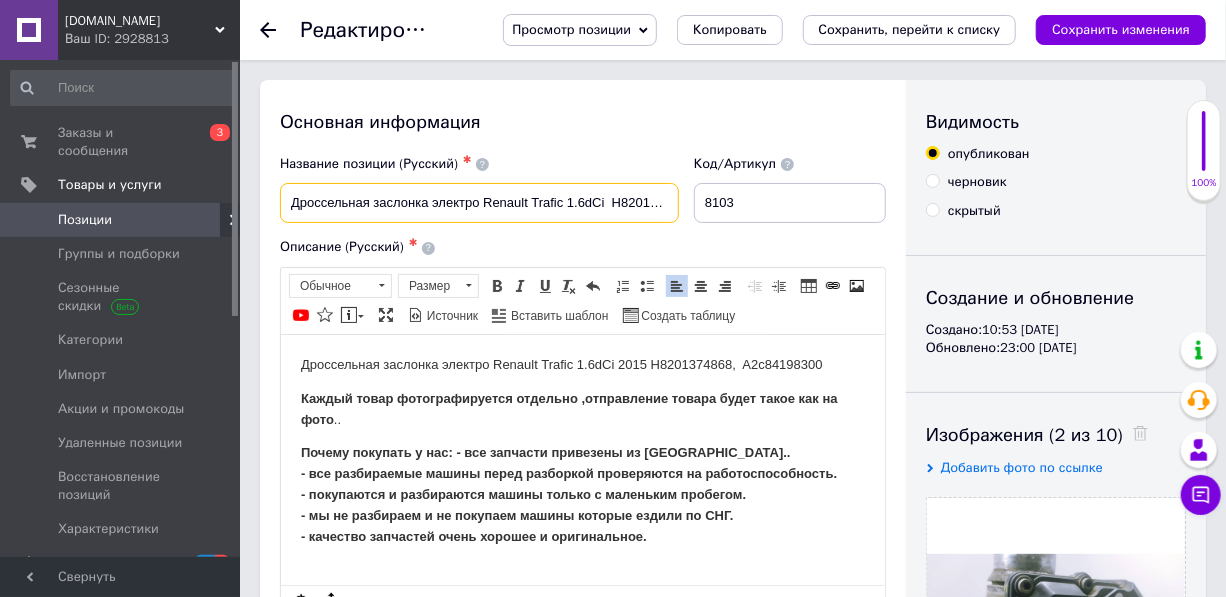 click on "Дроссельная заслонка электро Renault Trafic 1.6dCi  H8201374868,  A2c84198300" at bounding box center [479, 203] 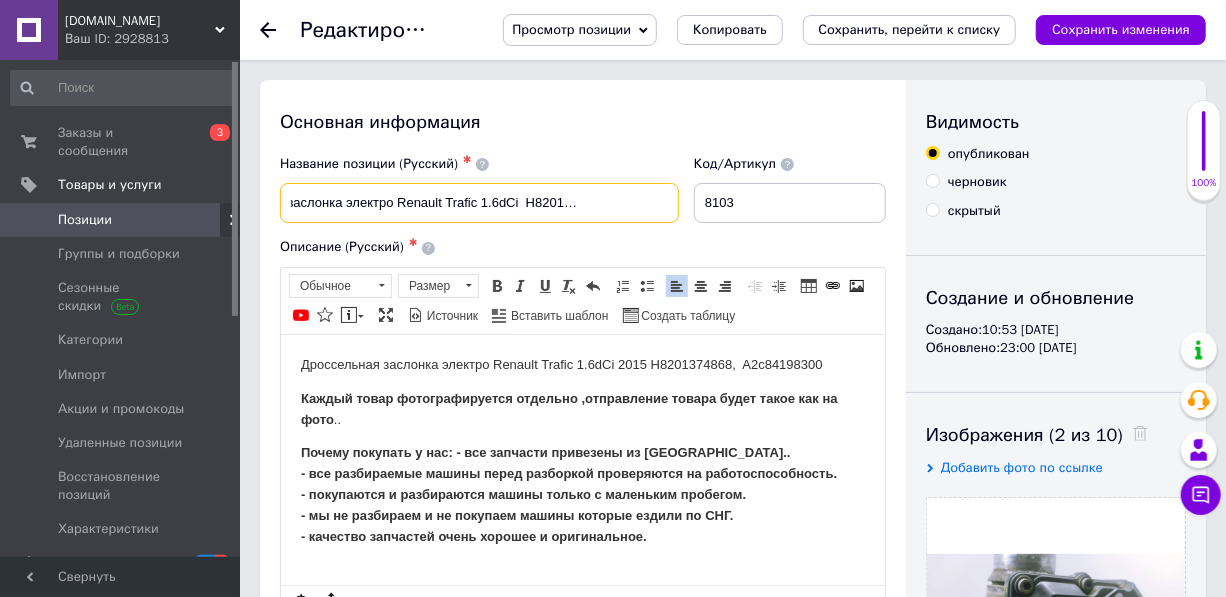 scroll, scrollTop: 0, scrollLeft: 107, axis: horizontal 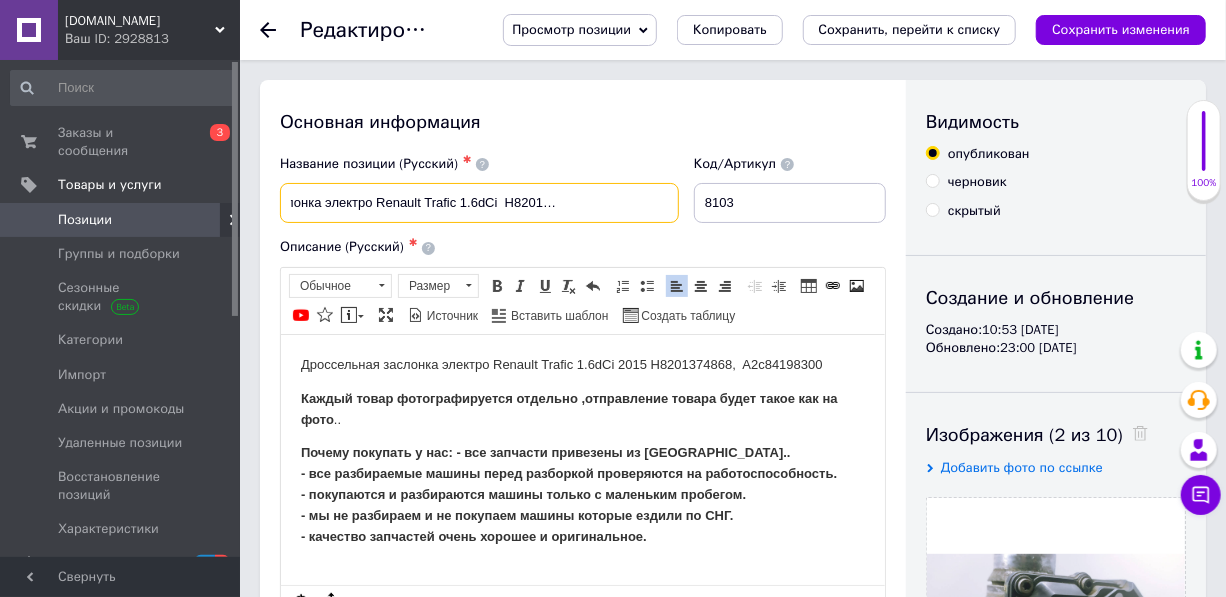 drag, startPoint x: 679, startPoint y: 206, endPoint x: 595, endPoint y: 207, distance: 84.00595 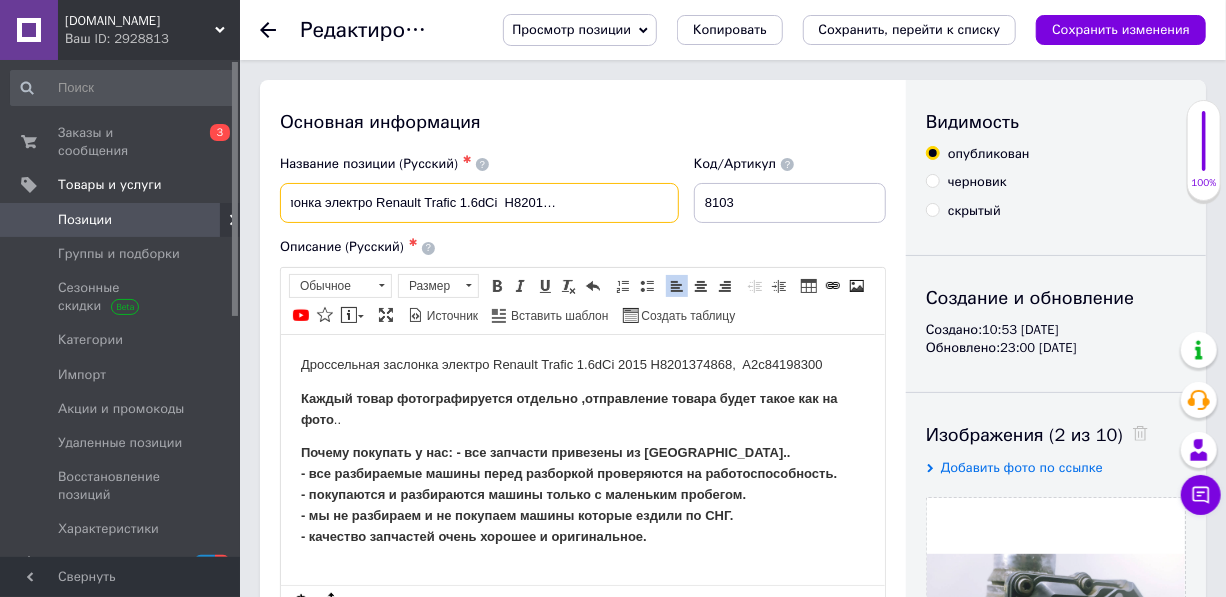 scroll, scrollTop: 0, scrollLeft: 0, axis: both 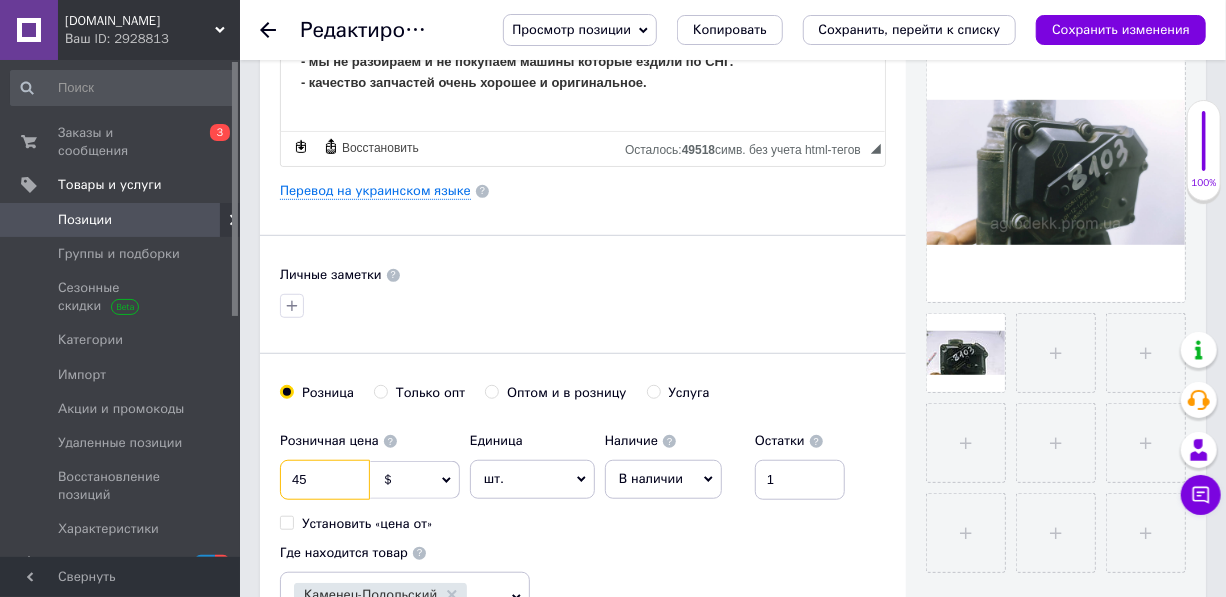 click on "45" at bounding box center [325, 480] 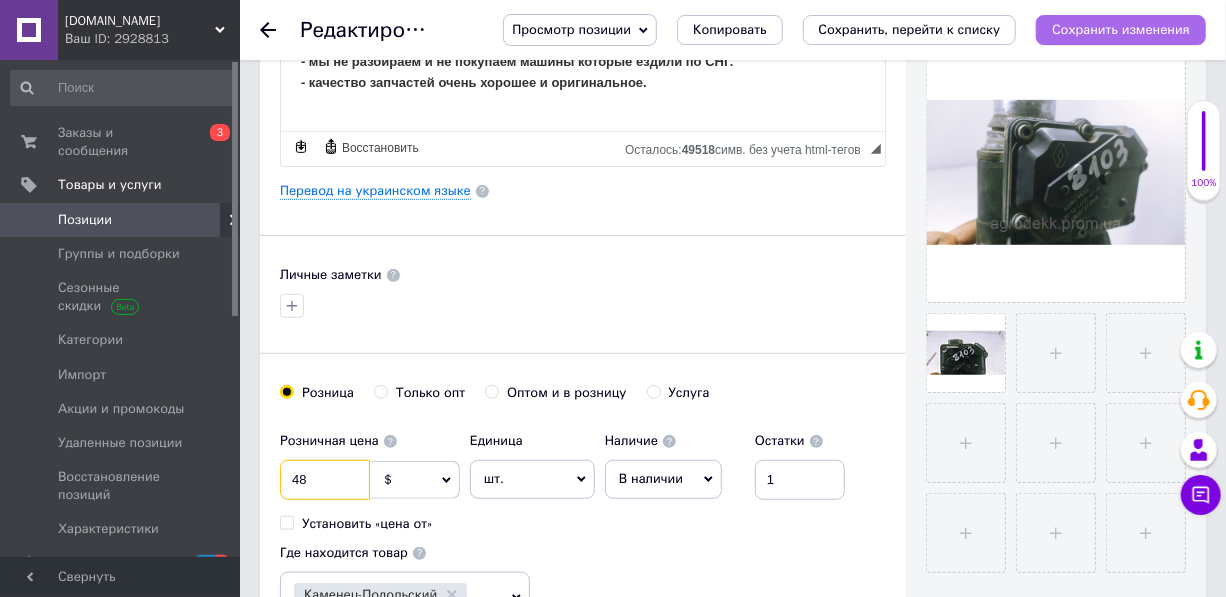 type on "48" 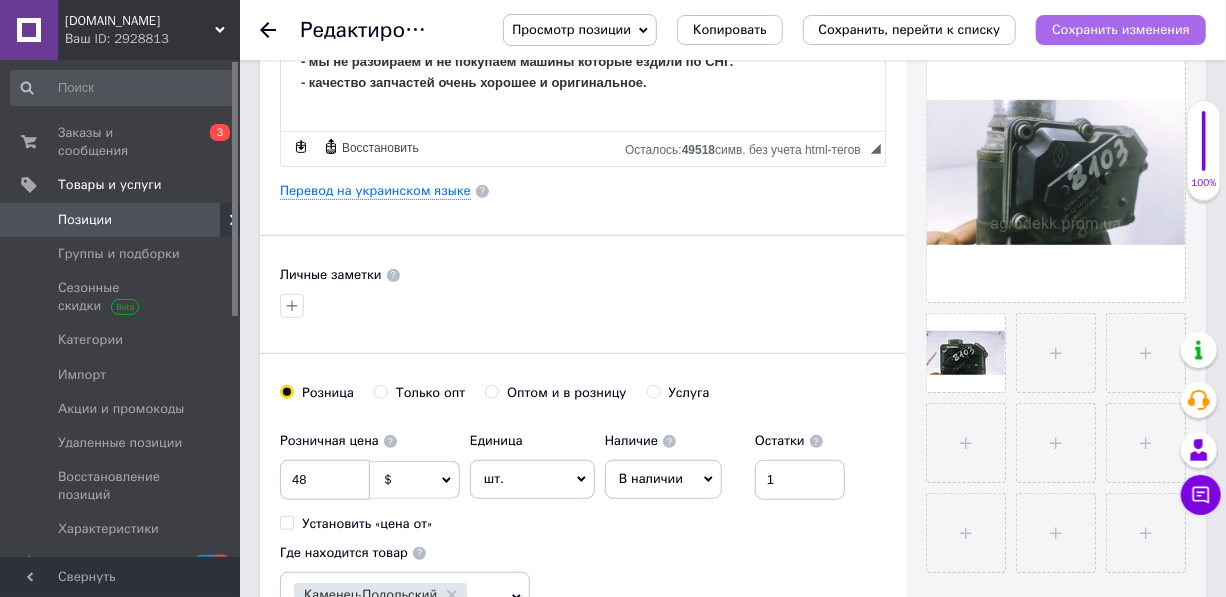 click on "Сохранить изменения" at bounding box center [1121, 29] 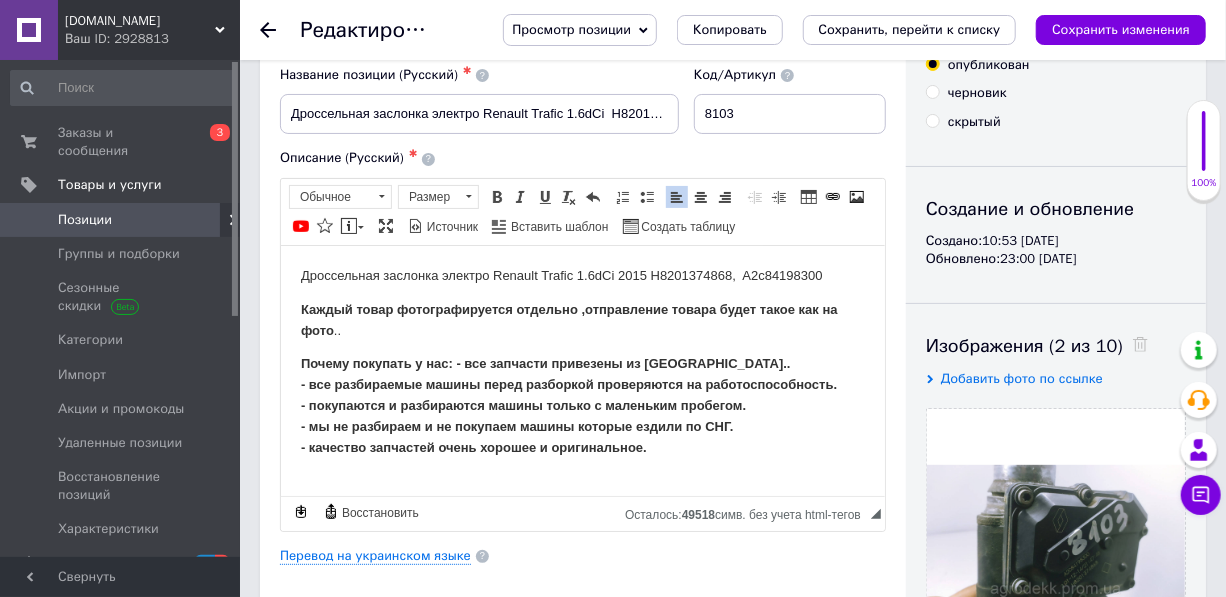 scroll, scrollTop: 0, scrollLeft: 0, axis: both 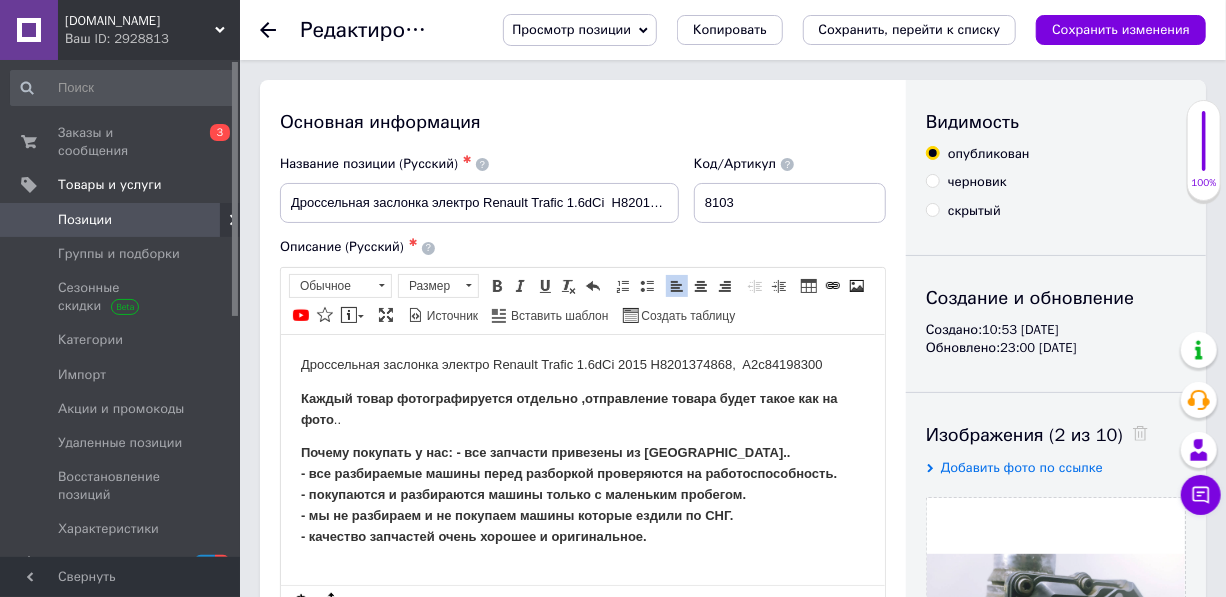 click on "Позиции" at bounding box center (85, 220) 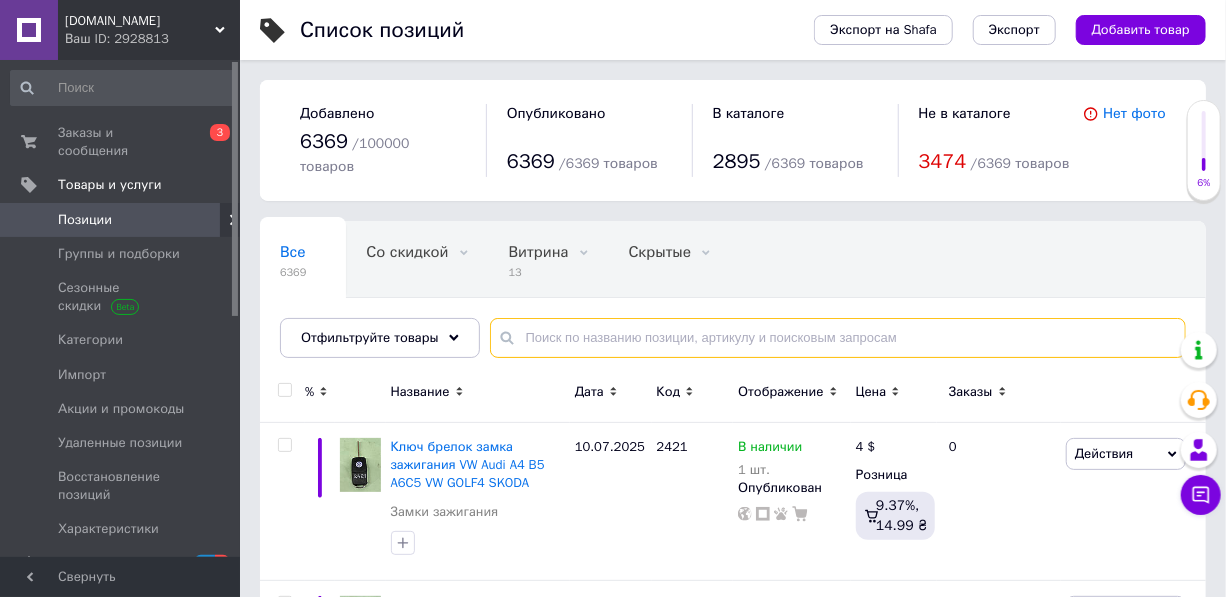 click at bounding box center [838, 338] 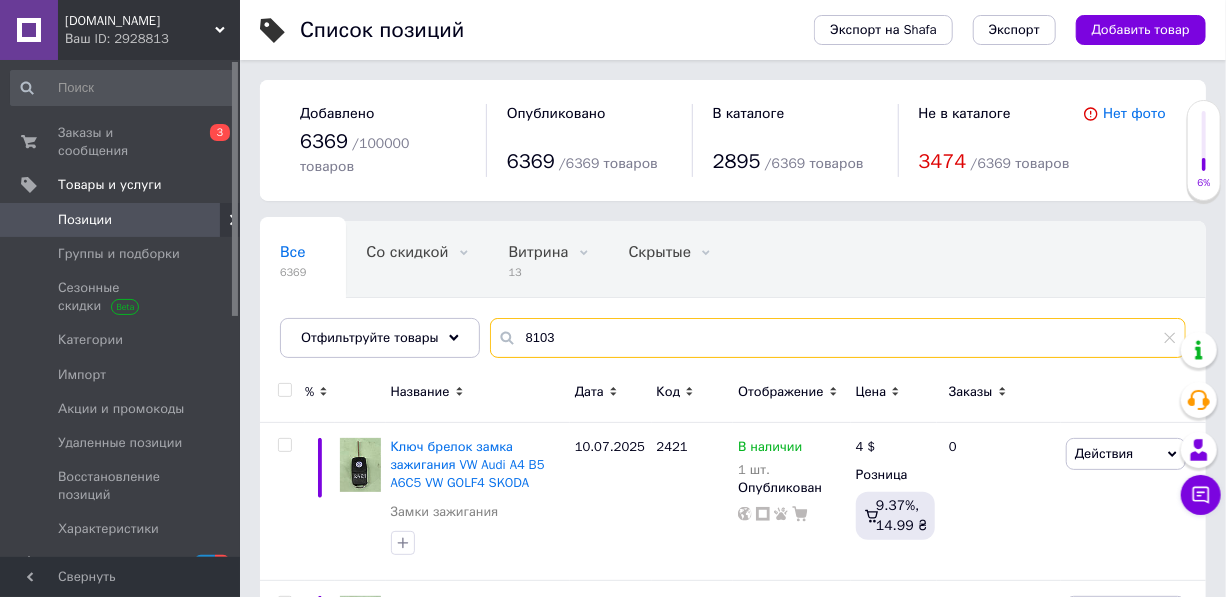 type on "8103" 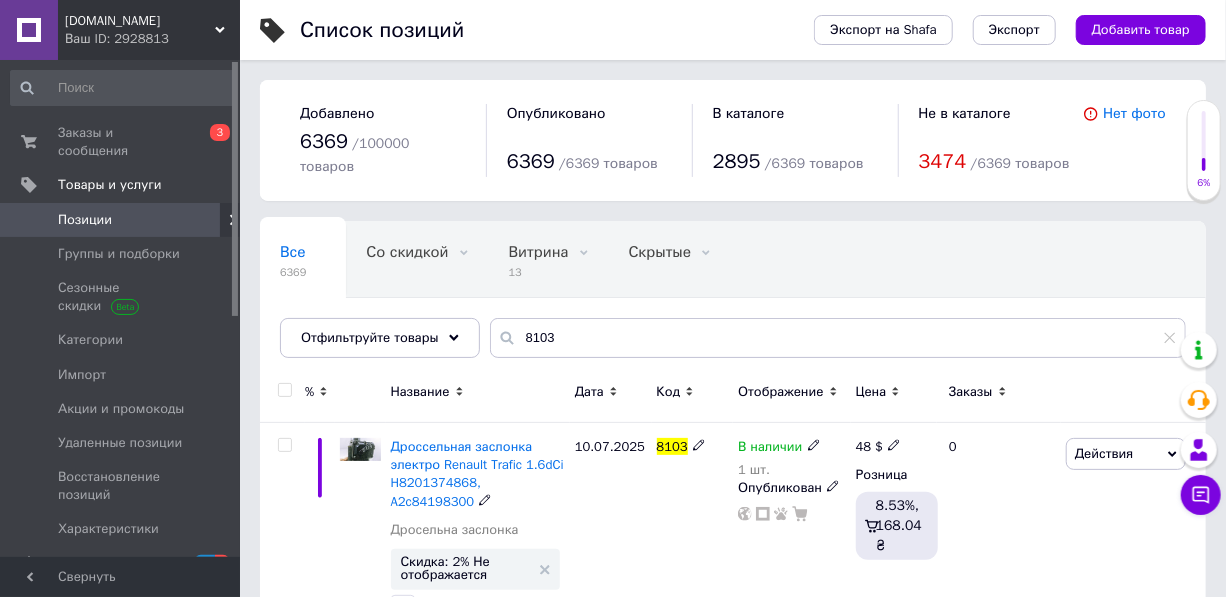 click on "Дроссельная заслонка электро Renault Trafic 1.6dCi  H8201374868,  A2c84198300" at bounding box center (477, 474) 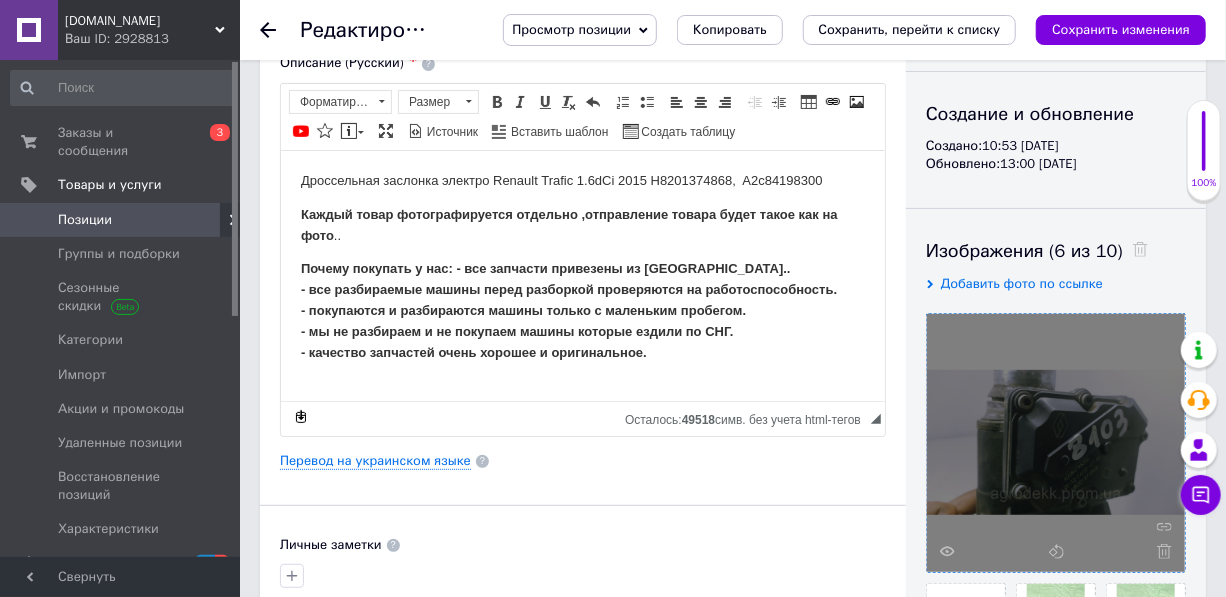 scroll, scrollTop: 363, scrollLeft: 0, axis: vertical 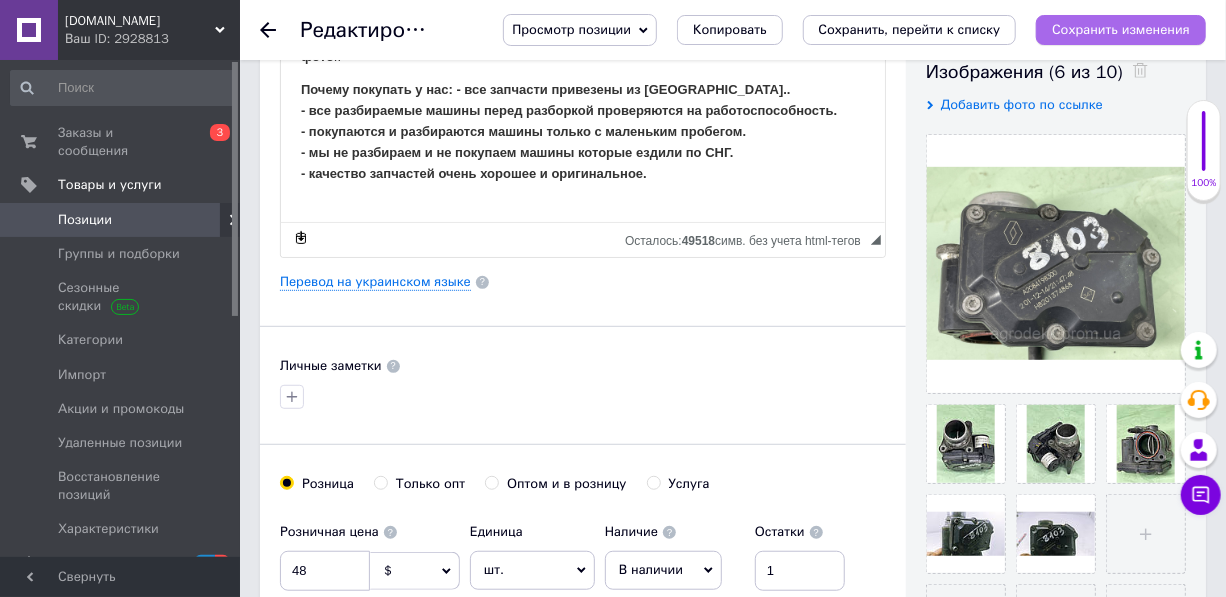 click on "Сохранить изменения" at bounding box center (1121, 29) 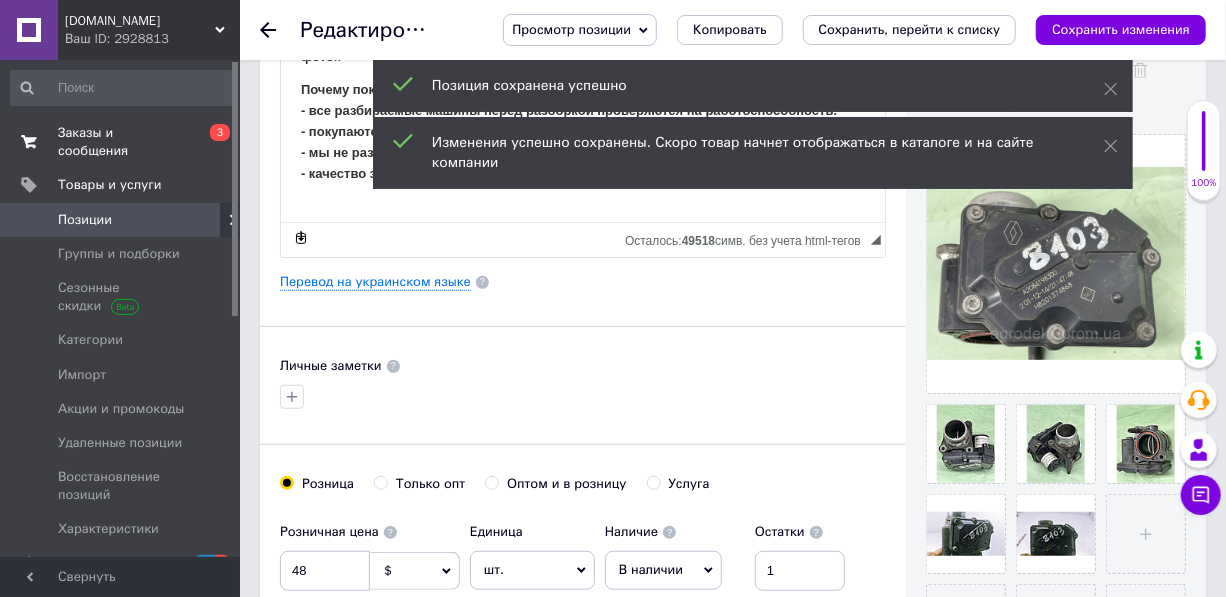 click on "Заказы и сообщения" at bounding box center (121, 142) 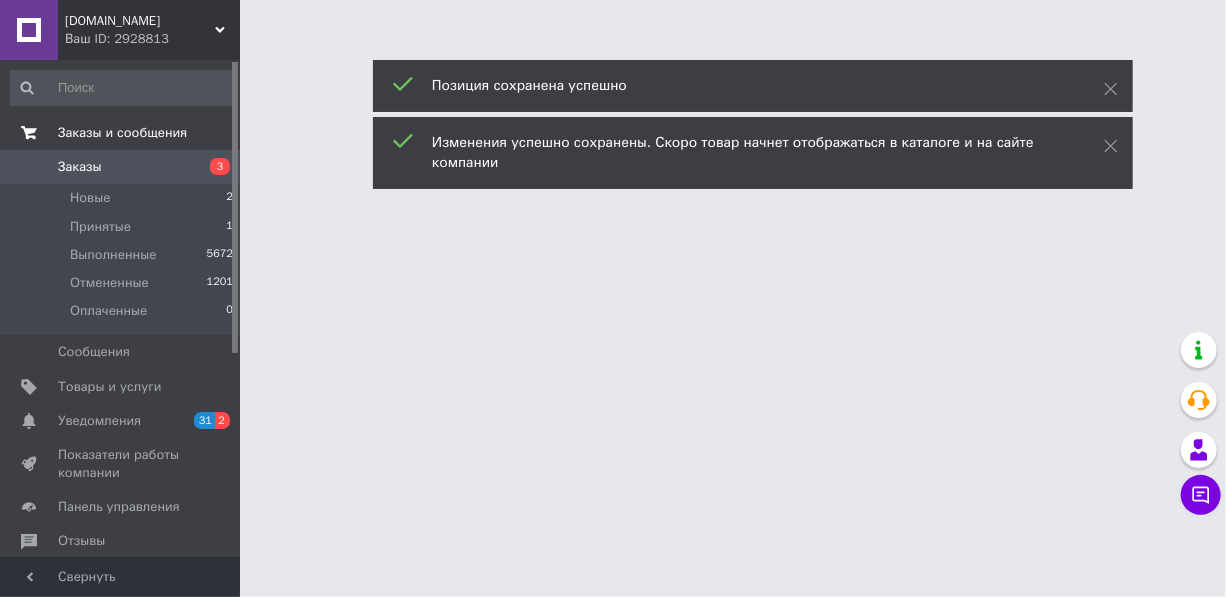 scroll, scrollTop: 0, scrollLeft: 0, axis: both 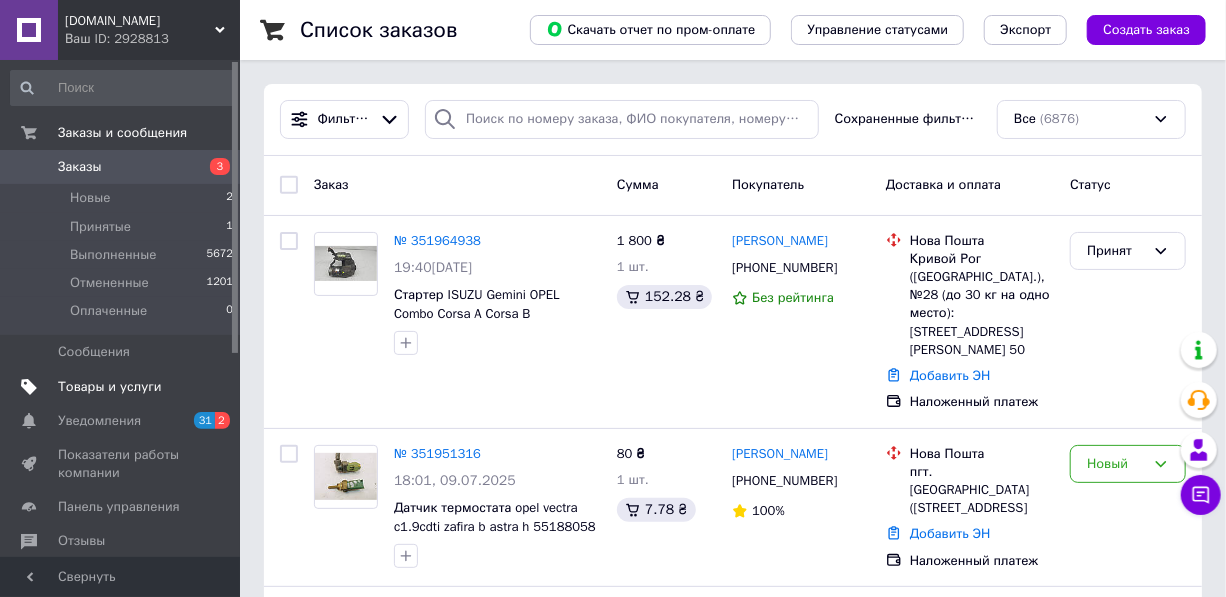 click on "Товары и услуги" at bounding box center [110, 387] 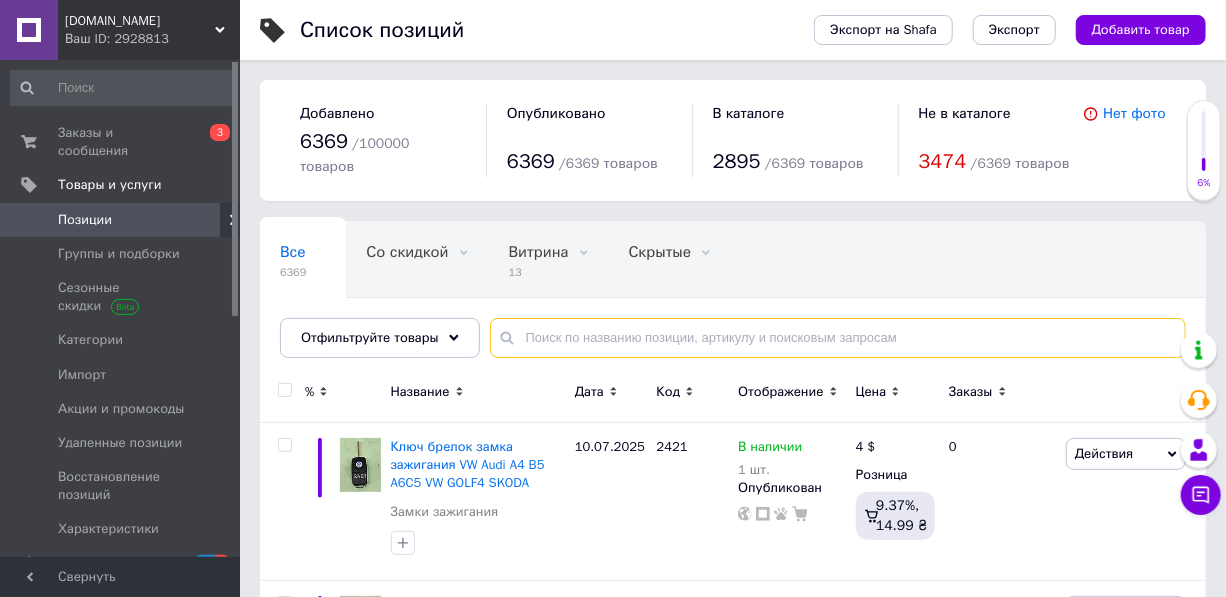 click at bounding box center (838, 338) 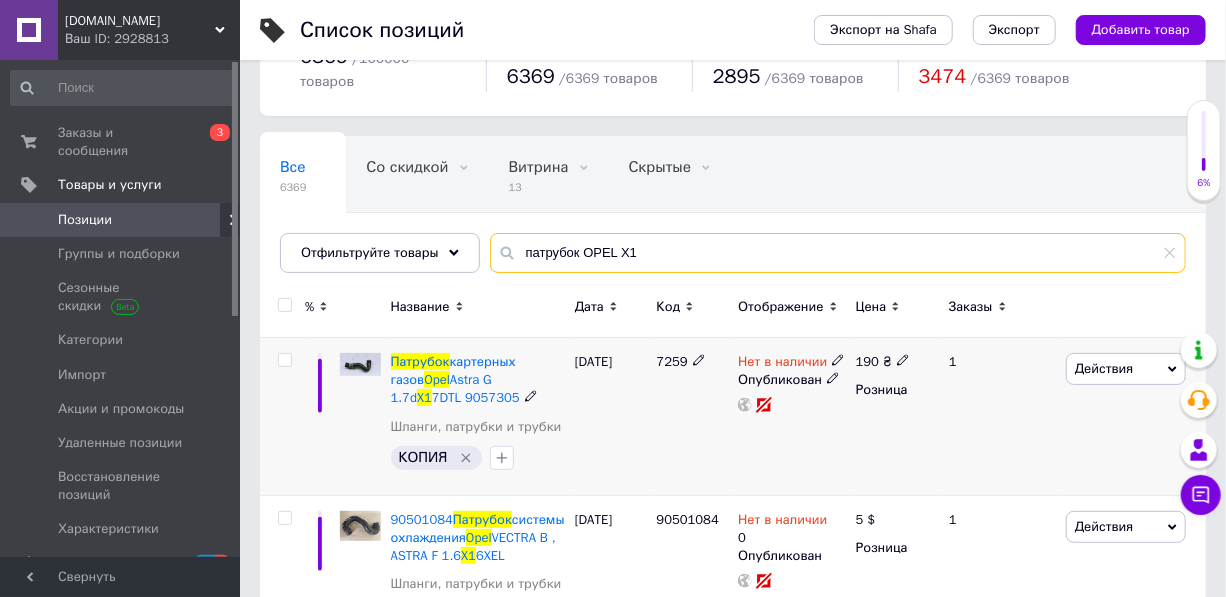 scroll, scrollTop: 140, scrollLeft: 0, axis: vertical 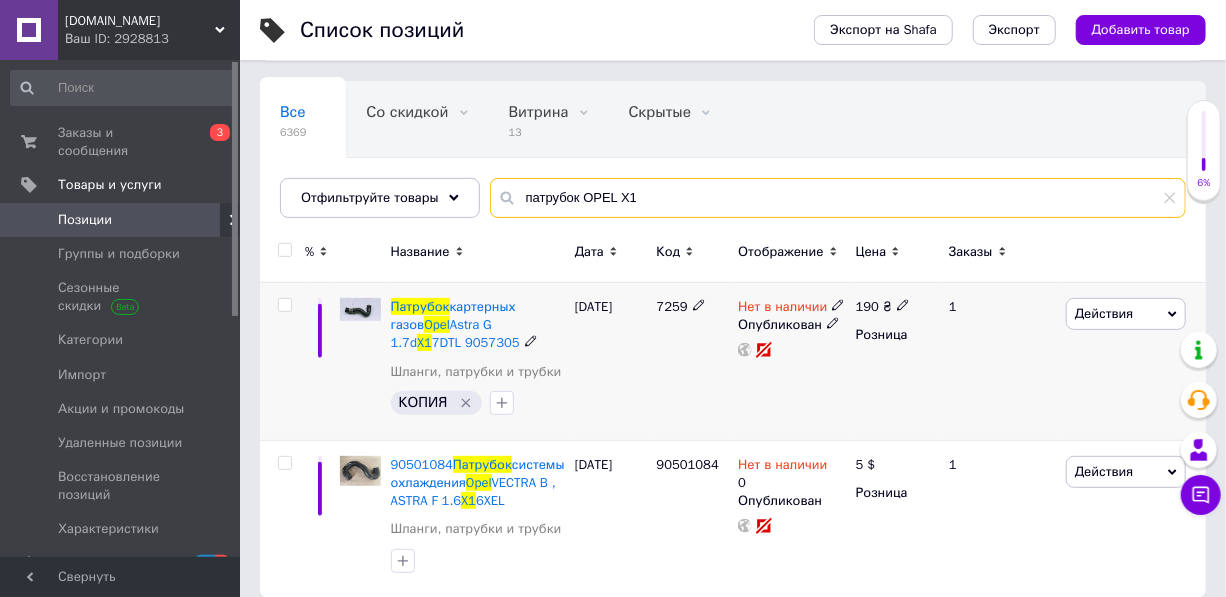 type on "патрубок OPEL X1" 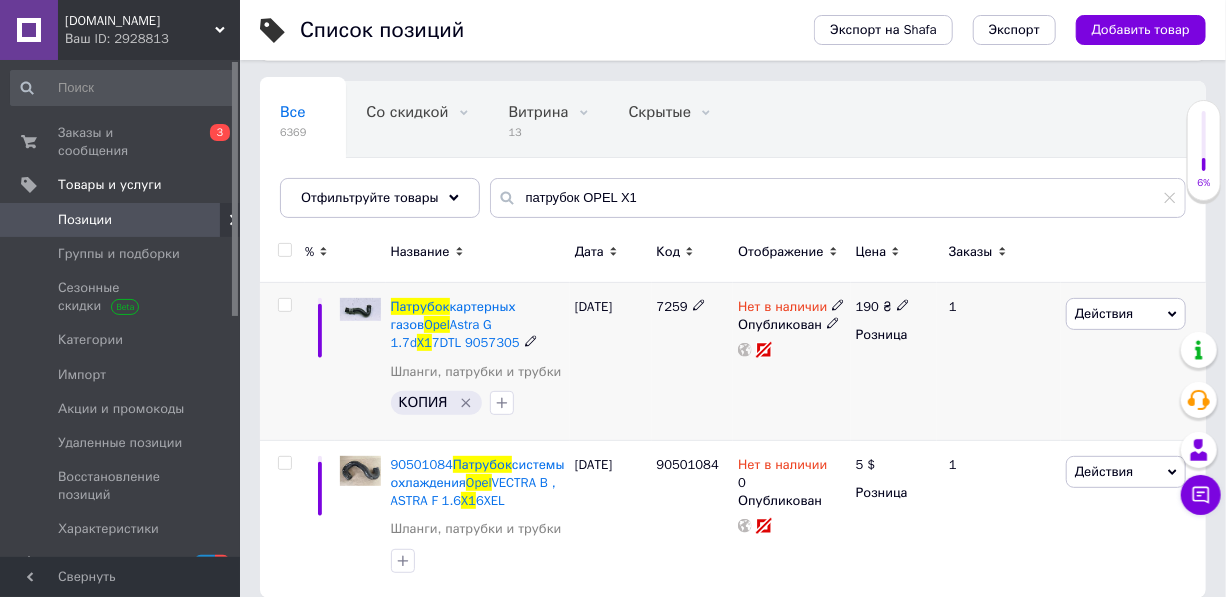 click 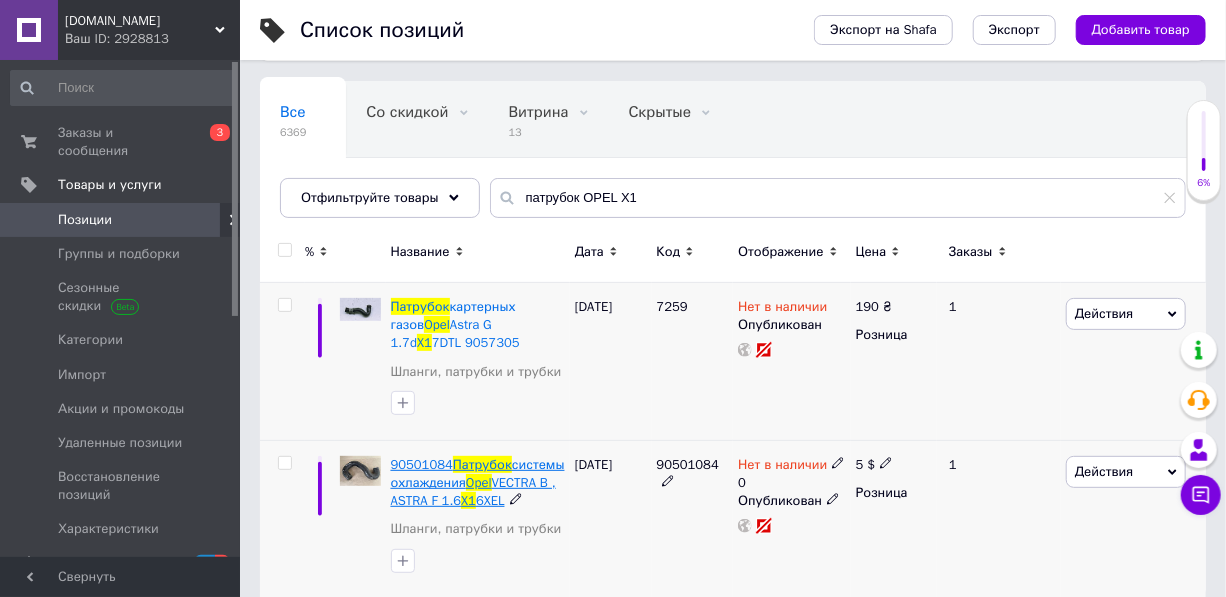 click on "VECTRA B , ASTRA F 1.6" at bounding box center (473, 491) 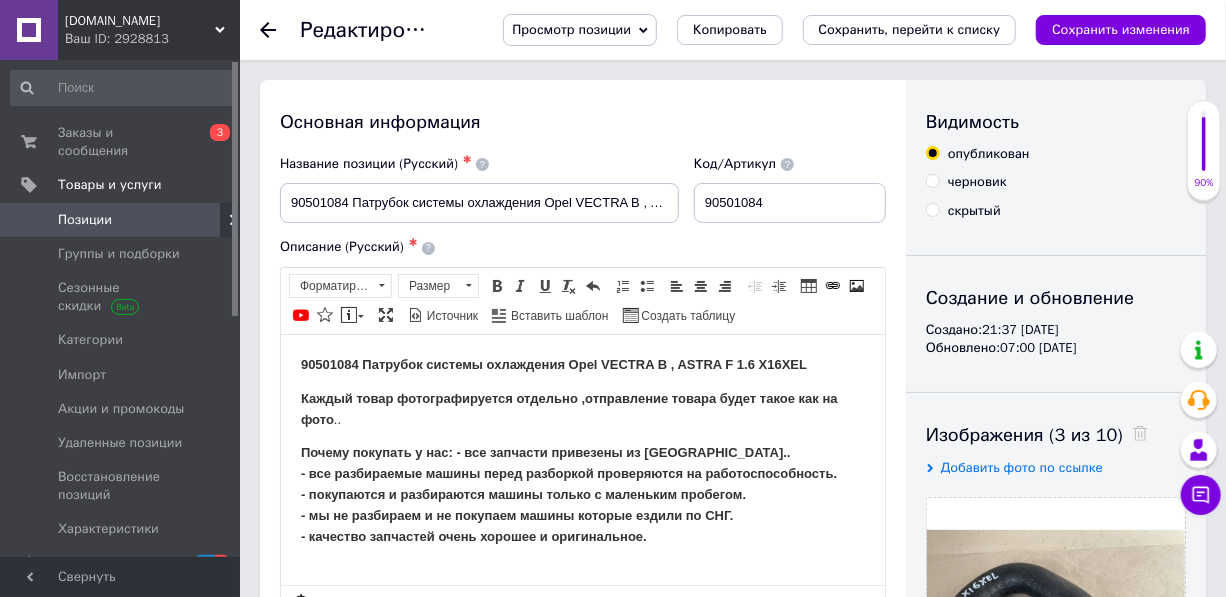scroll, scrollTop: 0, scrollLeft: 0, axis: both 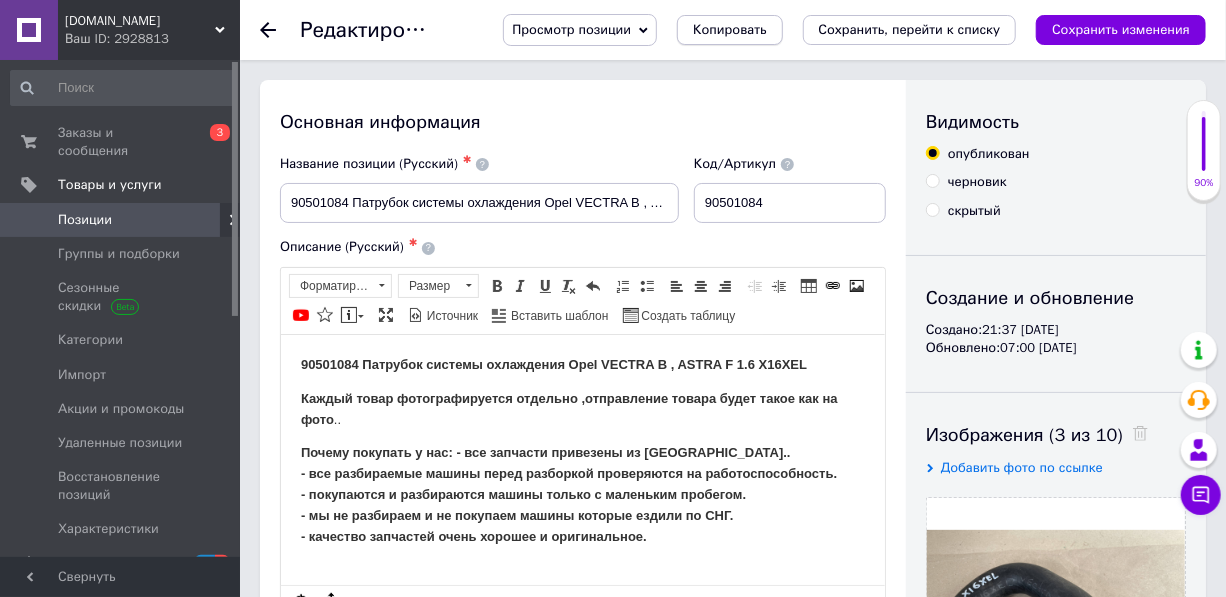 click on "Копировать" at bounding box center (729, 30) 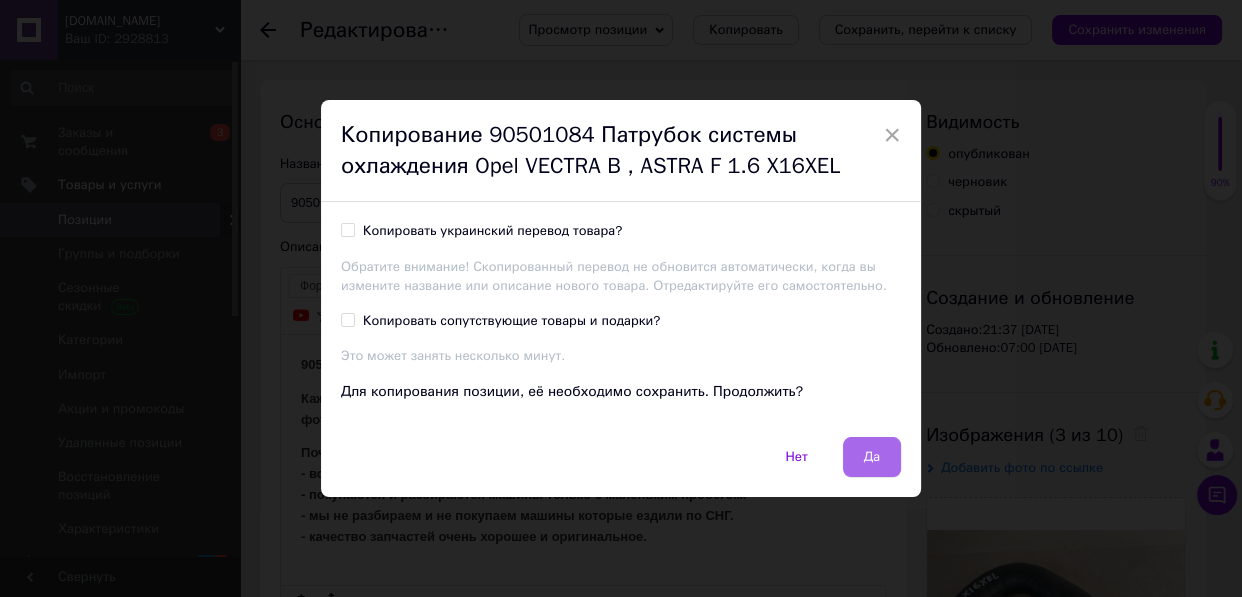 click on "Да" at bounding box center [872, 457] 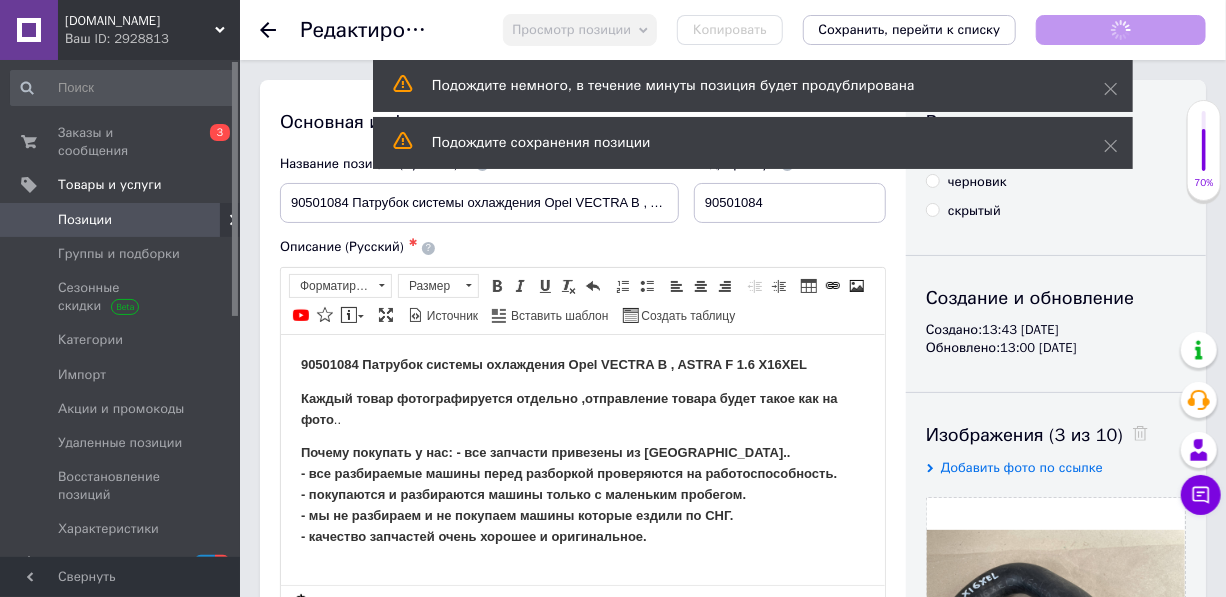 scroll, scrollTop: 0, scrollLeft: 0, axis: both 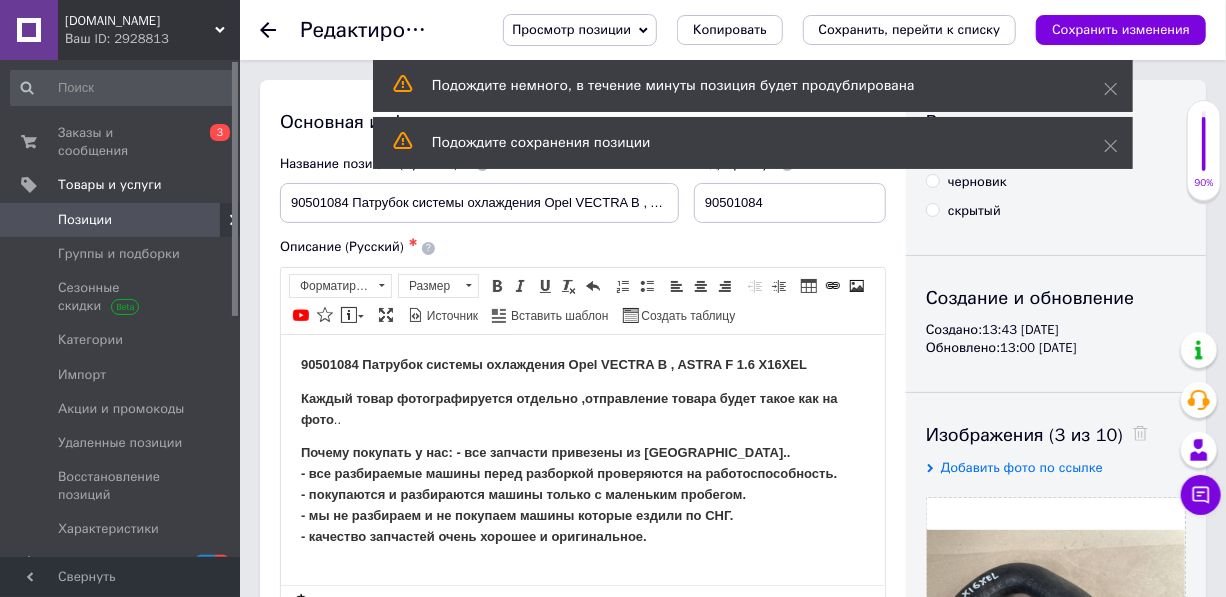 click on "Позиции" at bounding box center [85, 220] 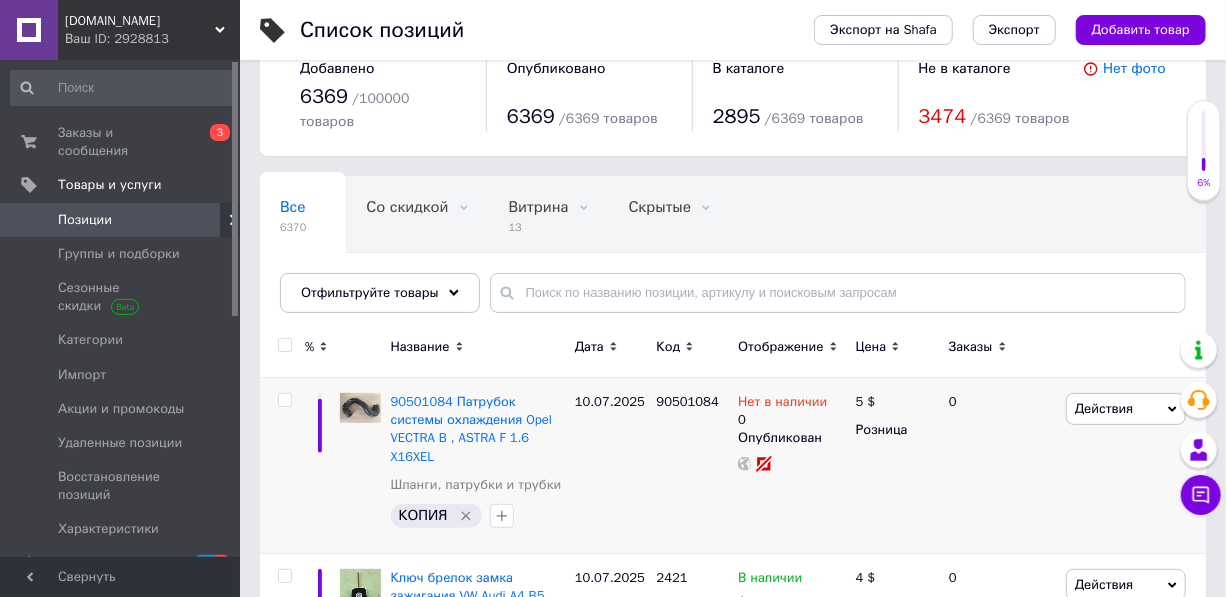 scroll, scrollTop: 90, scrollLeft: 0, axis: vertical 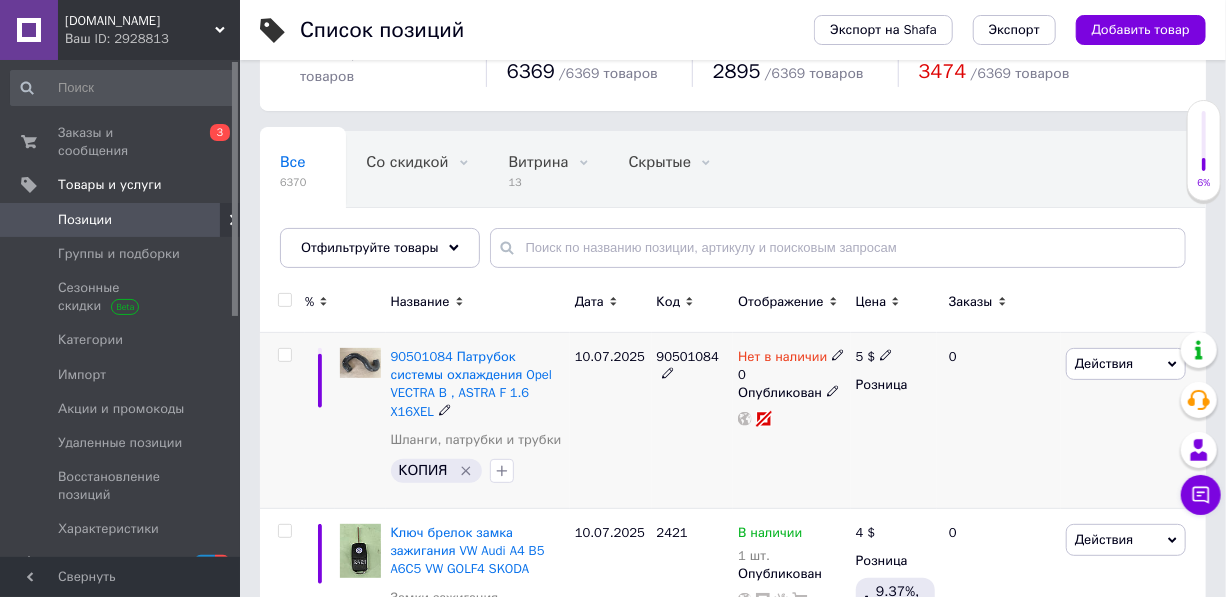 click on "КОПИЯ" at bounding box center (437, 471) 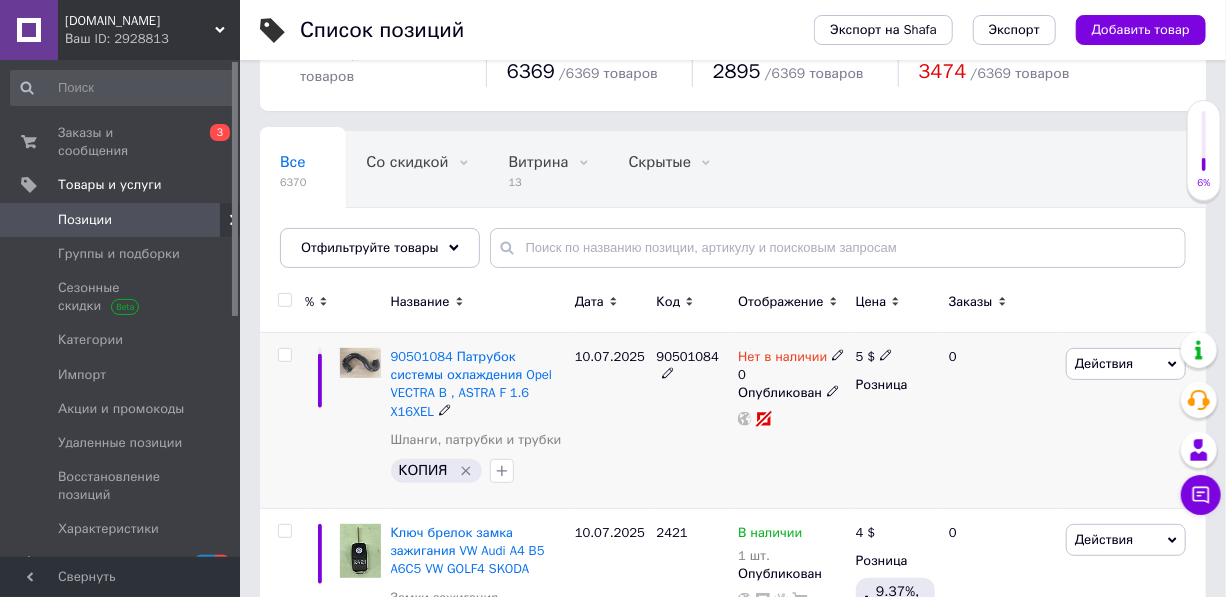 click 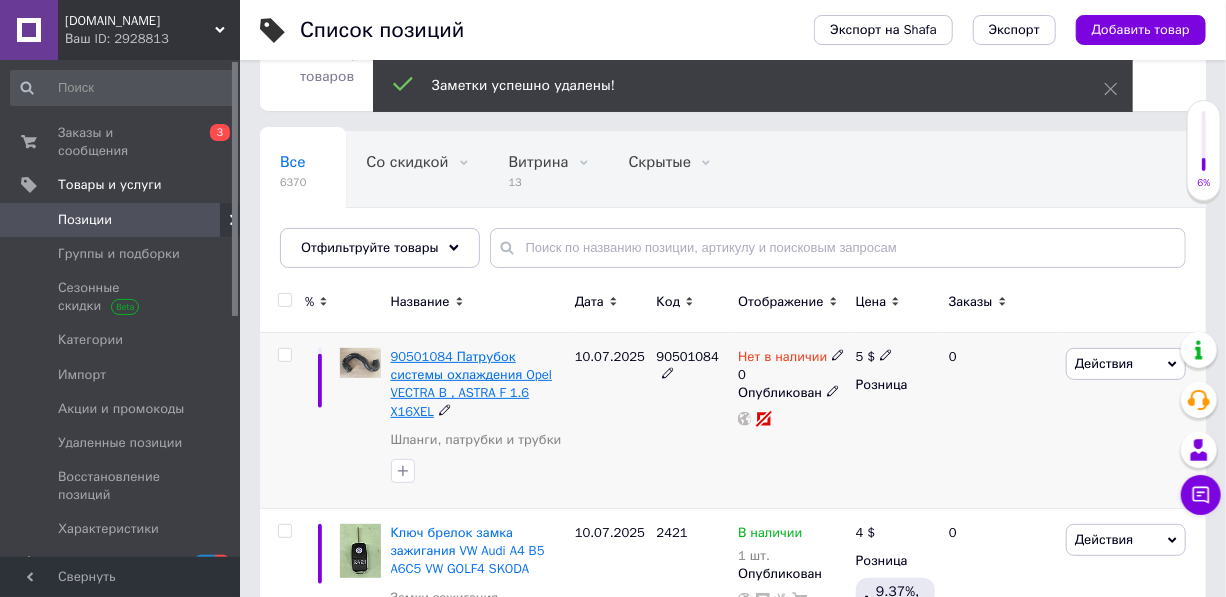 click on "90501084 Патрубок системы охлаждения Opel VECTRA B , ASTRA F 1.6 X16XEL" at bounding box center (472, 384) 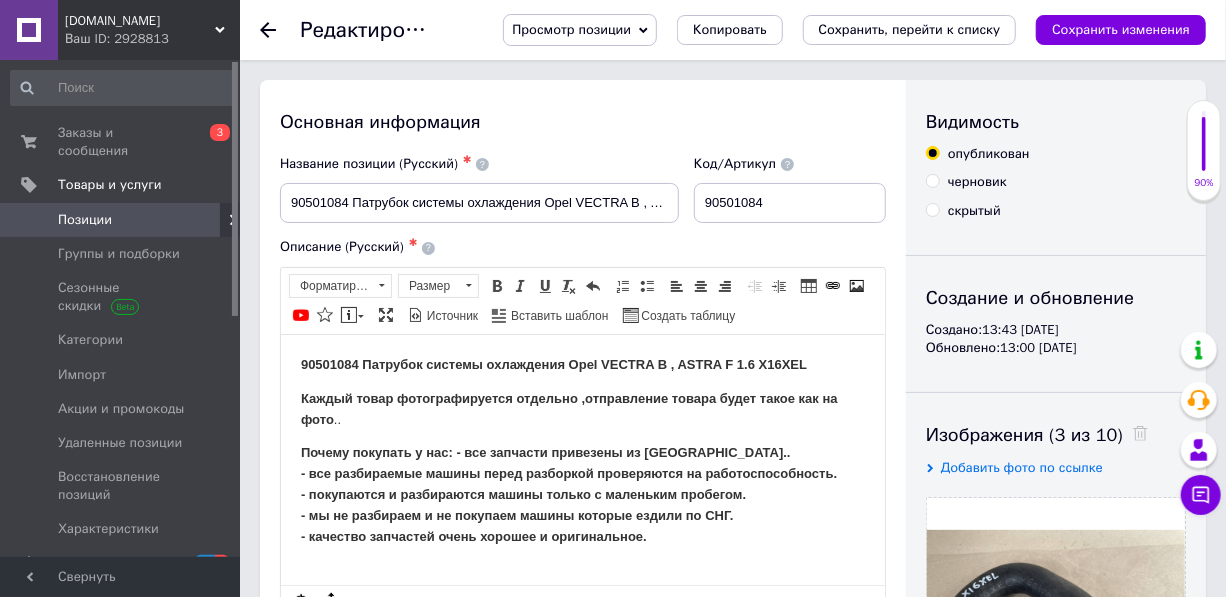 scroll, scrollTop: 0, scrollLeft: 0, axis: both 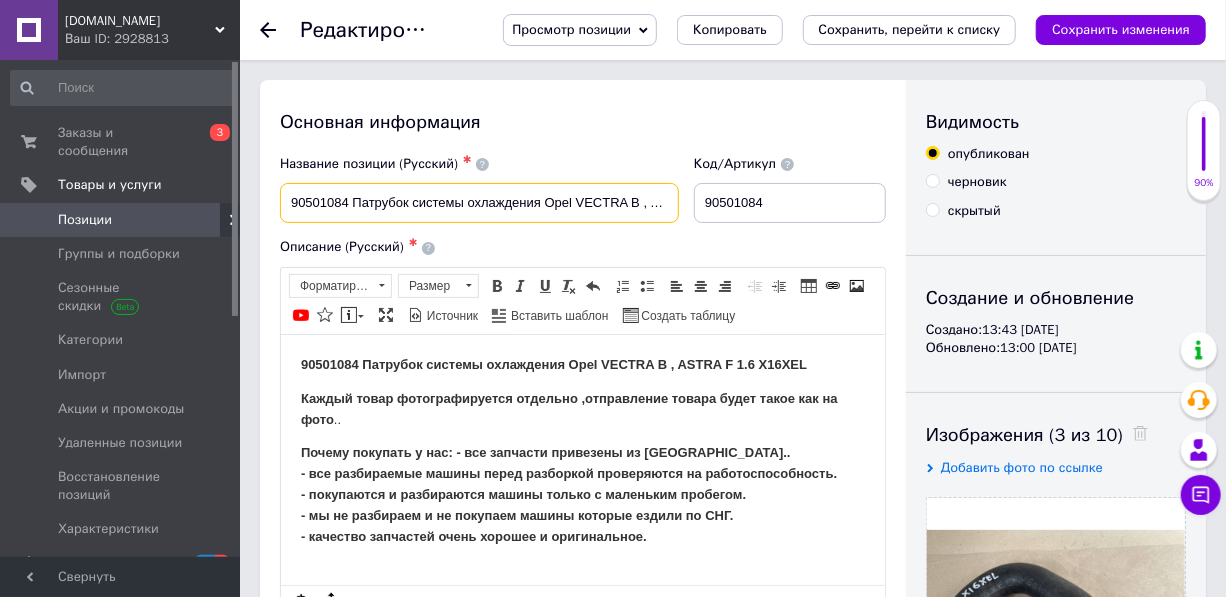 drag, startPoint x: 347, startPoint y: 195, endPoint x: 269, endPoint y: 204, distance: 78.51752 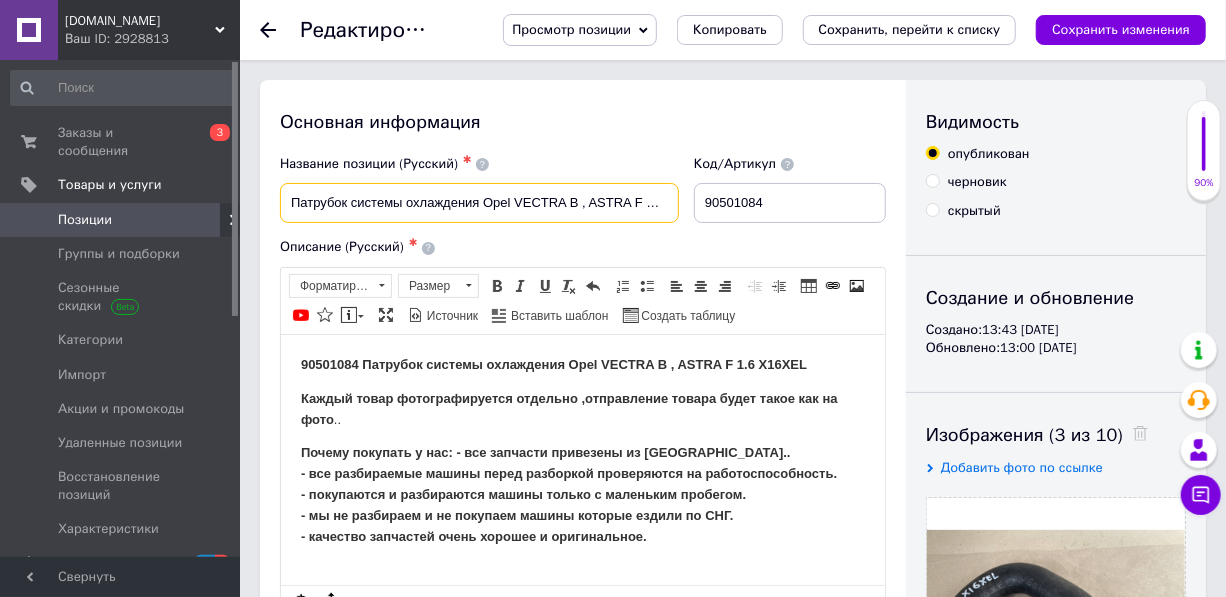 paste on "1336022" 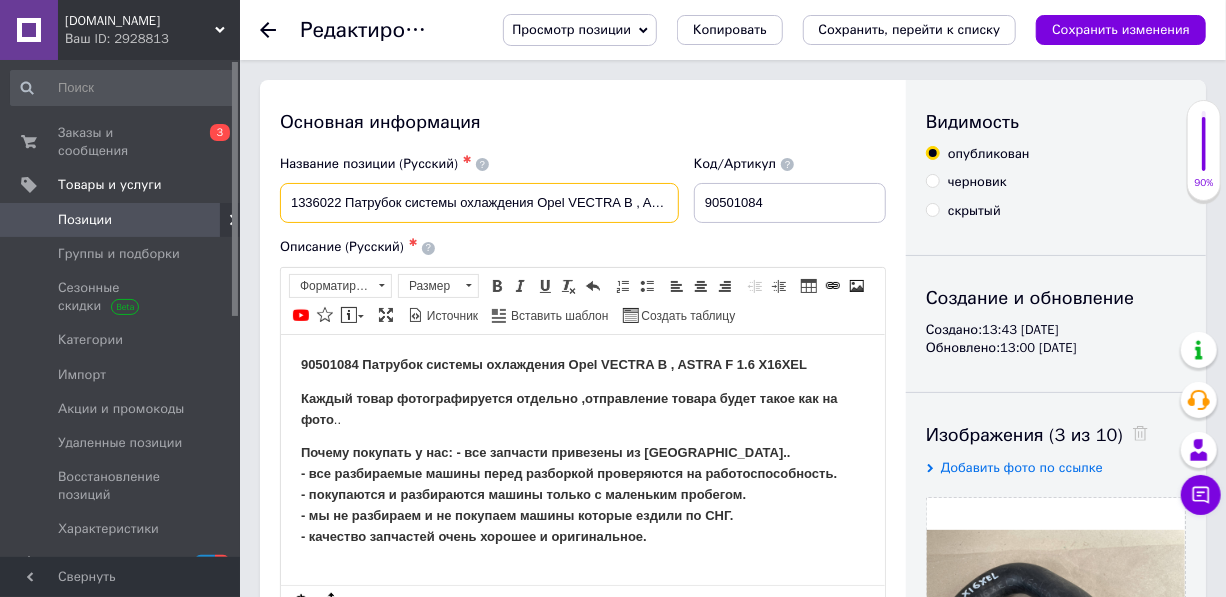 scroll, scrollTop: 0, scrollLeft: 93, axis: horizontal 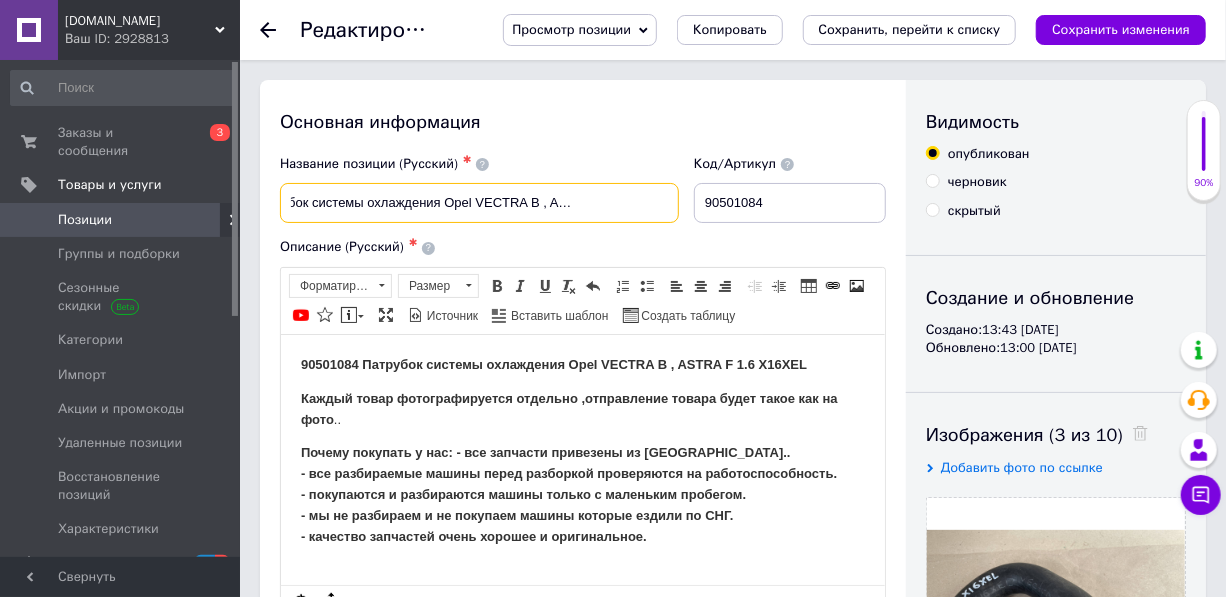 drag, startPoint x: 566, startPoint y: 200, endPoint x: 853, endPoint y: 205, distance: 287.04355 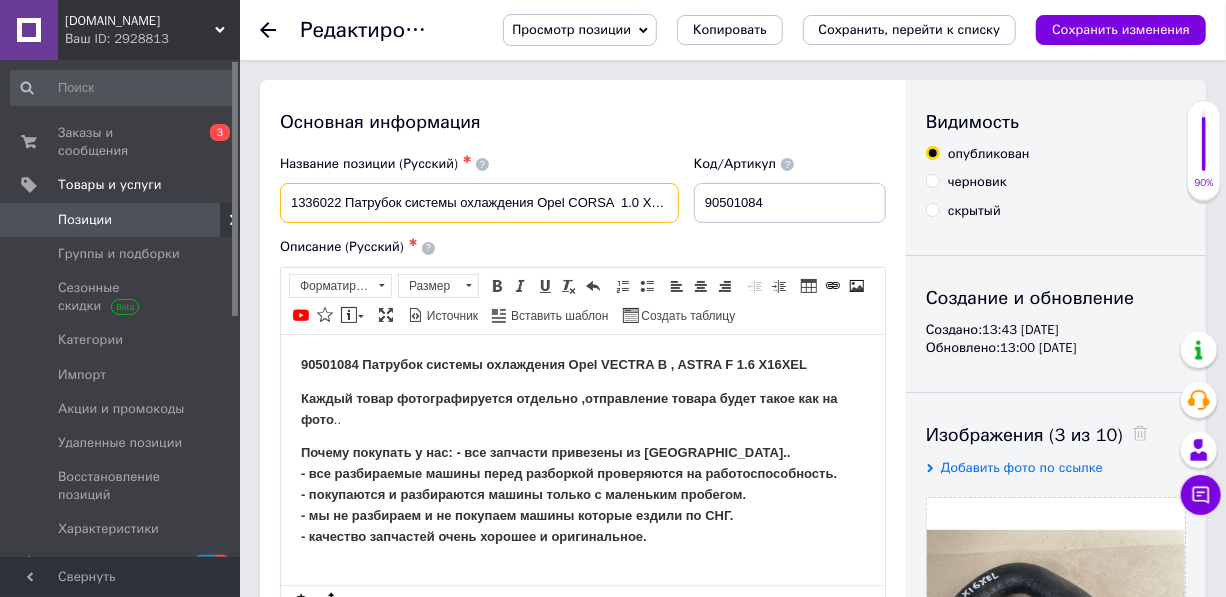 scroll, scrollTop: 0, scrollLeft: 6, axis: horizontal 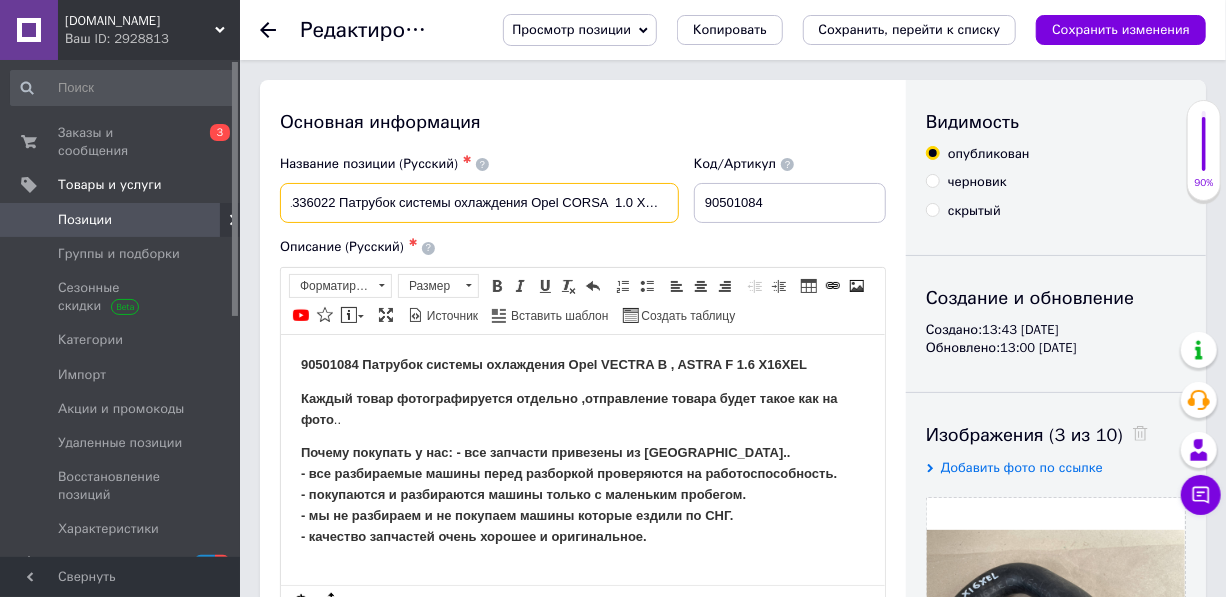 type on "1336022 Патрубок системы охлаждения Opel CORSA  1.0 X10XE" 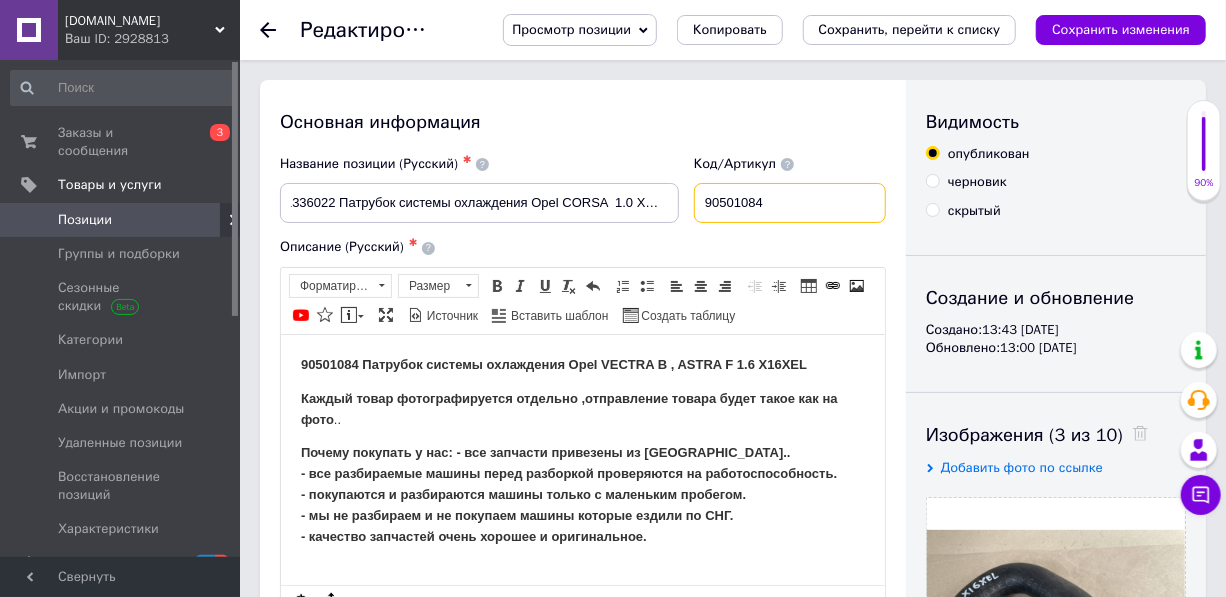 scroll, scrollTop: 0, scrollLeft: 0, axis: both 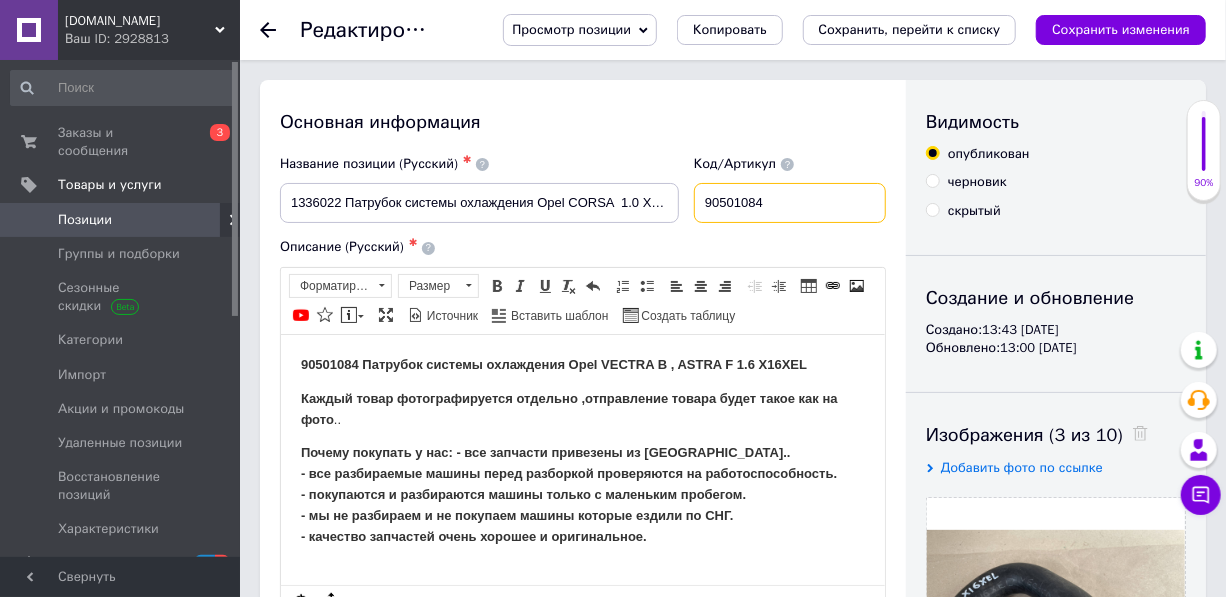 drag, startPoint x: 785, startPoint y: 208, endPoint x: 717, endPoint y: 208, distance: 68 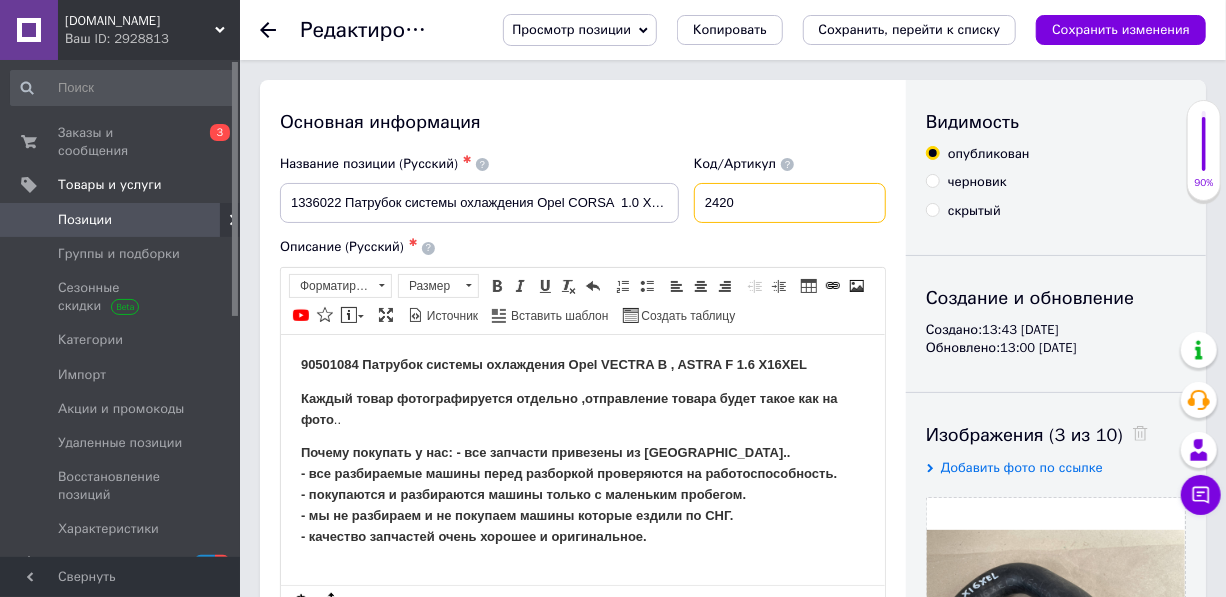 type on "2420" 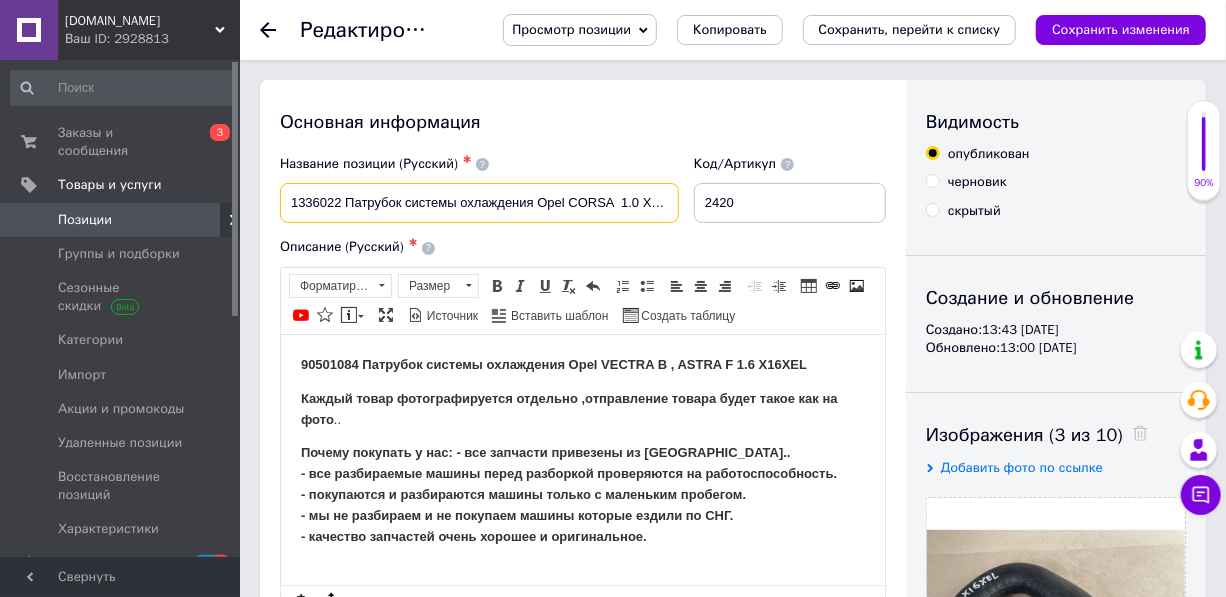 scroll, scrollTop: 0, scrollLeft: 7, axis: horizontal 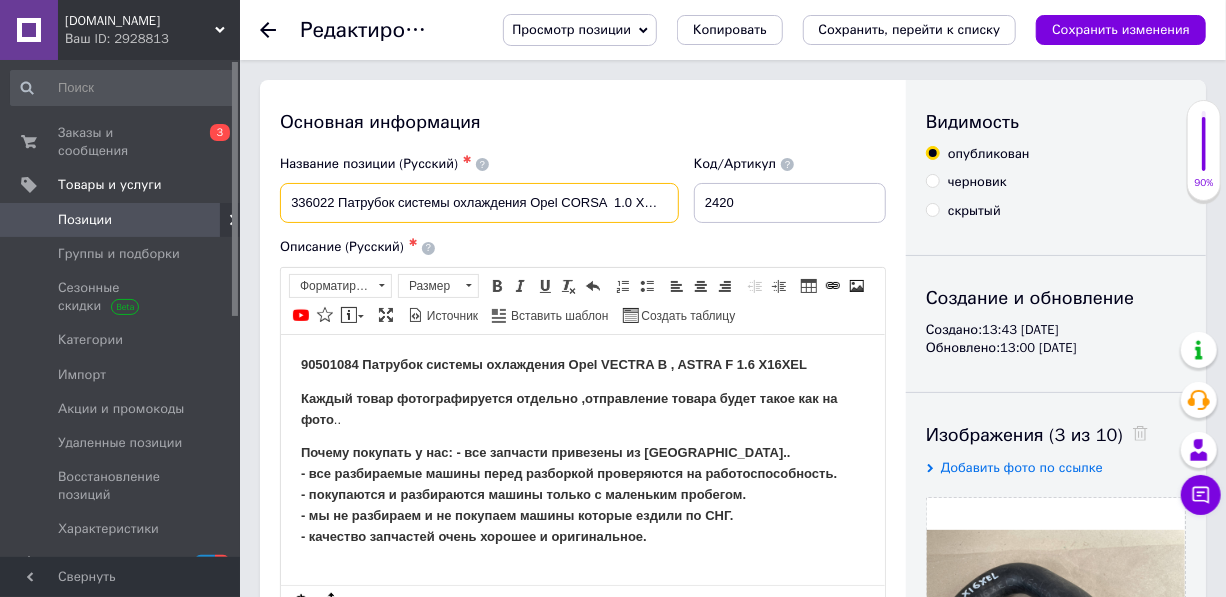 drag, startPoint x: 284, startPoint y: 205, endPoint x: 734, endPoint y: 190, distance: 450.24994 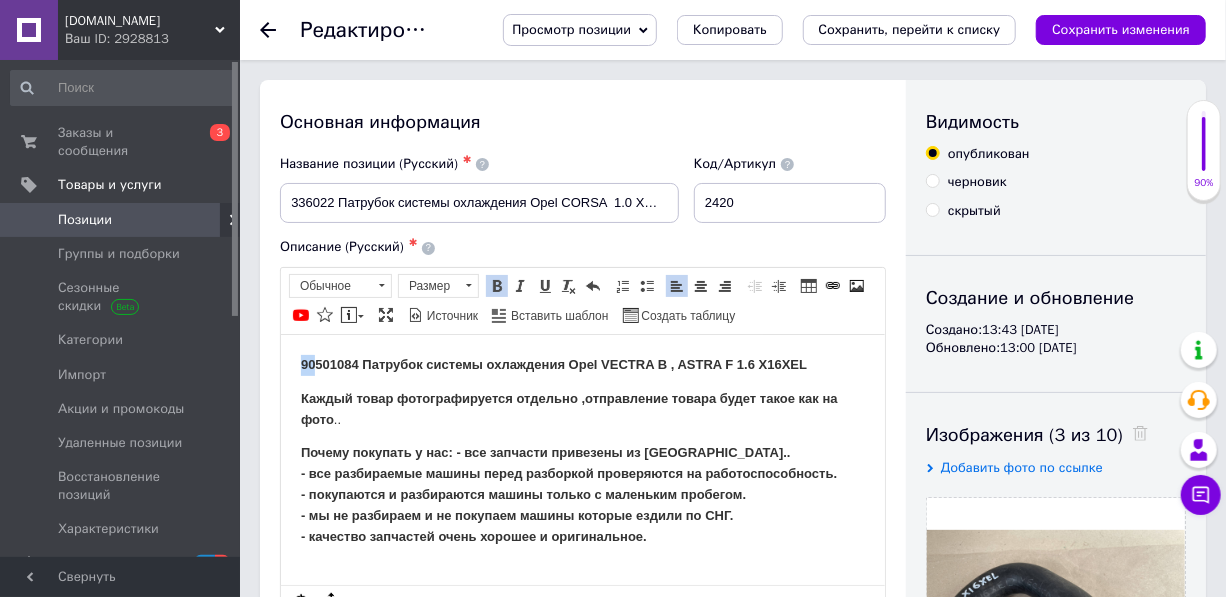 scroll, scrollTop: 0, scrollLeft: 0, axis: both 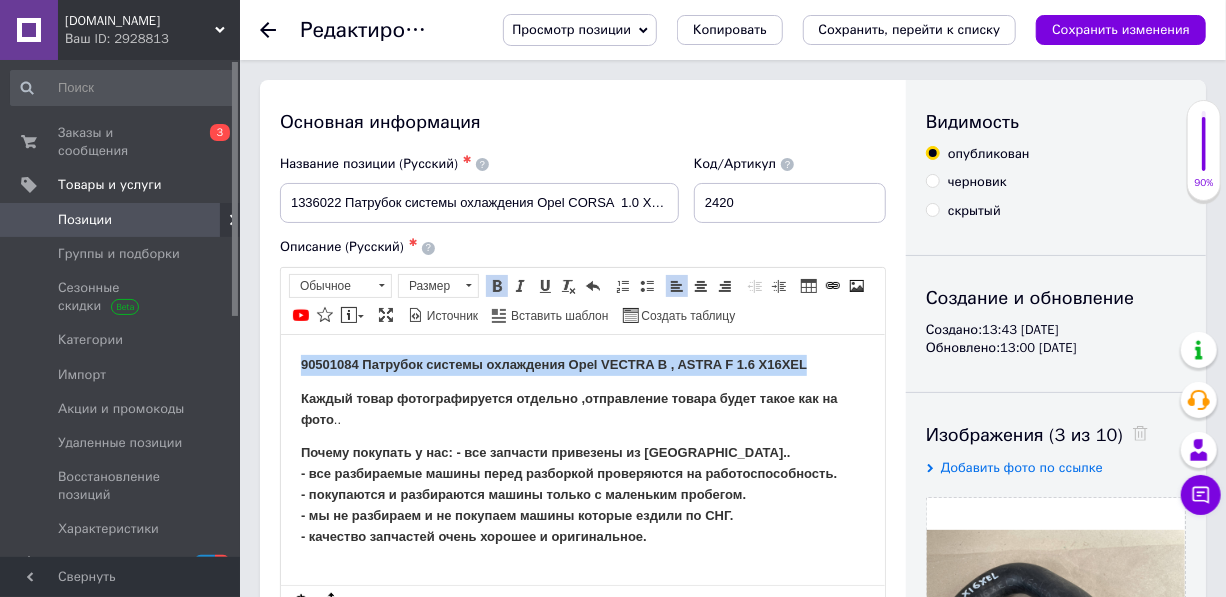 drag, startPoint x: 300, startPoint y: 361, endPoint x: 813, endPoint y: 358, distance: 513.0088 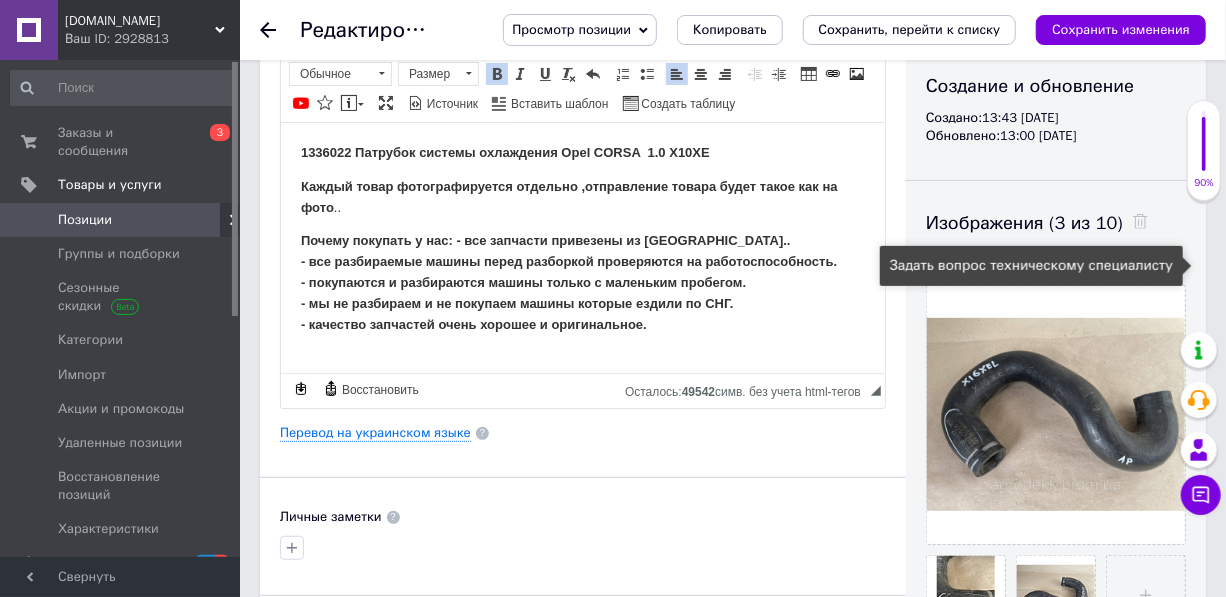 scroll, scrollTop: 272, scrollLeft: 0, axis: vertical 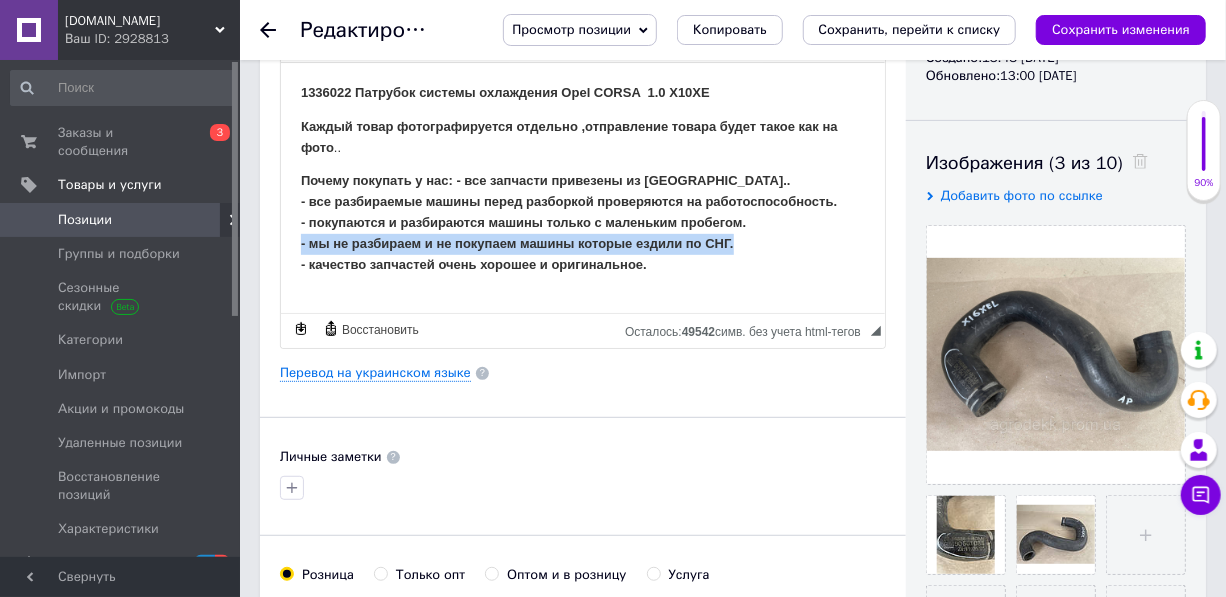 drag, startPoint x: 734, startPoint y: 242, endPoint x: 290, endPoint y: 242, distance: 444 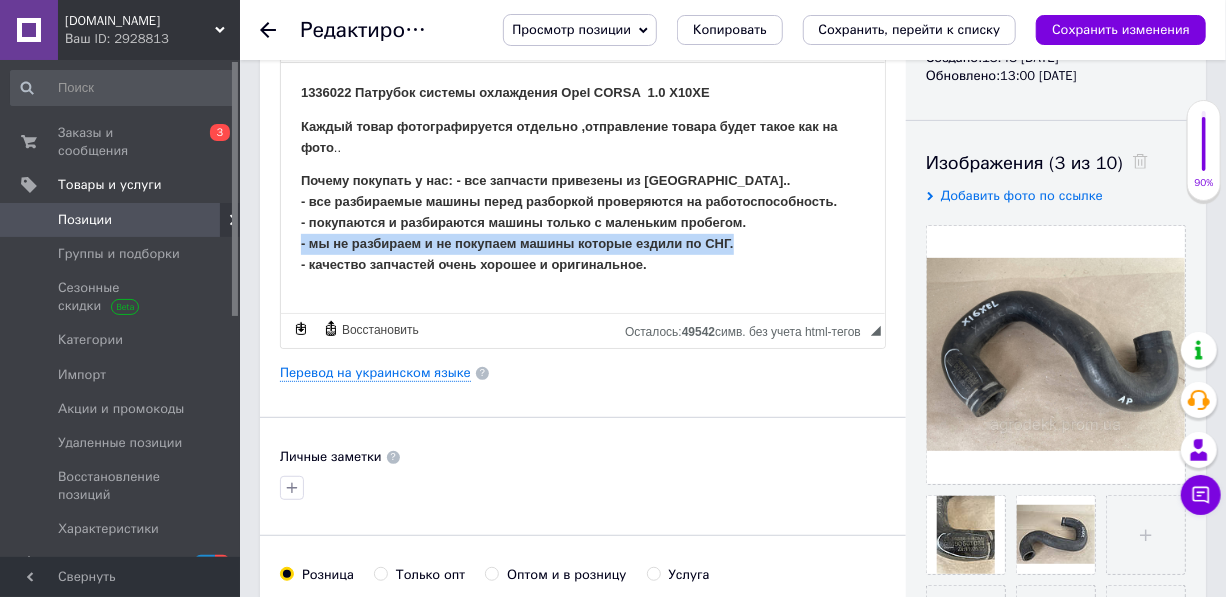 type 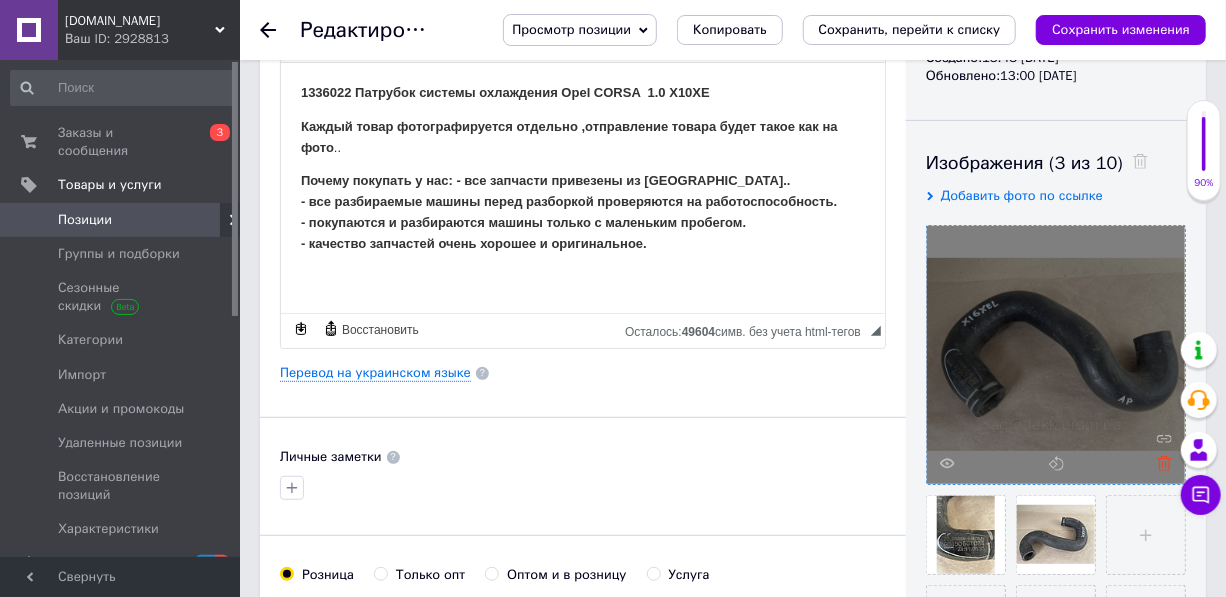 click 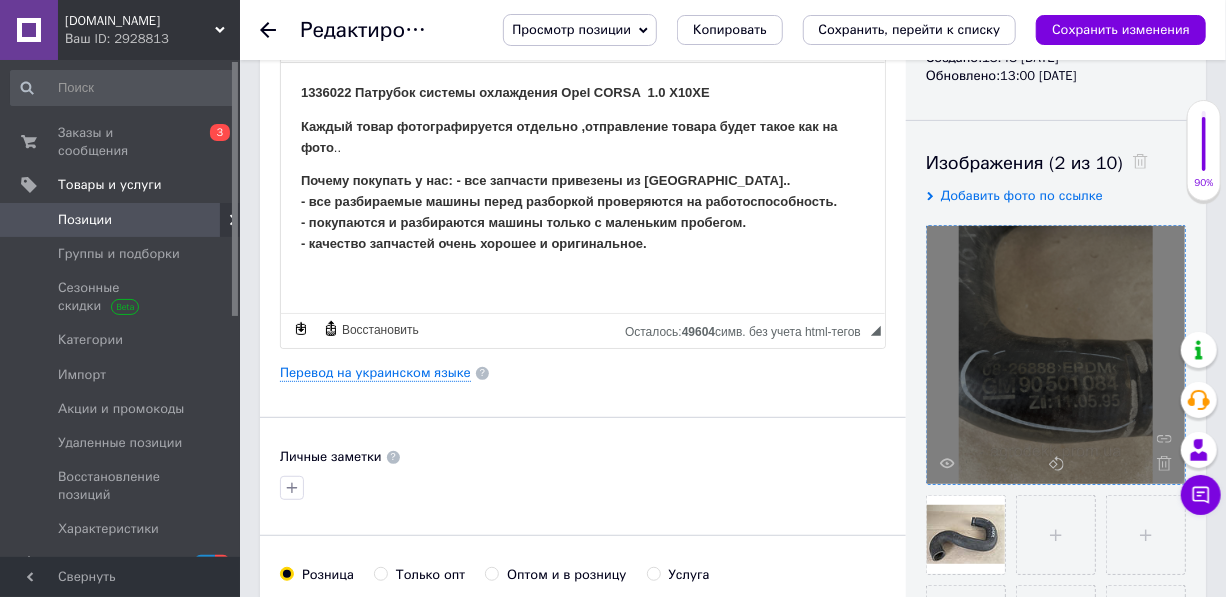 click 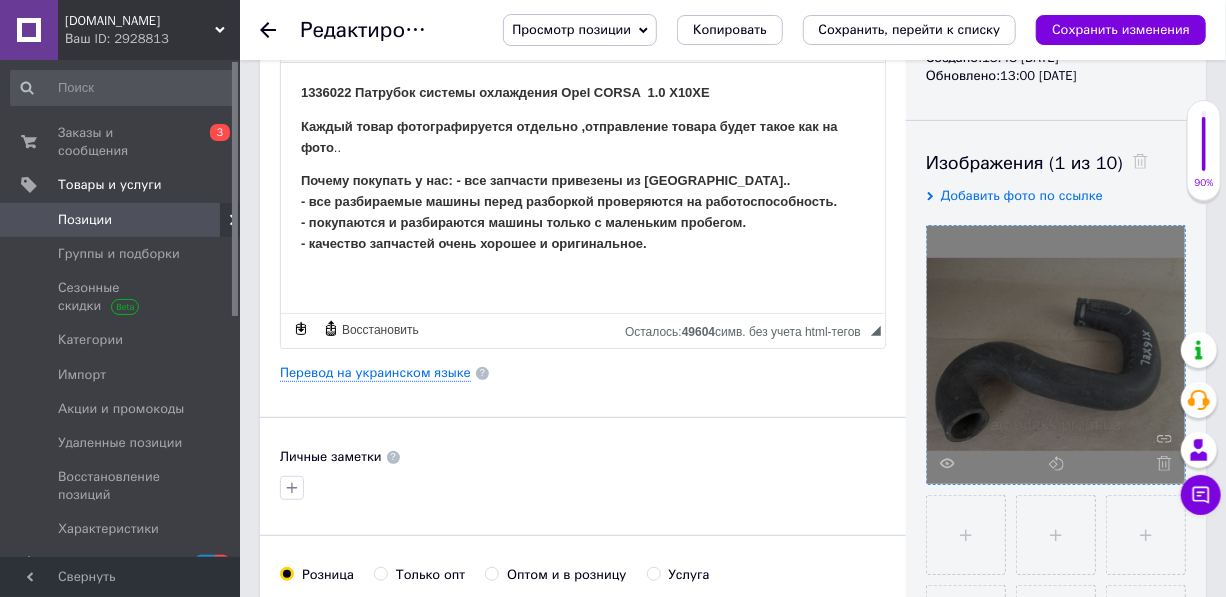 click 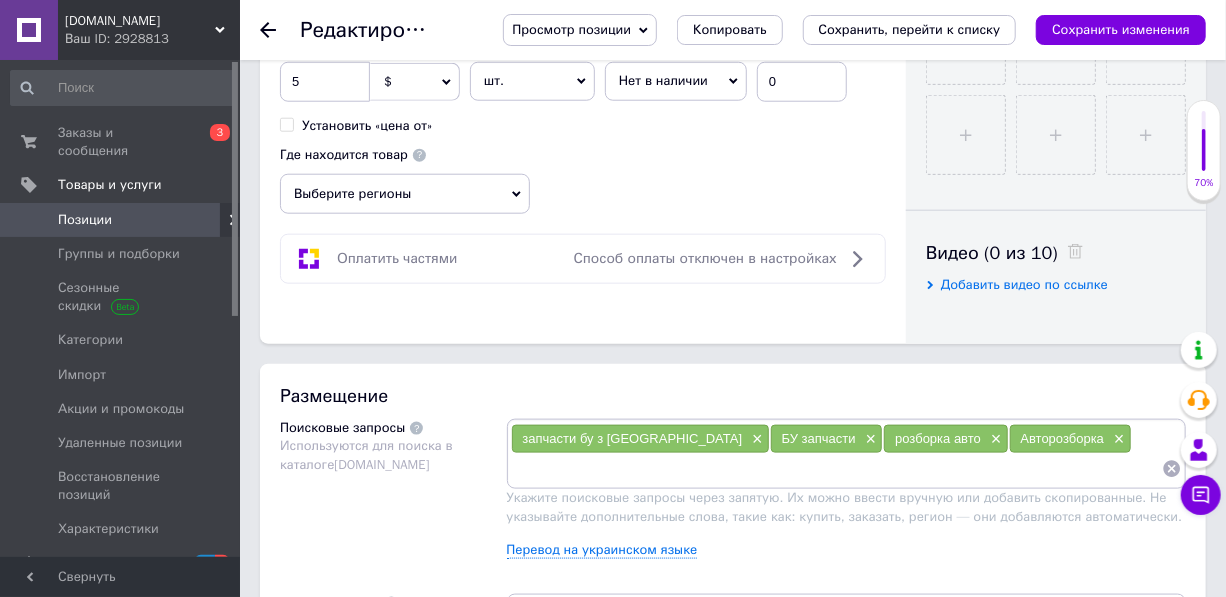 scroll, scrollTop: 909, scrollLeft: 0, axis: vertical 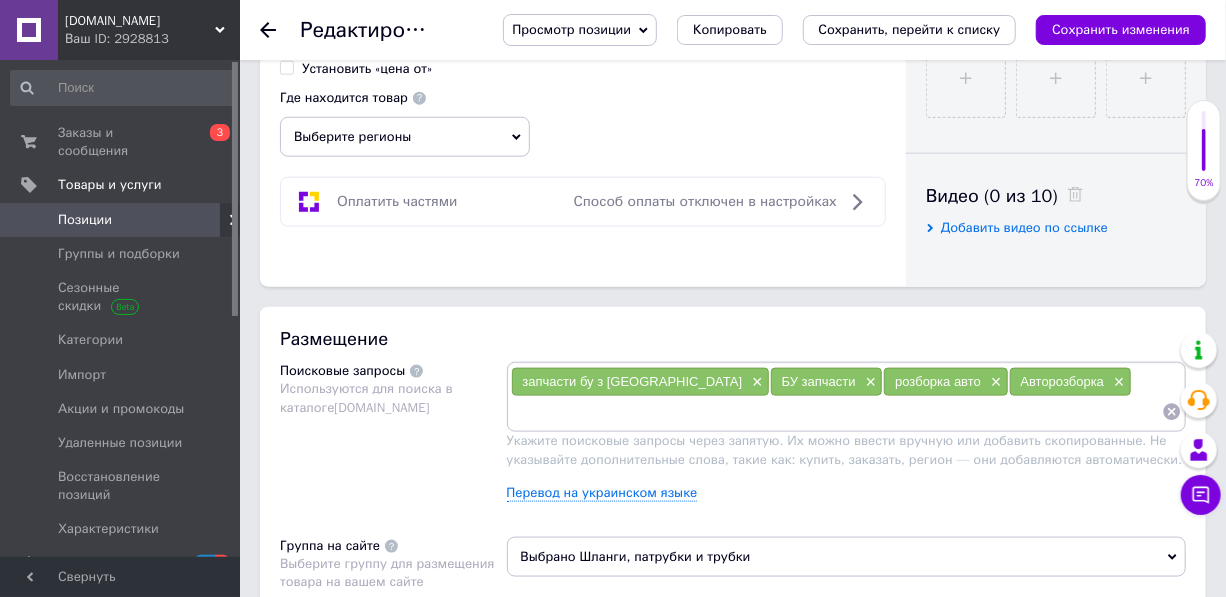 click at bounding box center [837, 412] 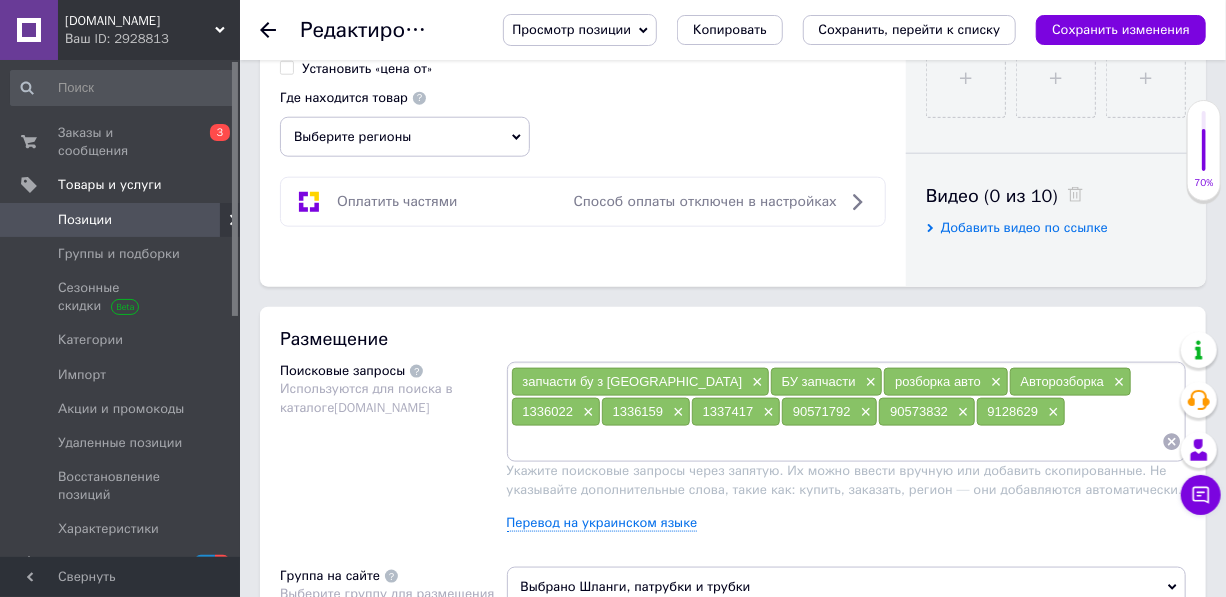 click on "Выберите регионы" at bounding box center [405, 137] 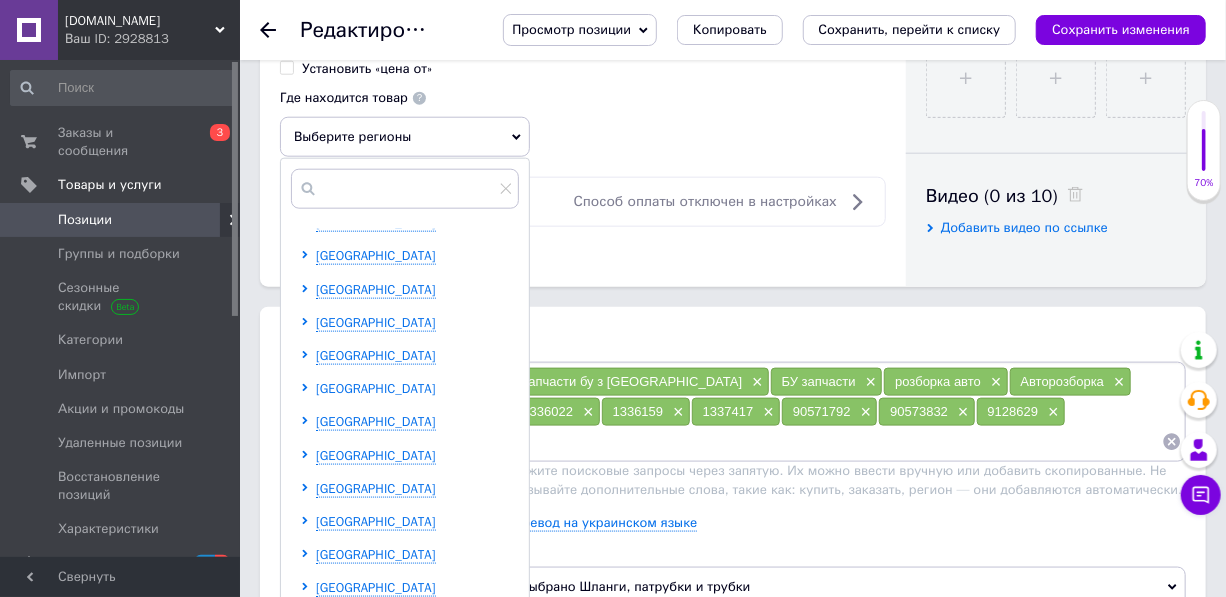 scroll, scrollTop: 411, scrollLeft: 0, axis: vertical 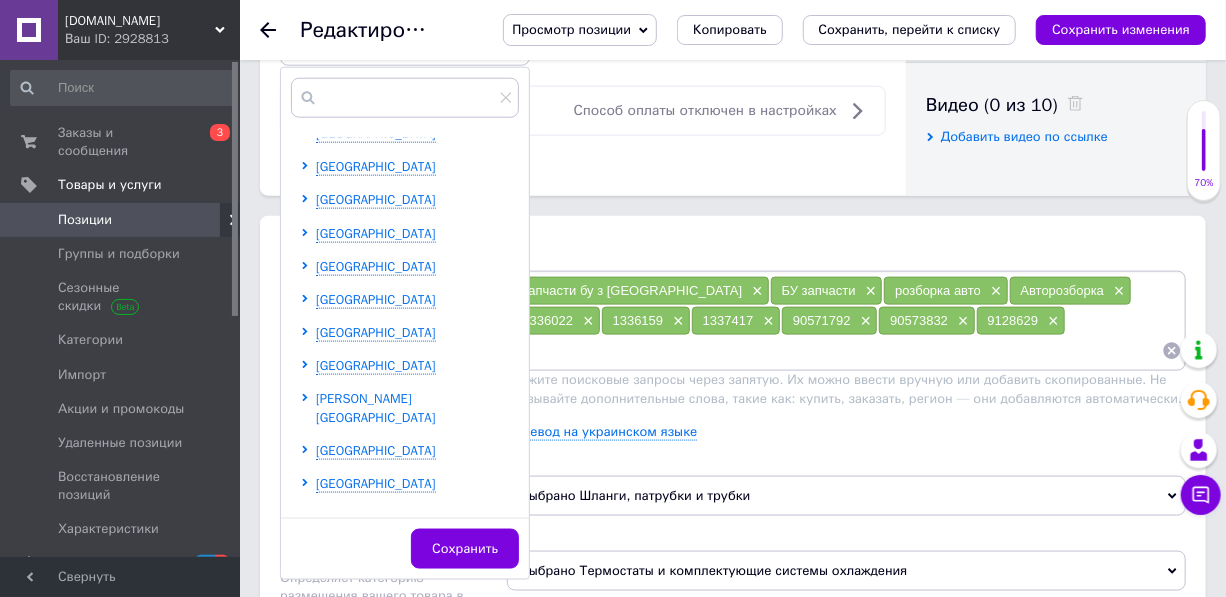 click on "[PERSON_NAME][GEOGRAPHIC_DATA]" at bounding box center (376, 407) 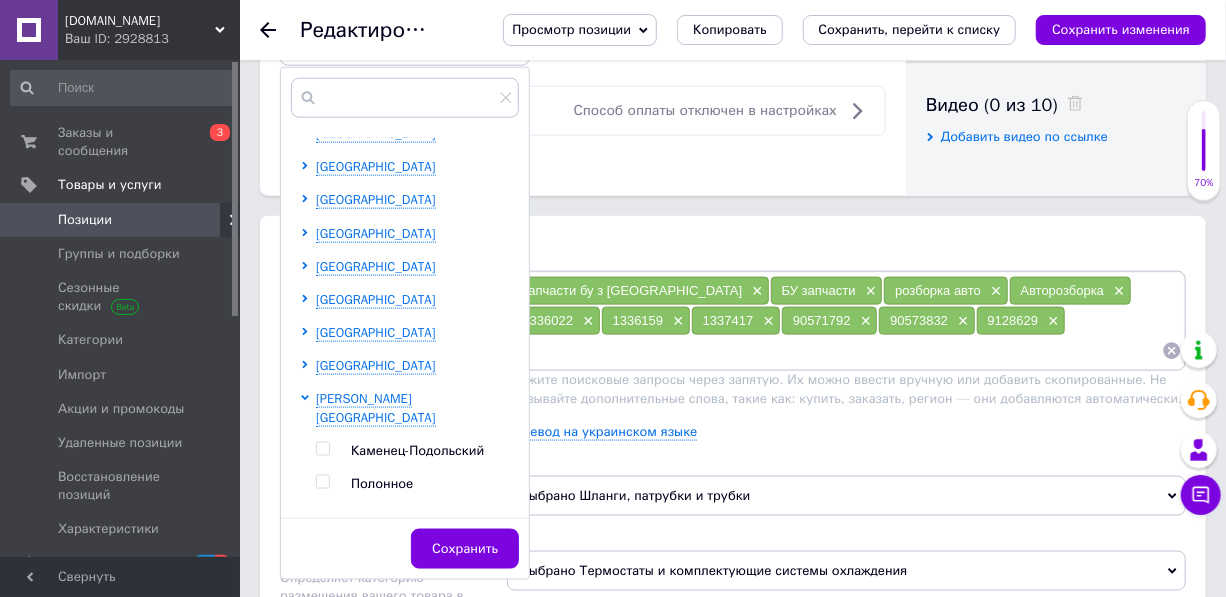 click on "Каменец-Подольский" at bounding box center [417, 450] 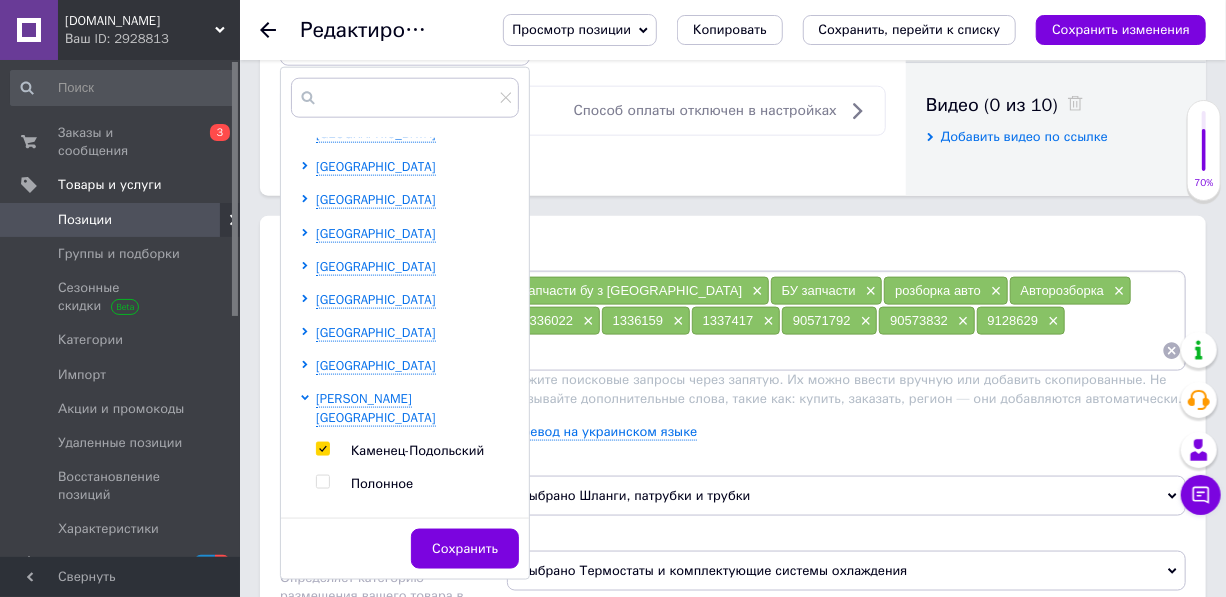 checkbox on "true" 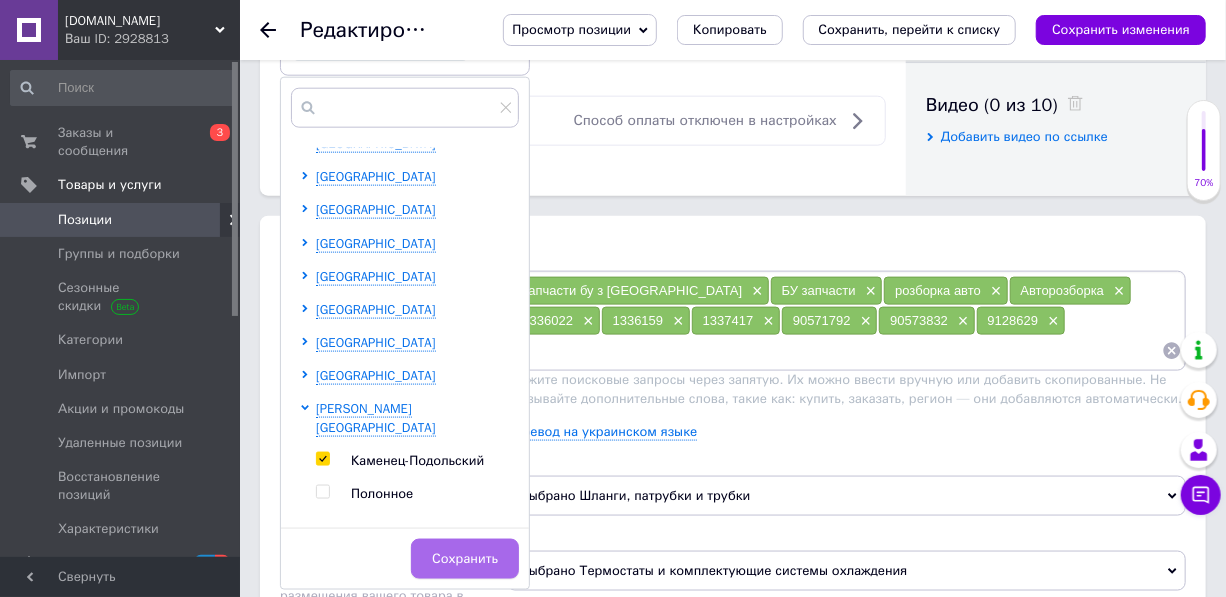 click on "Сохранить" at bounding box center (465, 559) 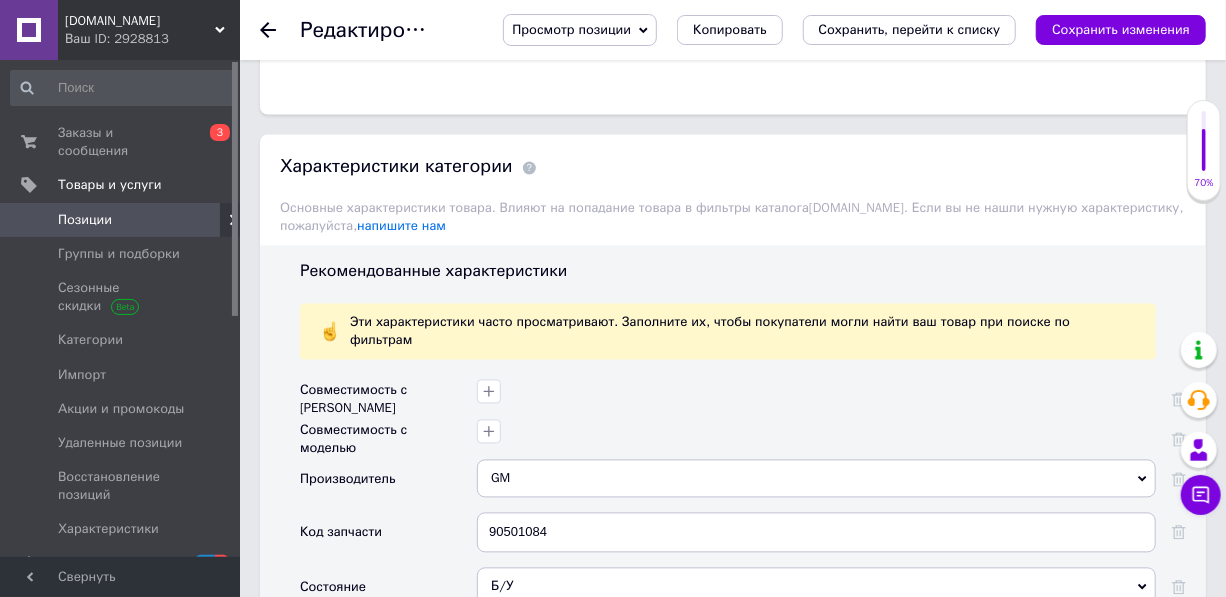 scroll, scrollTop: 1727, scrollLeft: 0, axis: vertical 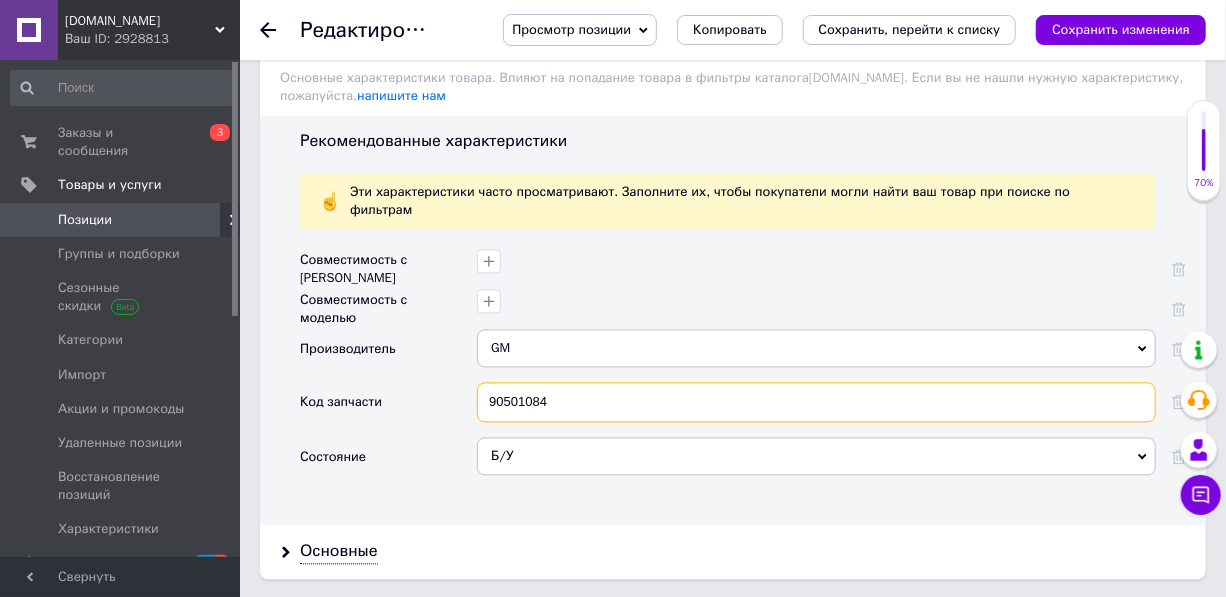 drag, startPoint x: 539, startPoint y: 396, endPoint x: 468, endPoint y: 391, distance: 71.17584 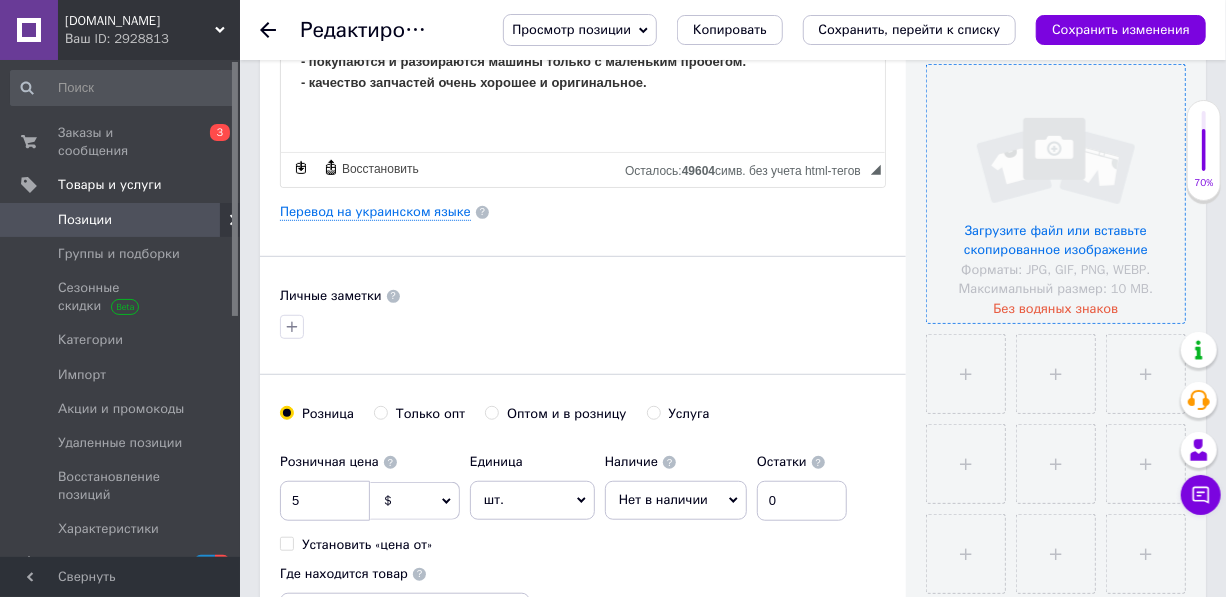 scroll, scrollTop: 636, scrollLeft: 0, axis: vertical 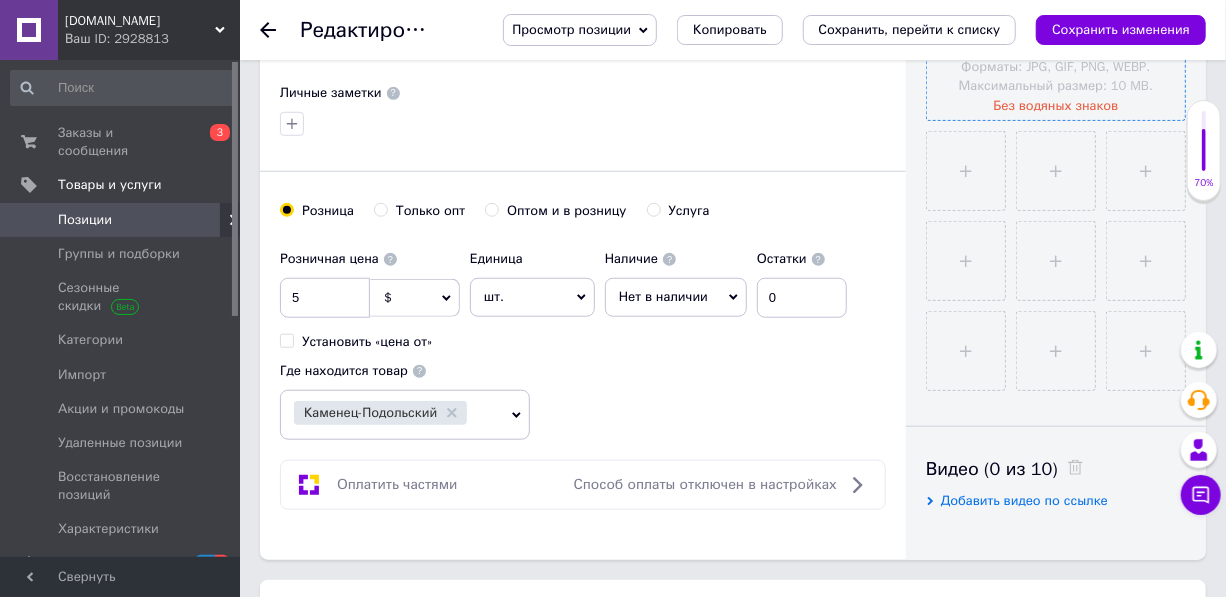 type on "1336022, 1336159, 1337417, 90571792, 90573832, 9128629" 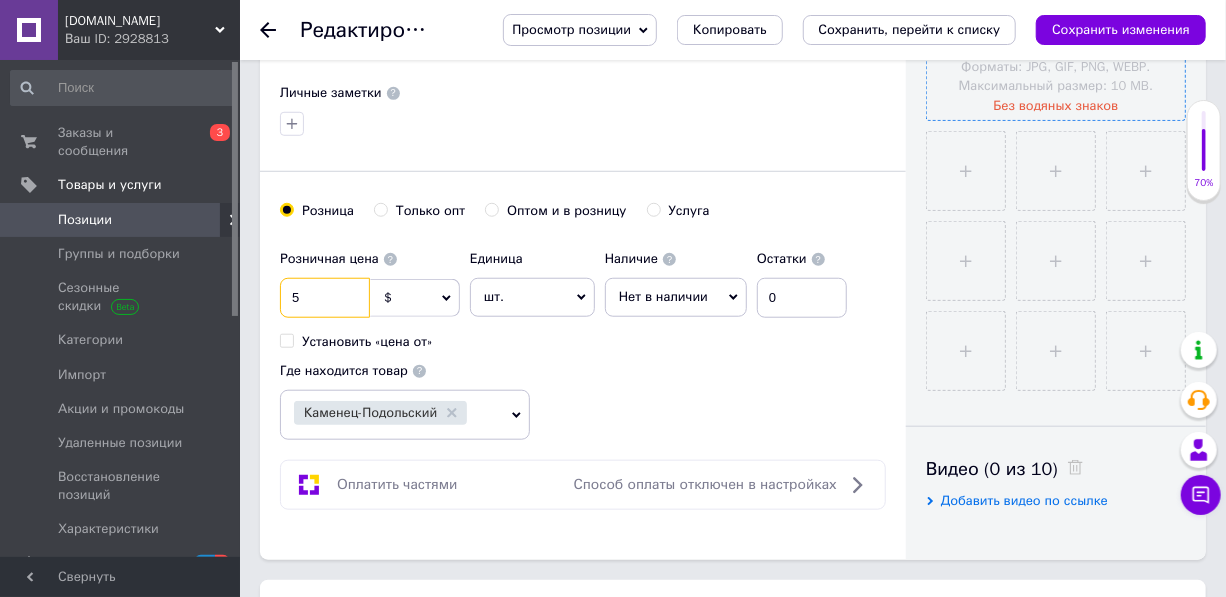 drag, startPoint x: 321, startPoint y: 320, endPoint x: 252, endPoint y: 327, distance: 69.354164 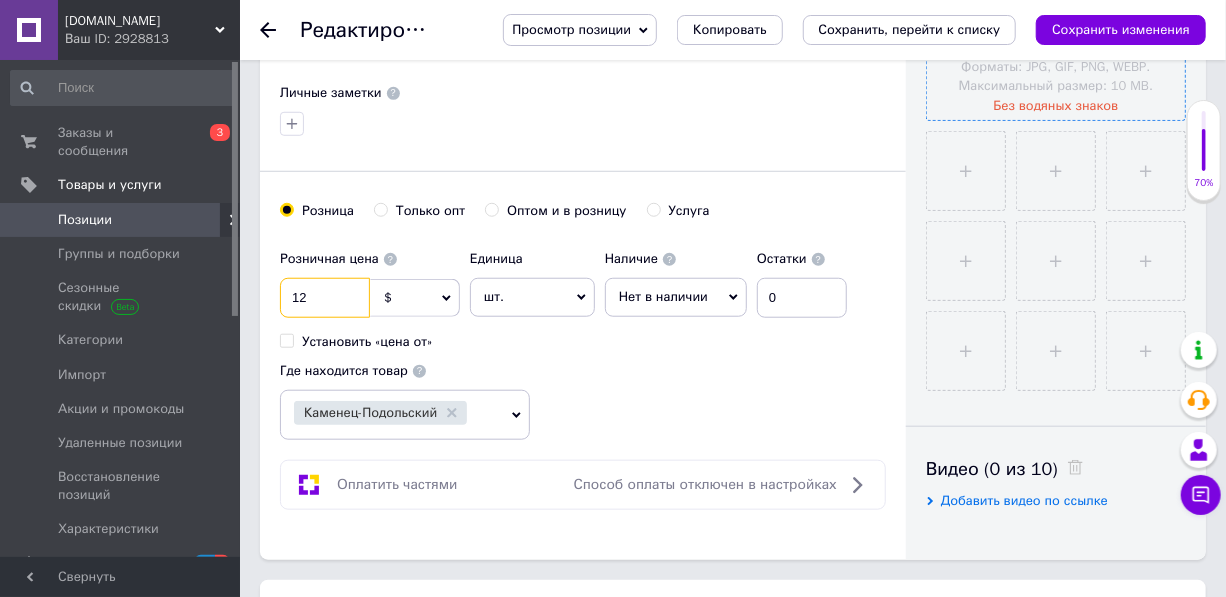 type on "12" 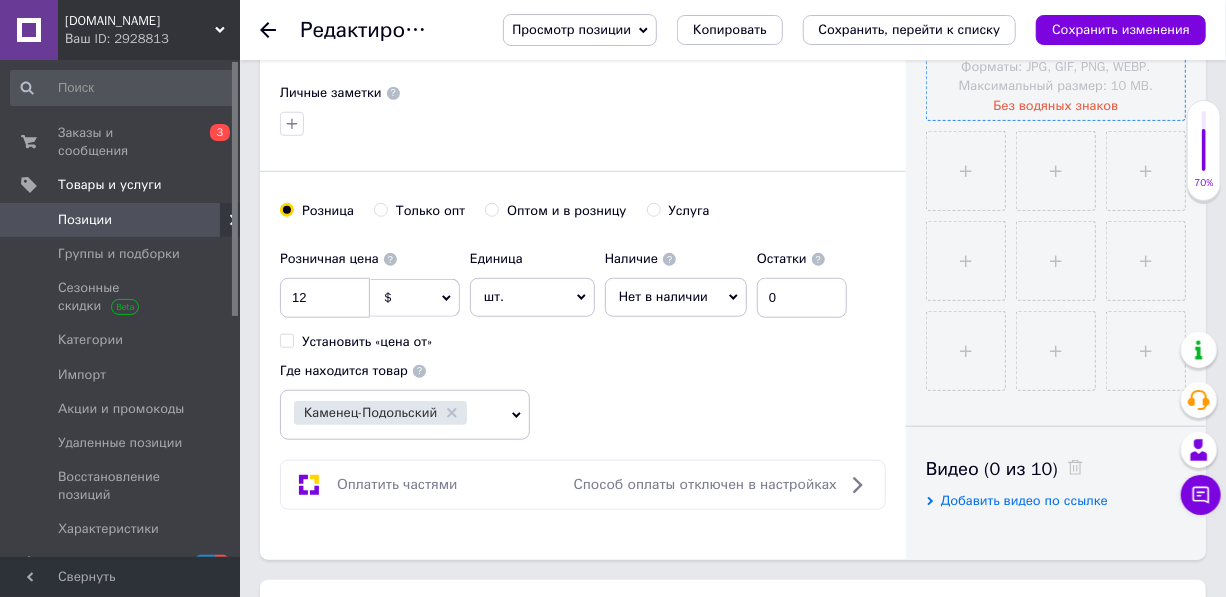 click on "Нет в наличии" at bounding box center (663, 296) 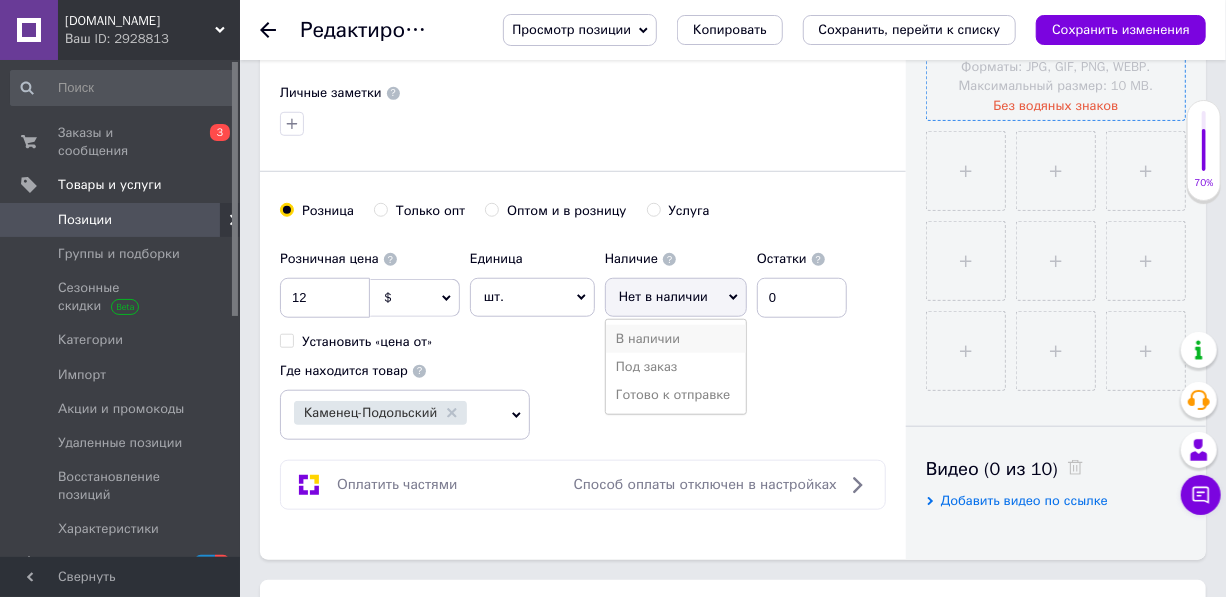 click on "В наличии" at bounding box center [676, 339] 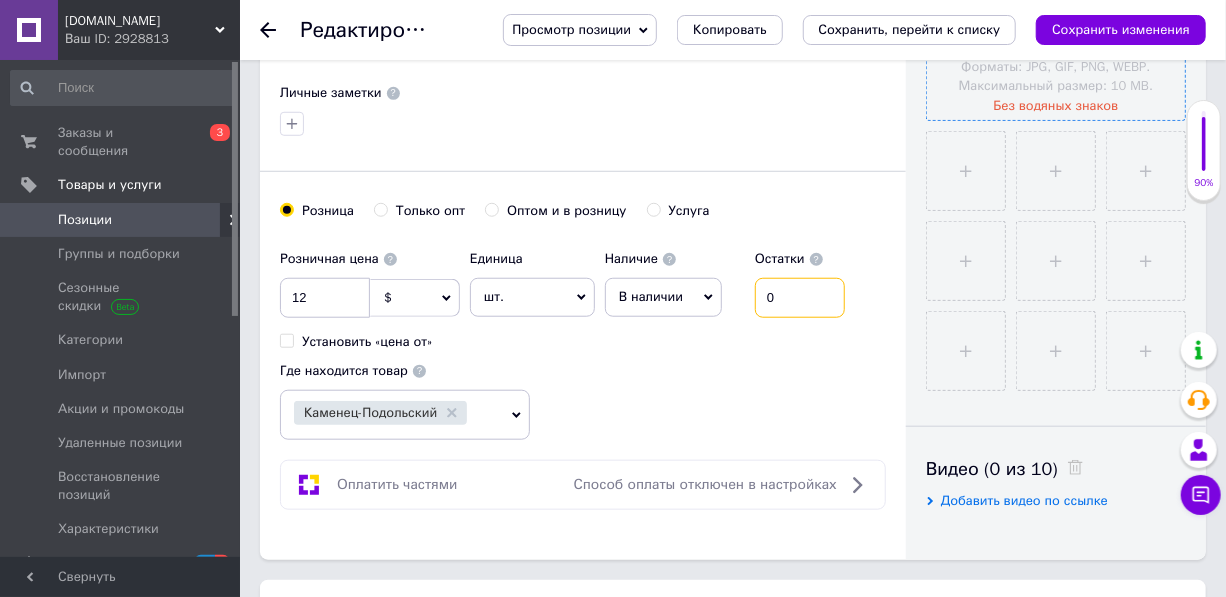 drag, startPoint x: 789, startPoint y: 329, endPoint x: 737, endPoint y: 327, distance: 52.03845 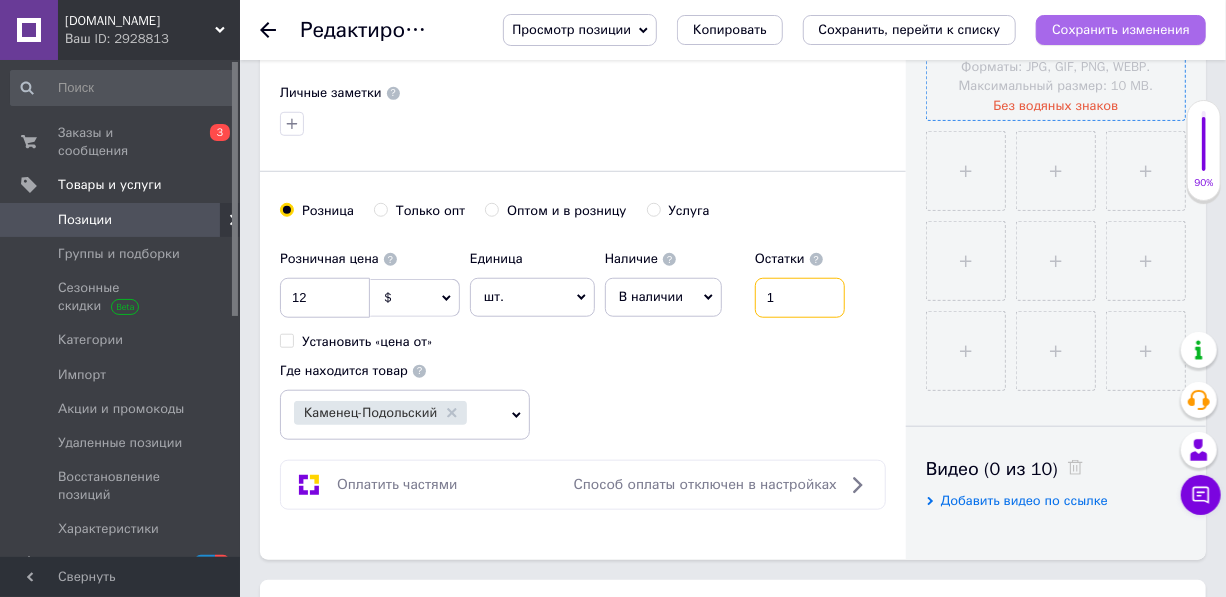 type on "1" 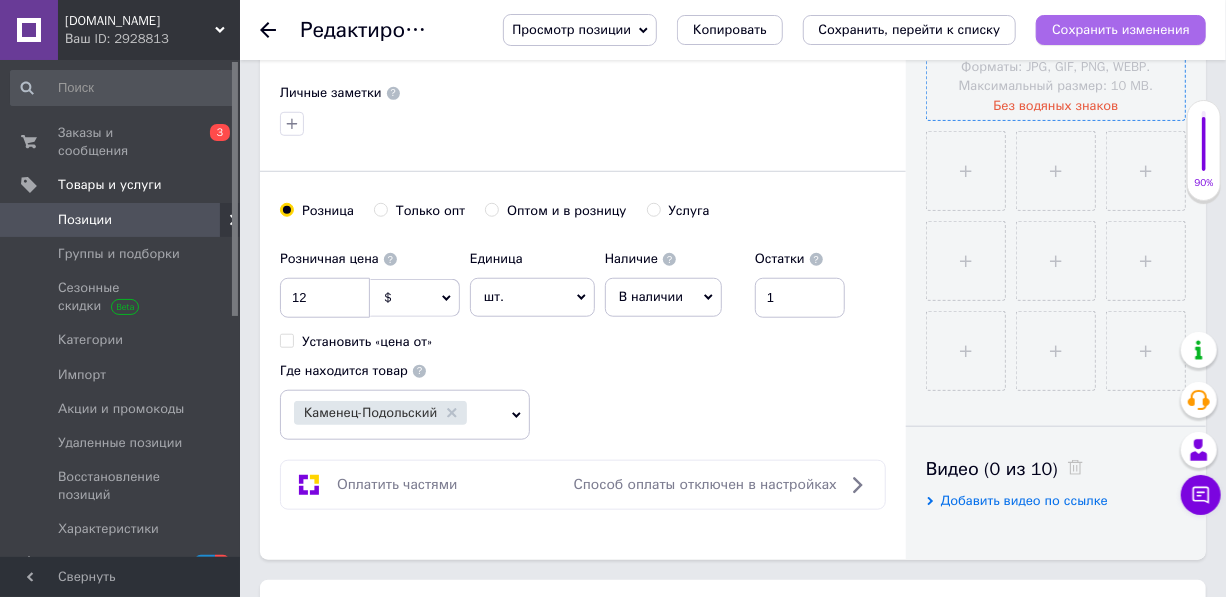 click on "Сохранить изменения" at bounding box center (1121, 29) 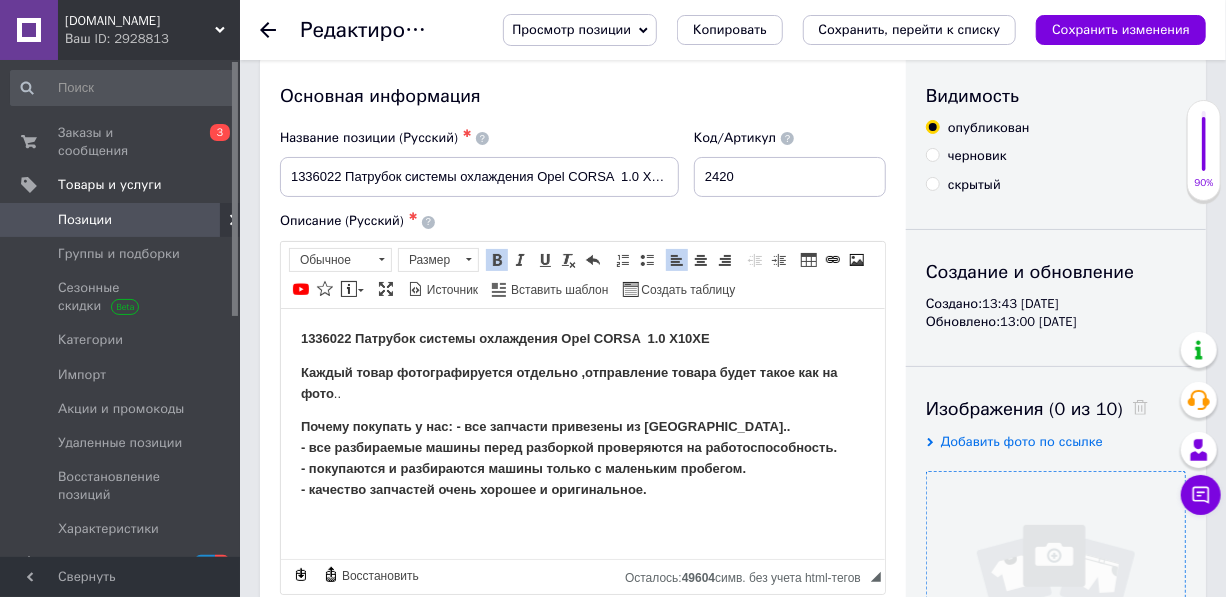 scroll, scrollTop: 0, scrollLeft: 0, axis: both 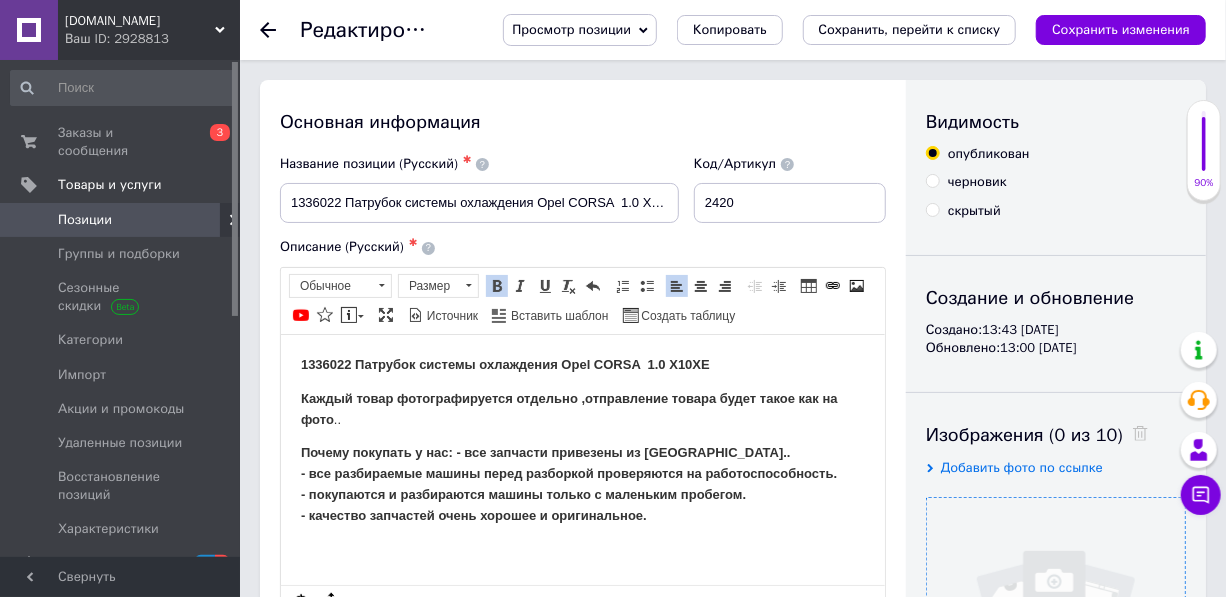 click on "Позиции" at bounding box center [85, 220] 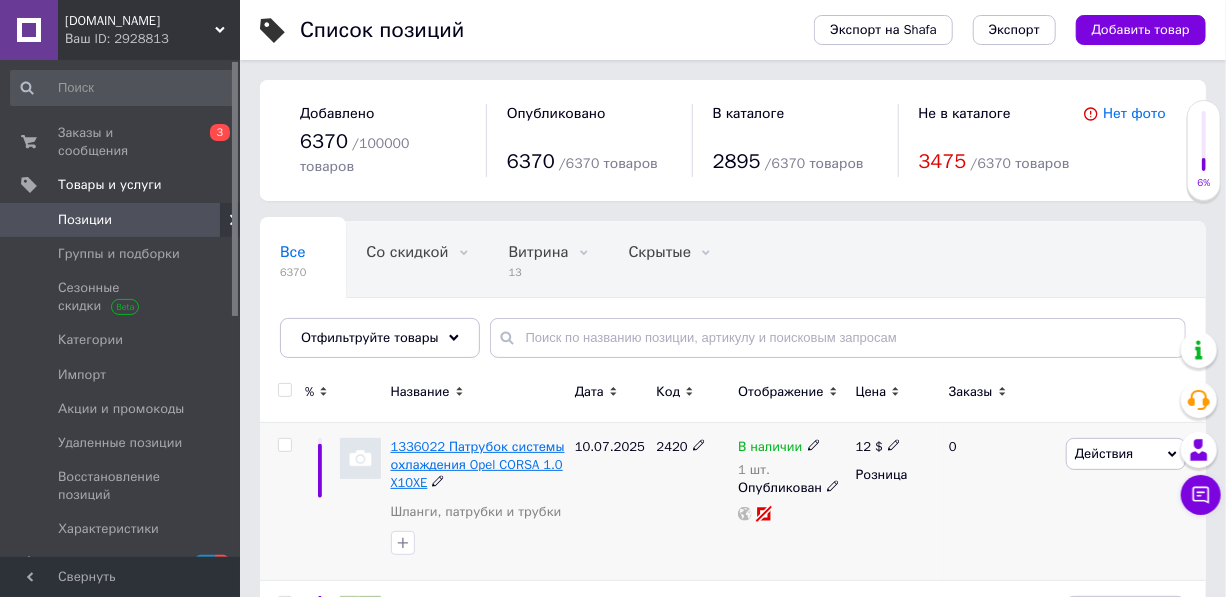 click on "1336022 Патрубок системы охлаждения Opel CORSA  1.0 X10XE" at bounding box center [478, 464] 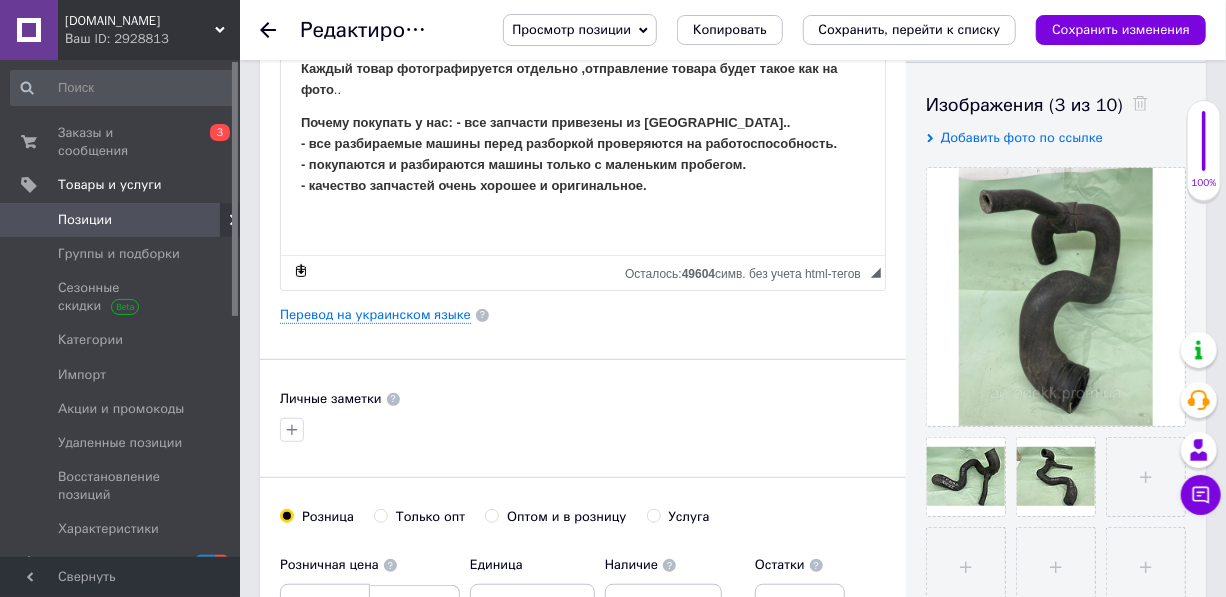 scroll, scrollTop: 363, scrollLeft: 0, axis: vertical 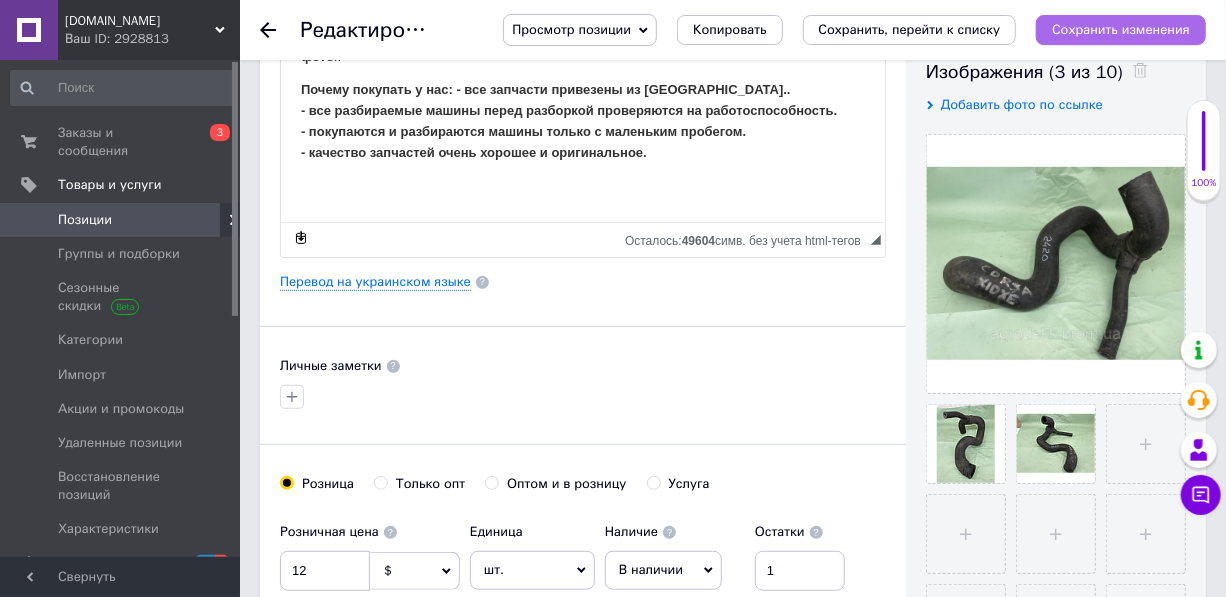 click on "Сохранить изменения" at bounding box center (1121, 29) 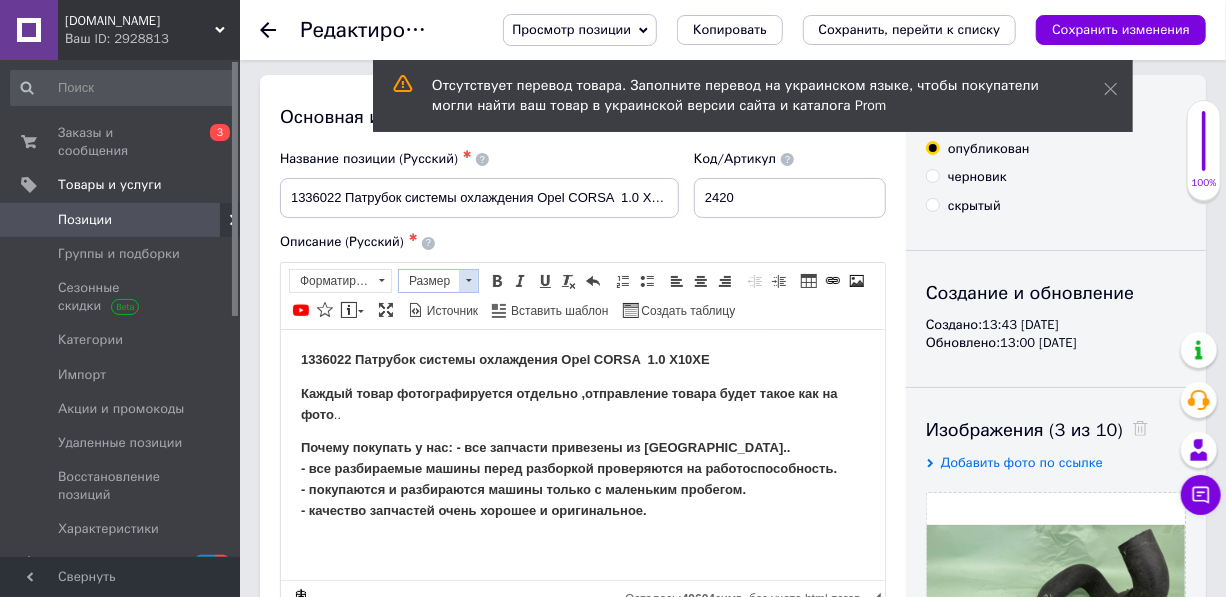 scroll, scrollTop: 0, scrollLeft: 0, axis: both 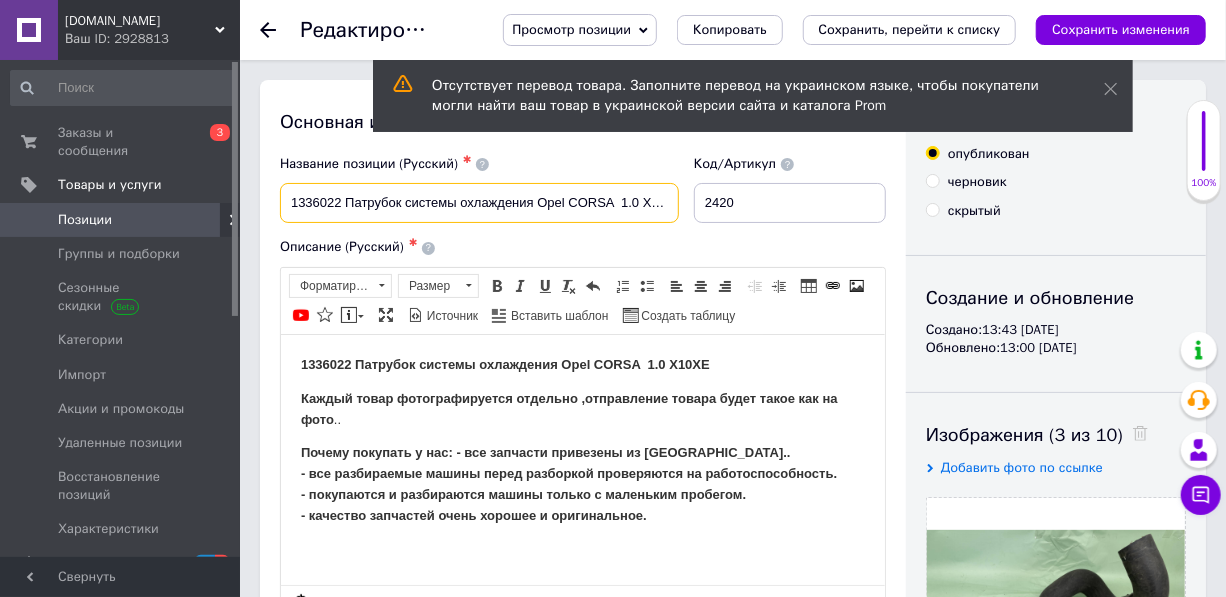 drag, startPoint x: 341, startPoint y: 197, endPoint x: 270, endPoint y: 202, distance: 71.17584 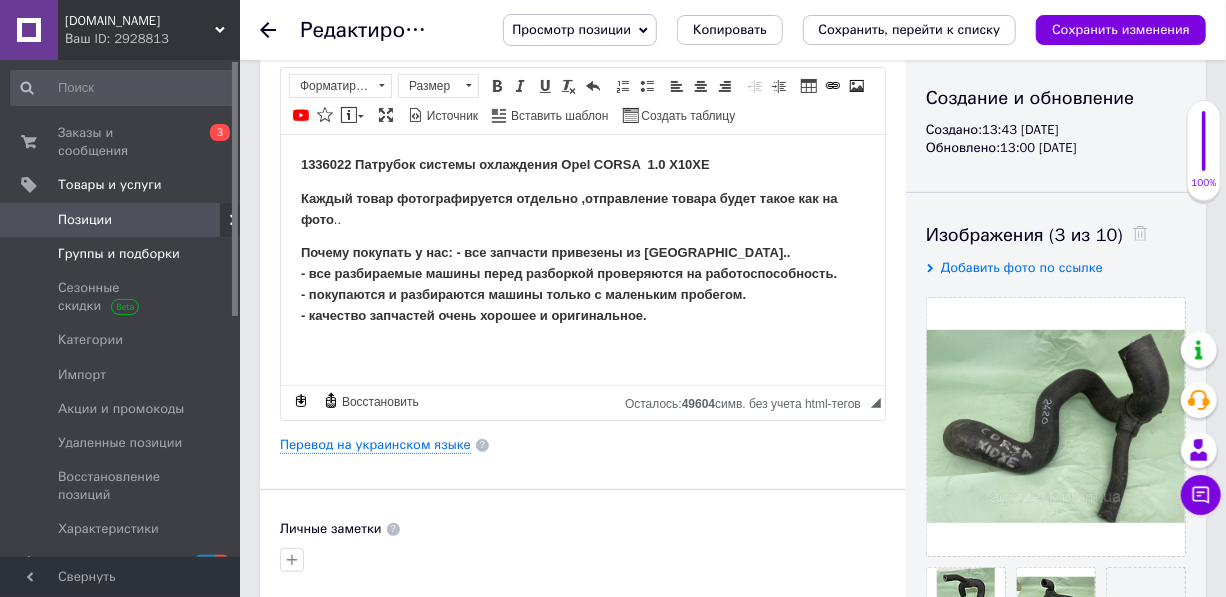 scroll, scrollTop: 181, scrollLeft: 0, axis: vertical 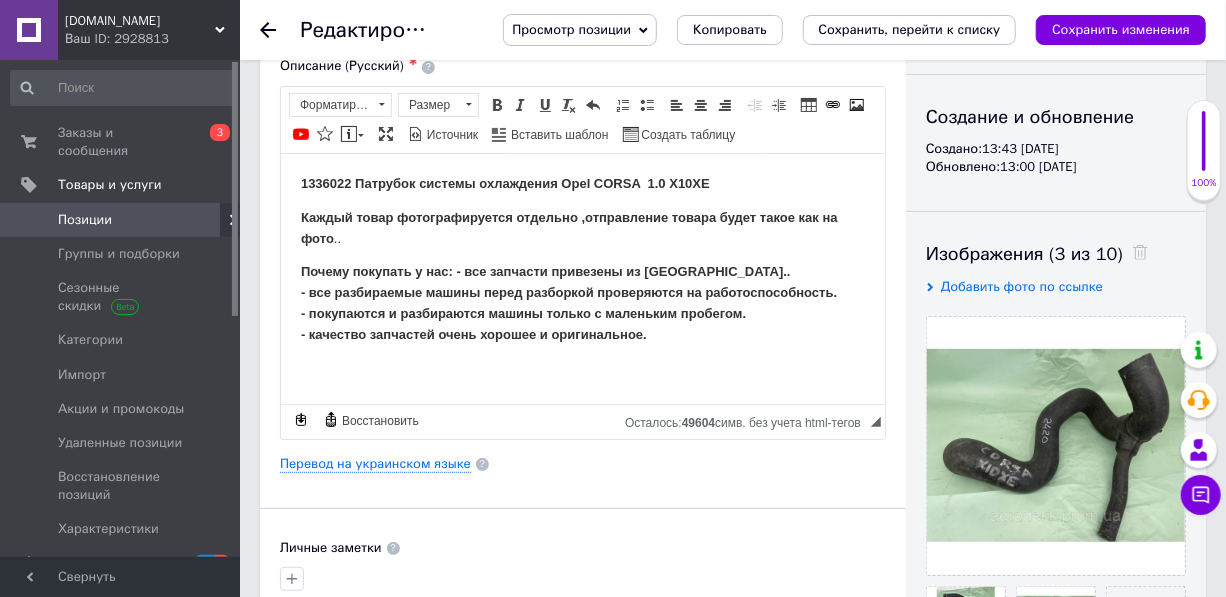click on "Позиции" at bounding box center [85, 220] 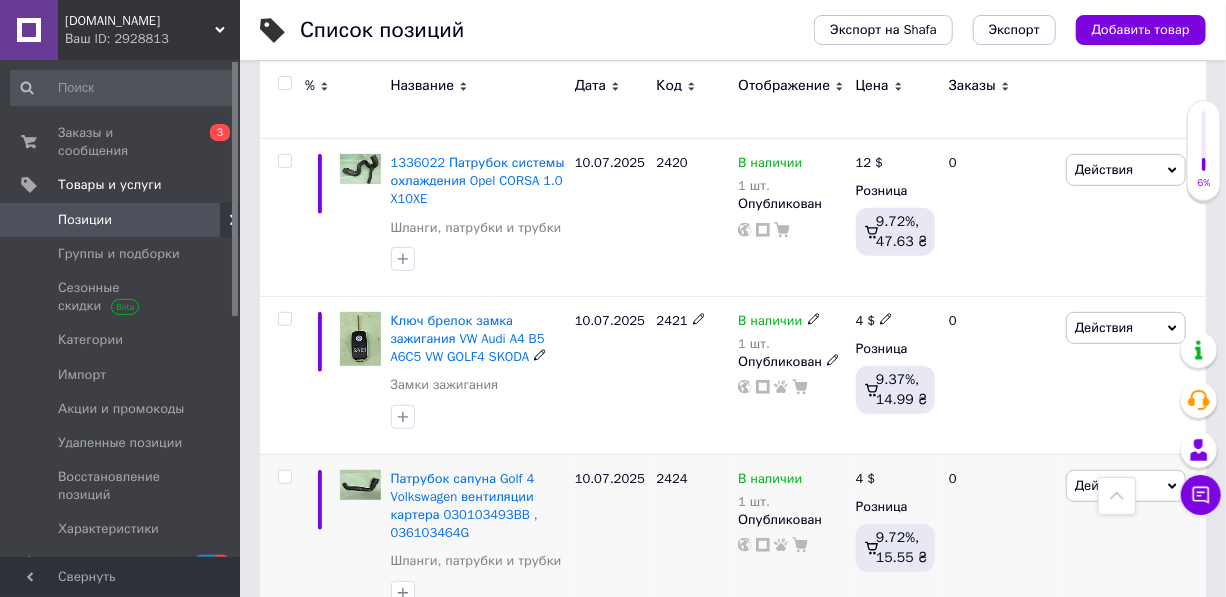scroll, scrollTop: 272, scrollLeft: 0, axis: vertical 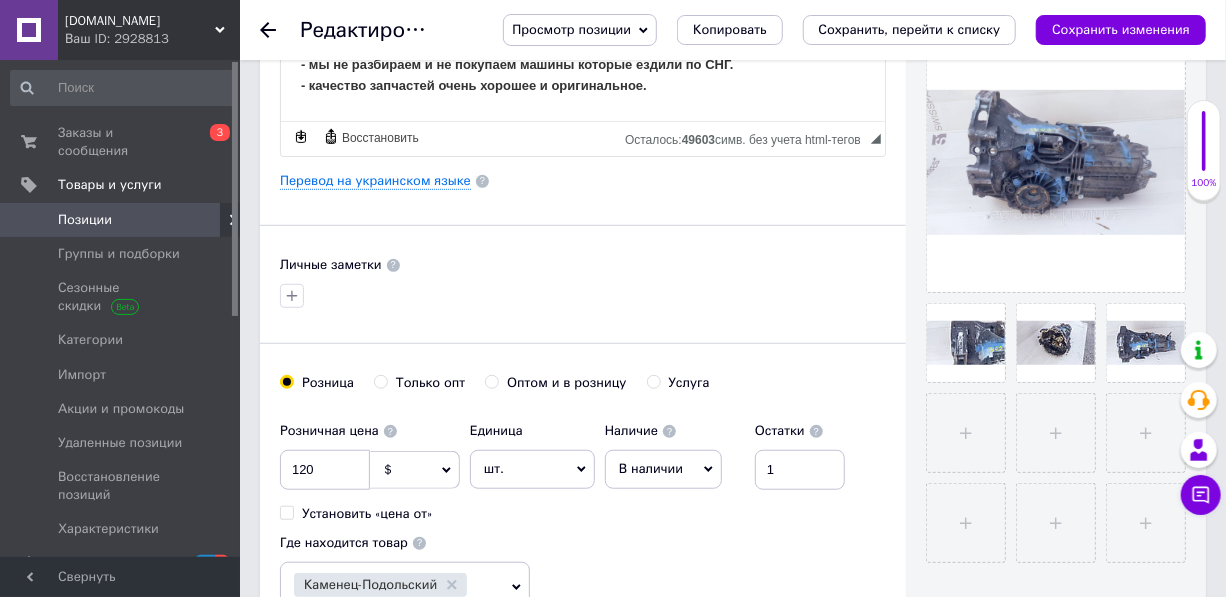 click on "Позиции" at bounding box center (85, 220) 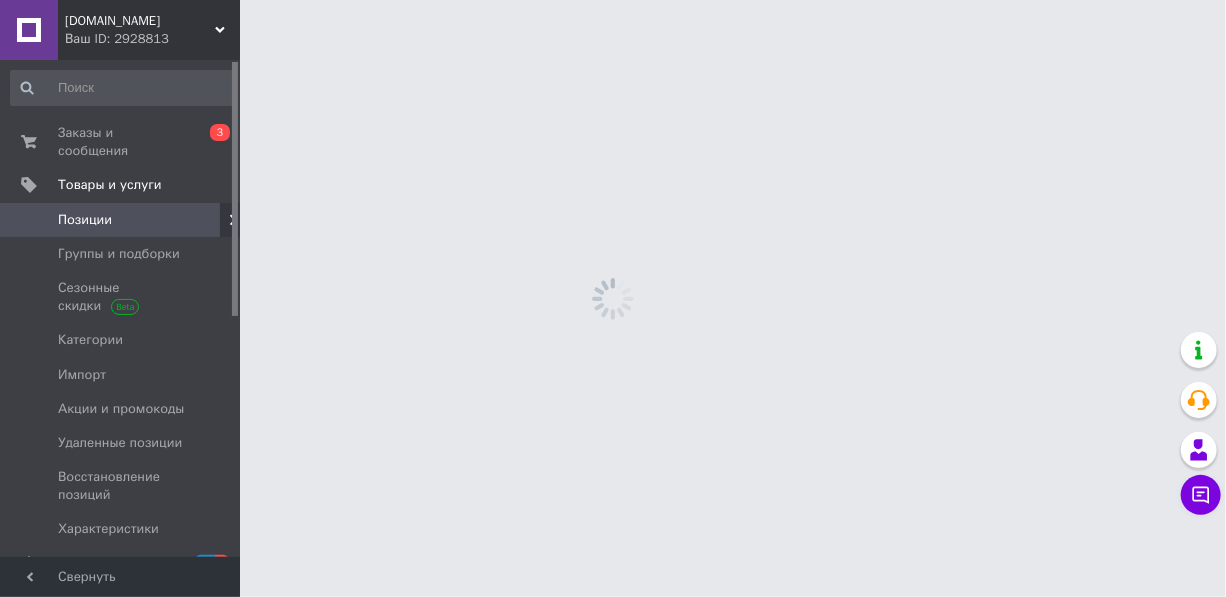 scroll, scrollTop: 0, scrollLeft: 0, axis: both 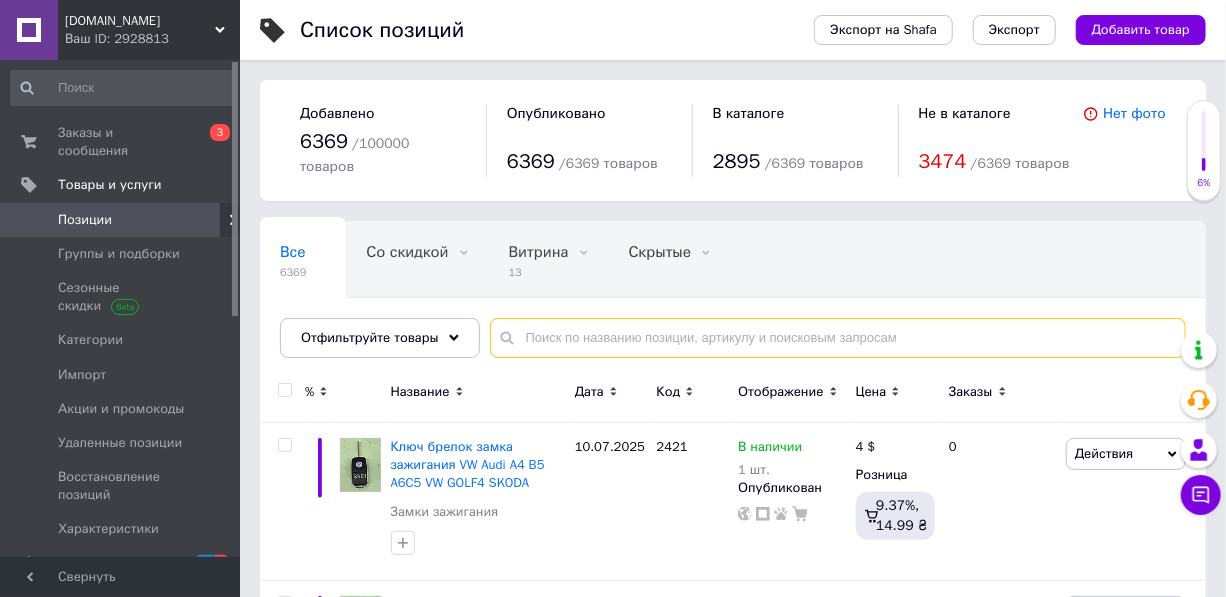 click at bounding box center [838, 338] 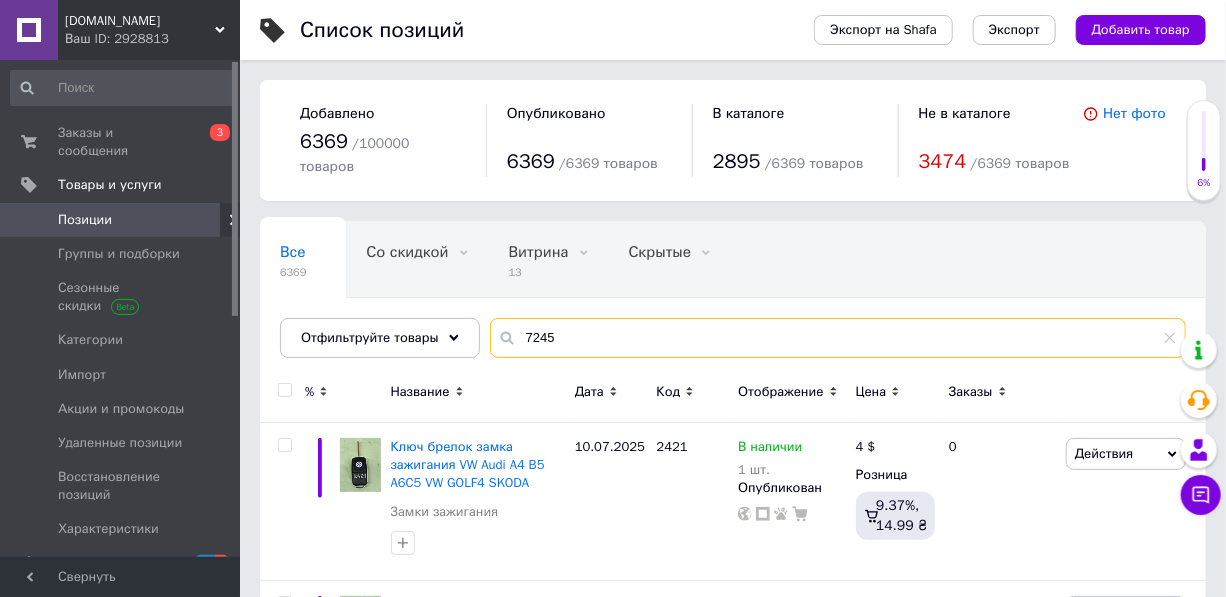 type on "7245" 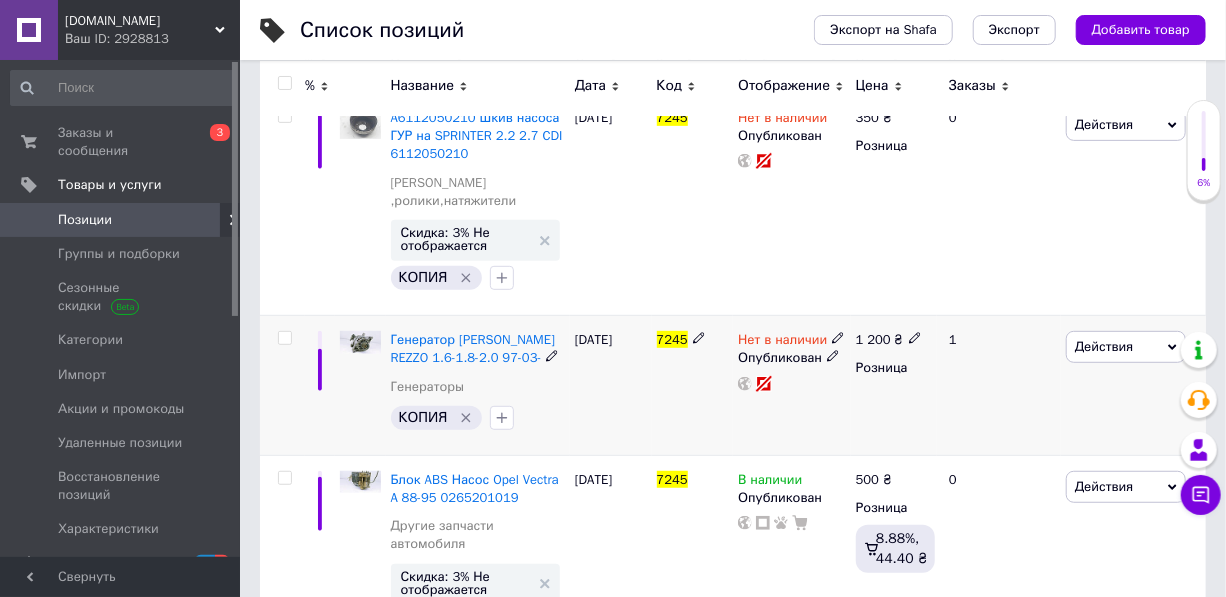 scroll, scrollTop: 351, scrollLeft: 0, axis: vertical 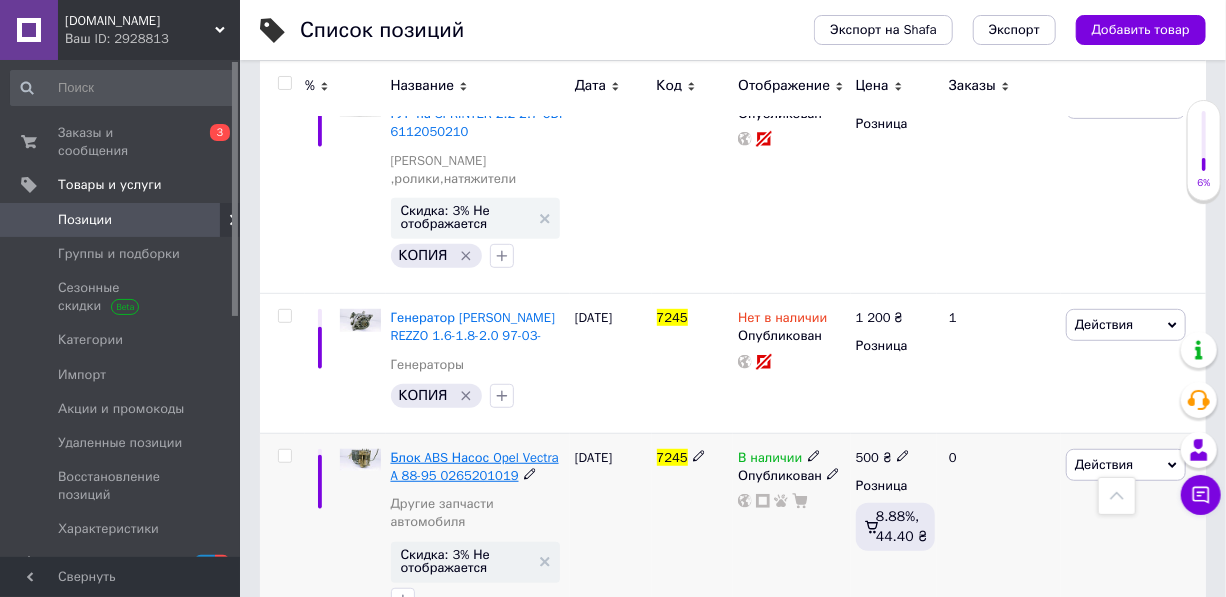 click on "Блок ABS Насос Opel Vectra A 88-95 0265201019" at bounding box center [475, 466] 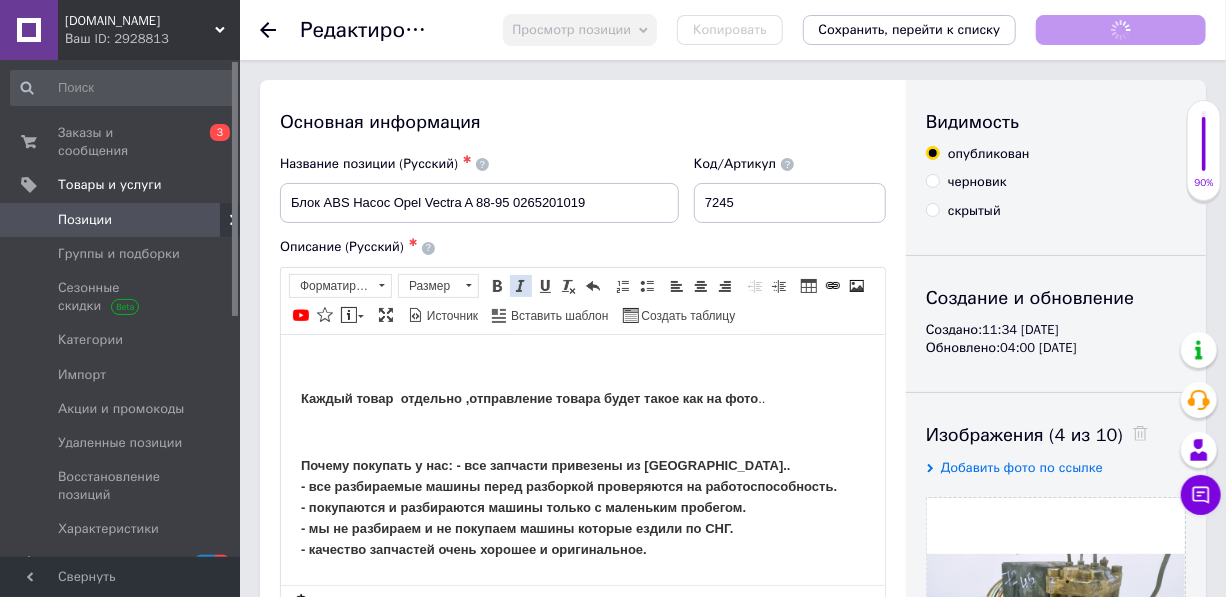 scroll, scrollTop: 0, scrollLeft: 0, axis: both 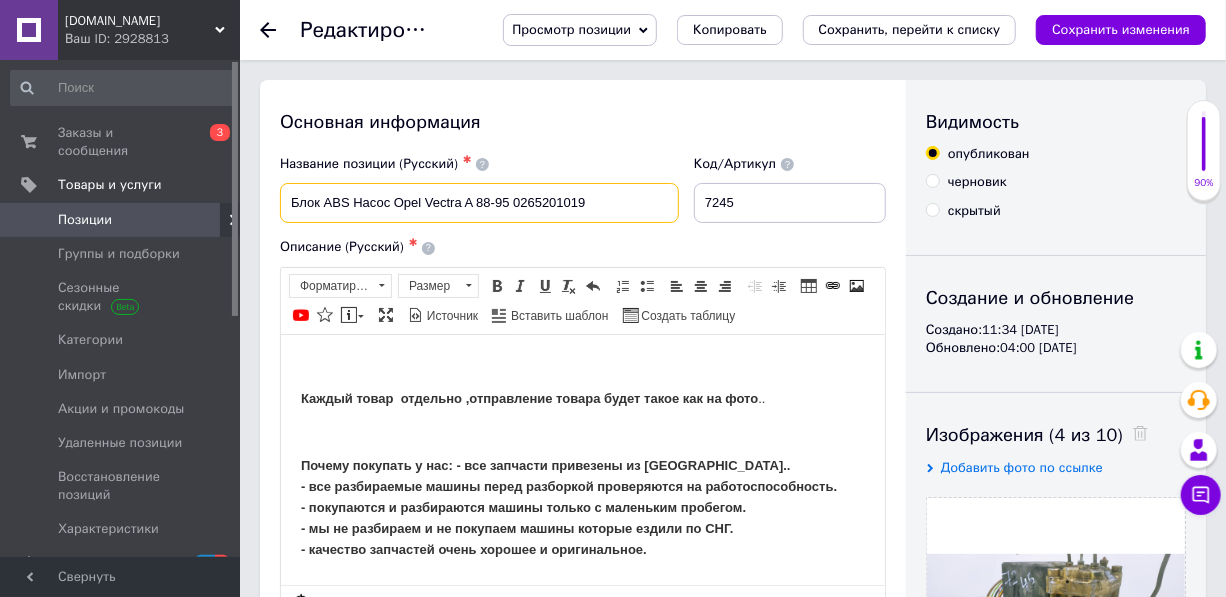 drag, startPoint x: 594, startPoint y: 196, endPoint x: 512, endPoint y: 201, distance: 82.1523 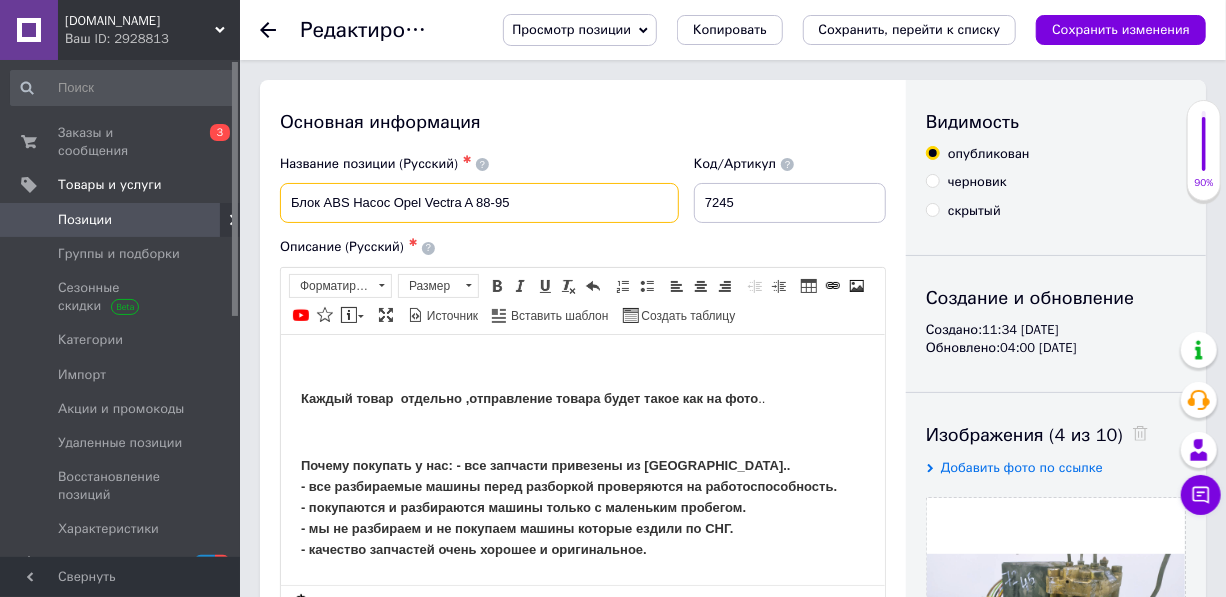 paste on "0265201019" 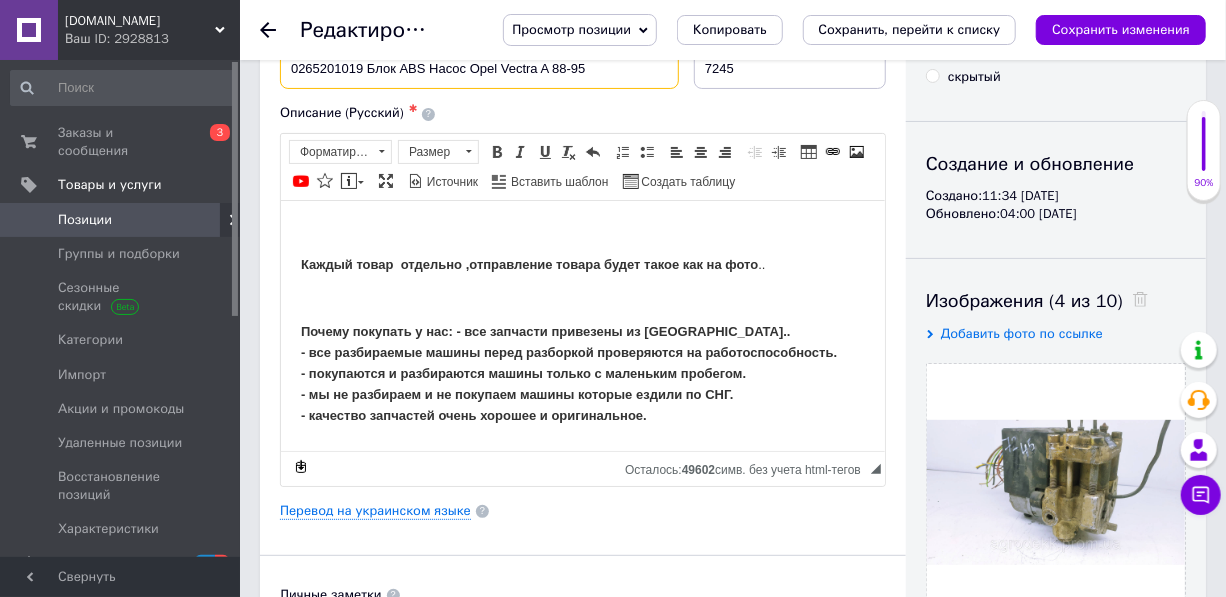 scroll, scrollTop: 272, scrollLeft: 0, axis: vertical 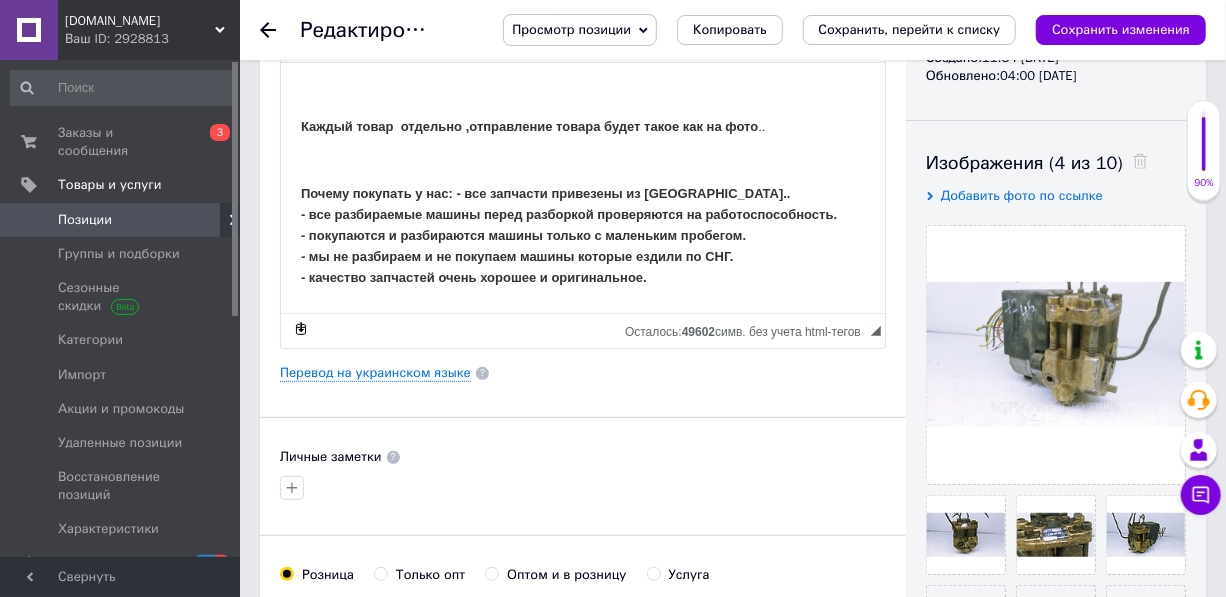 type on "0265201019 Блок ABS Насос Opel Vectra A 88-95" 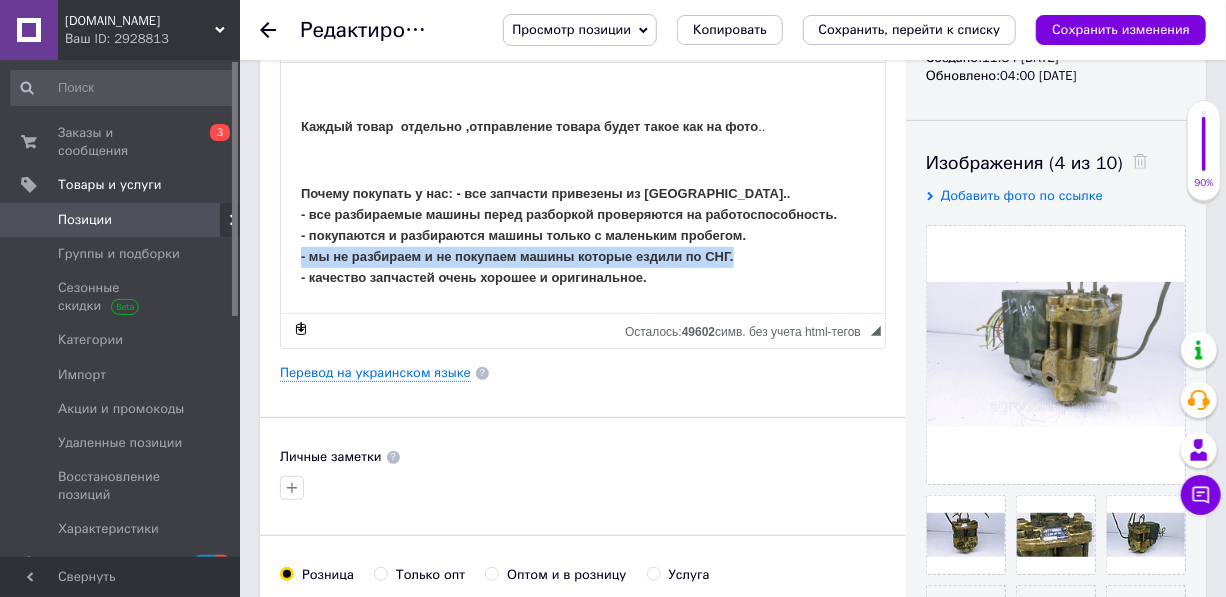 drag, startPoint x: 736, startPoint y: 254, endPoint x: 290, endPoint y: 257, distance: 446.0101 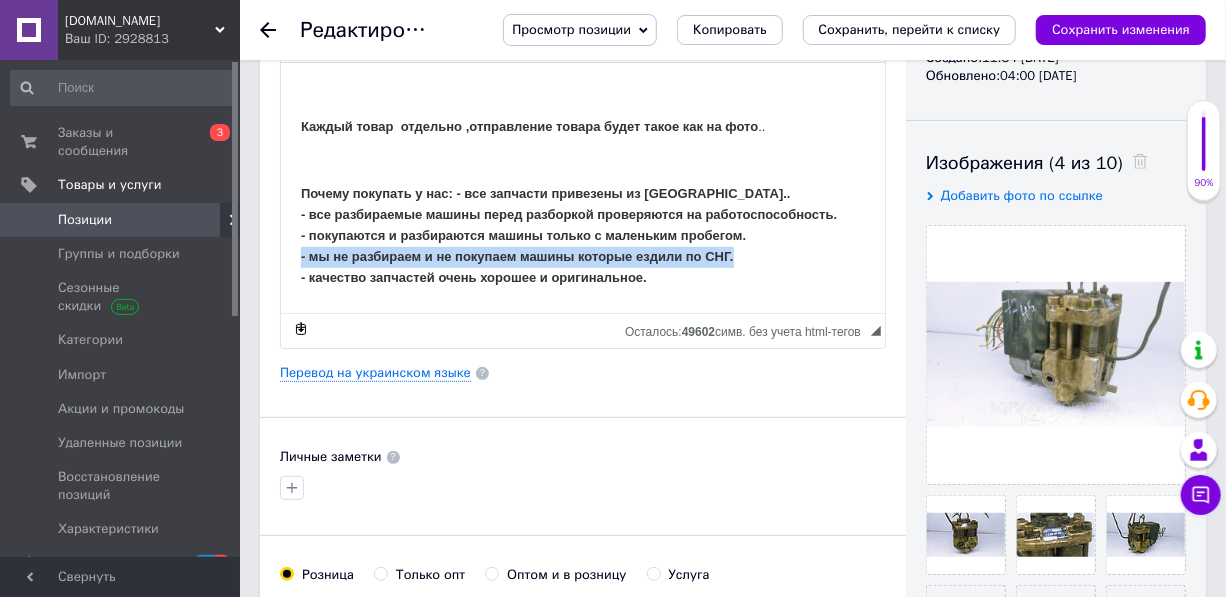 type 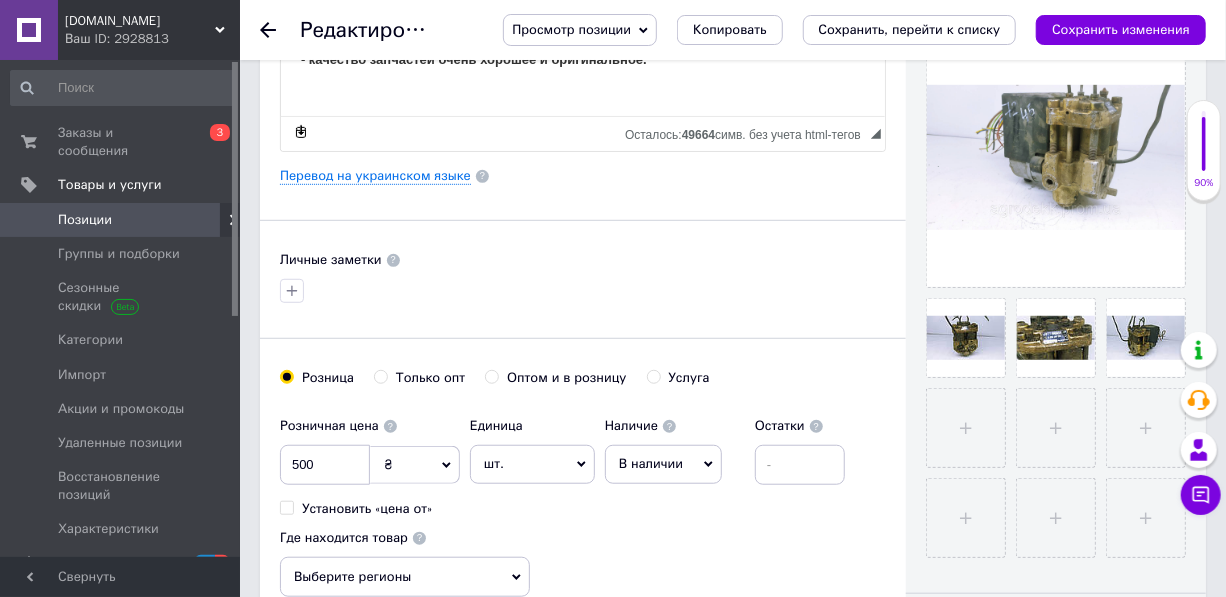 scroll, scrollTop: 636, scrollLeft: 0, axis: vertical 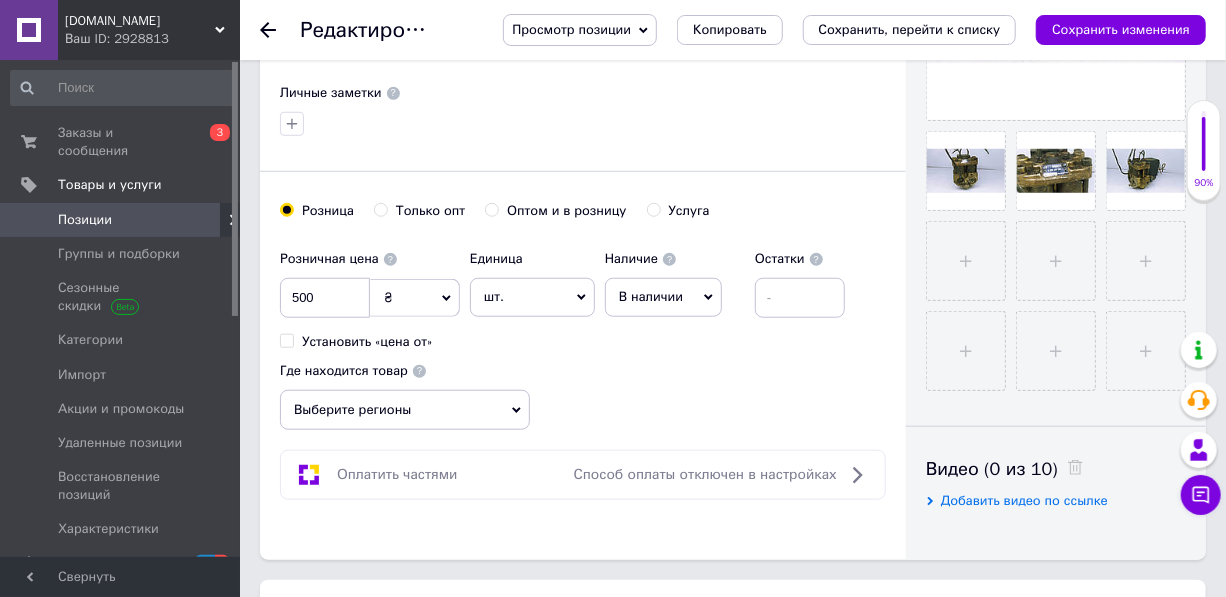 click on "Выберите регионы" at bounding box center (405, 410) 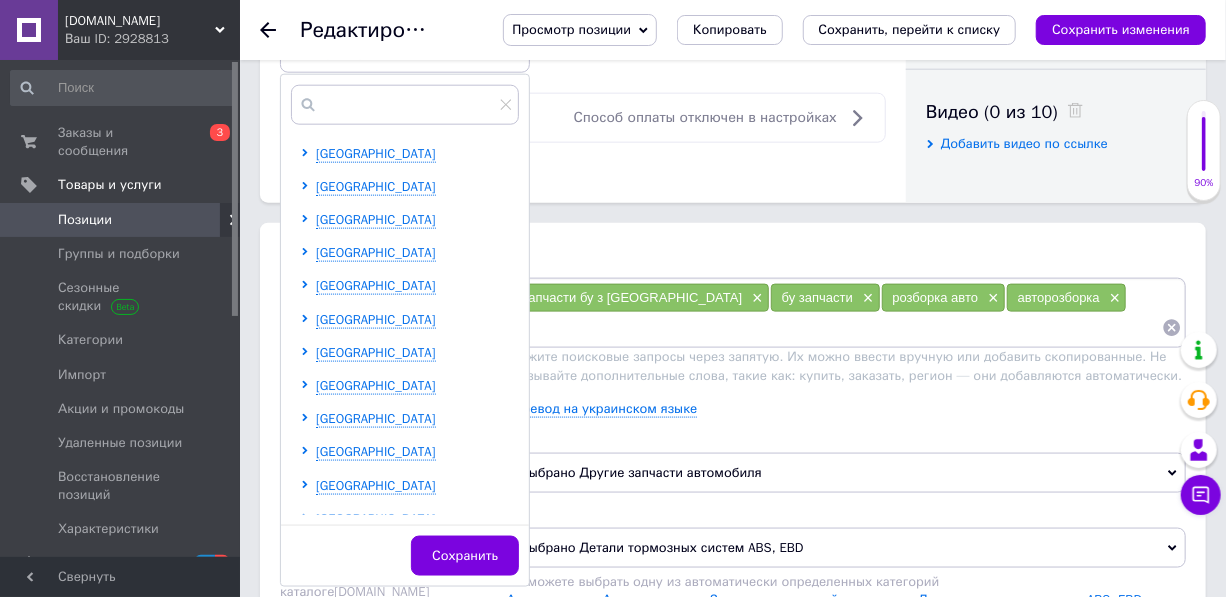 scroll, scrollTop: 1000, scrollLeft: 0, axis: vertical 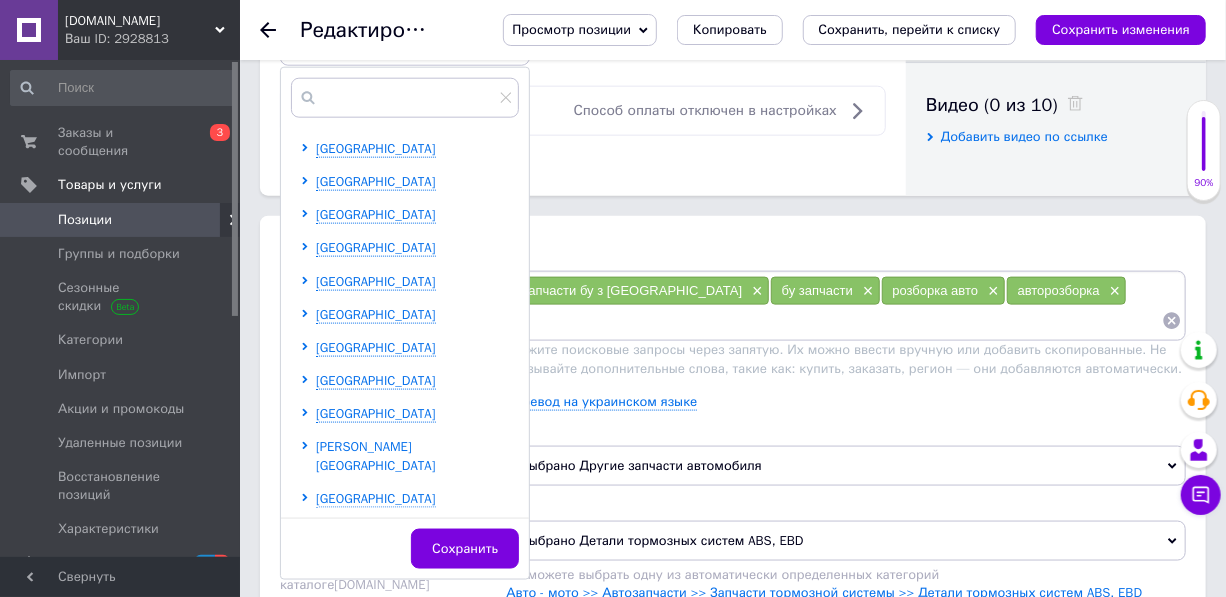 click on "[PERSON_NAME][GEOGRAPHIC_DATA]" at bounding box center [376, 455] 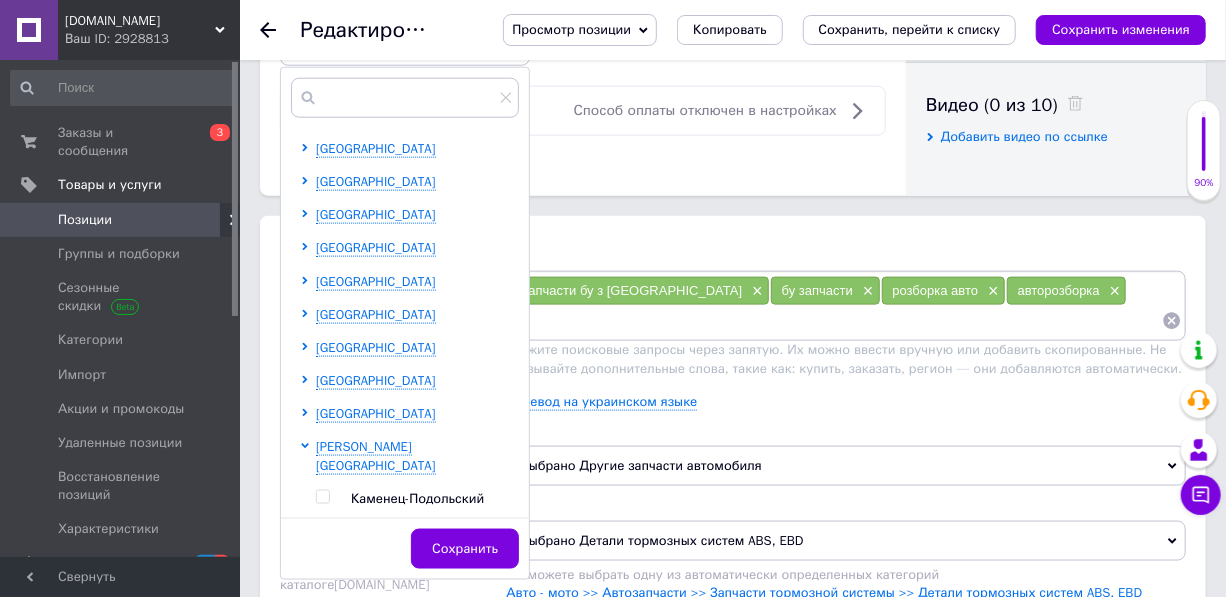 click on "Каменец-Подольский" at bounding box center [417, 498] 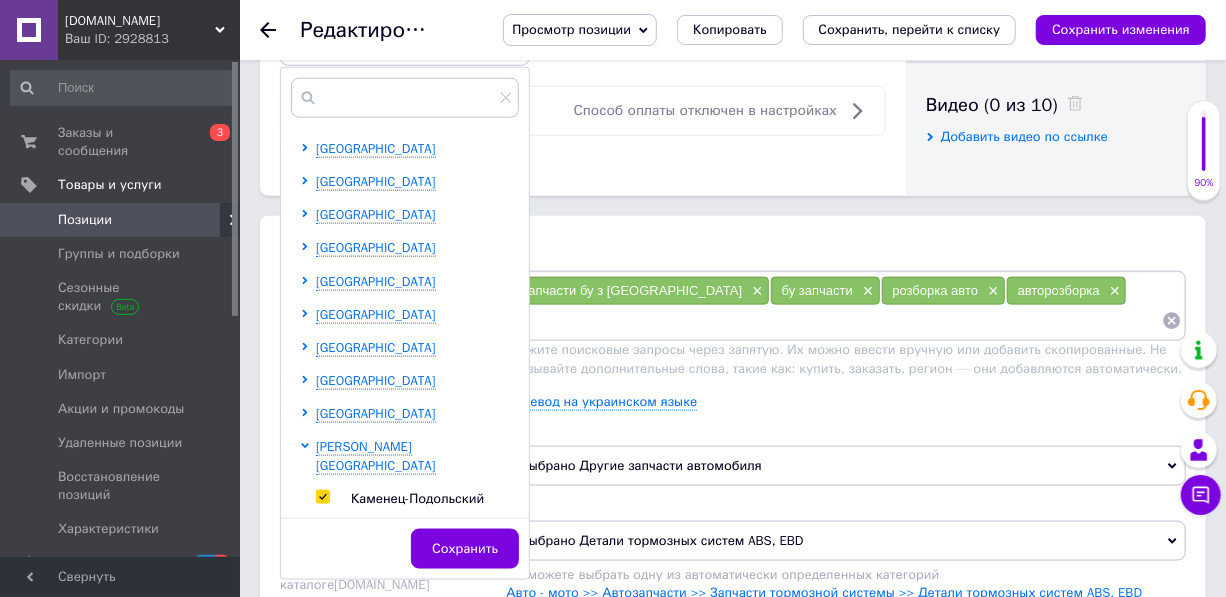 checkbox on "true" 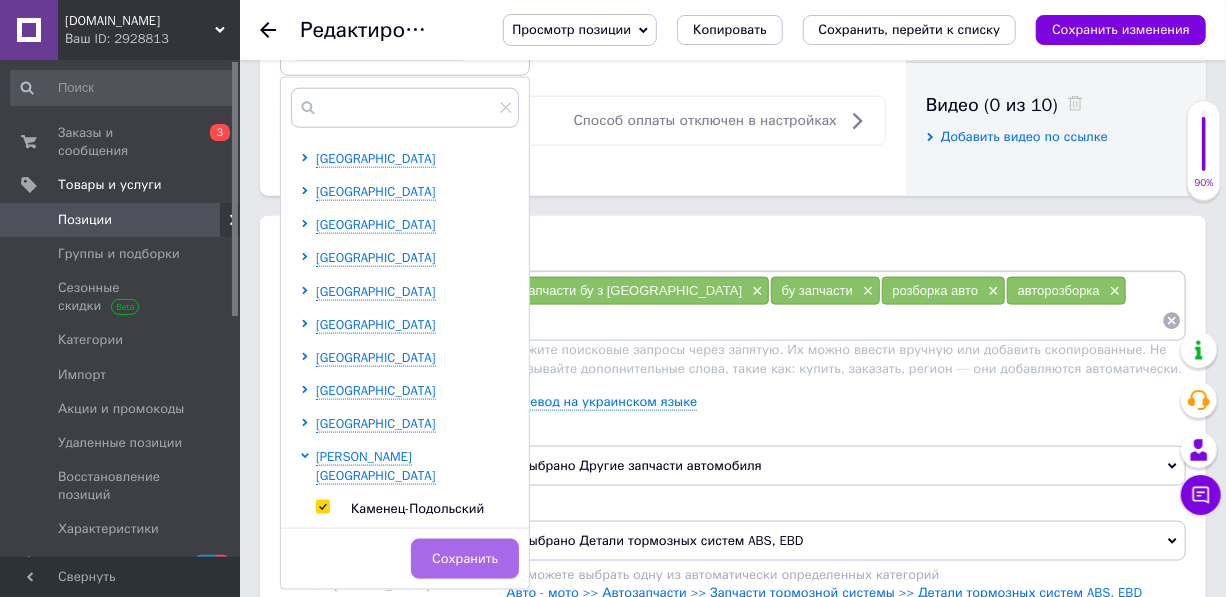 click on "Сохранить" at bounding box center (465, 559) 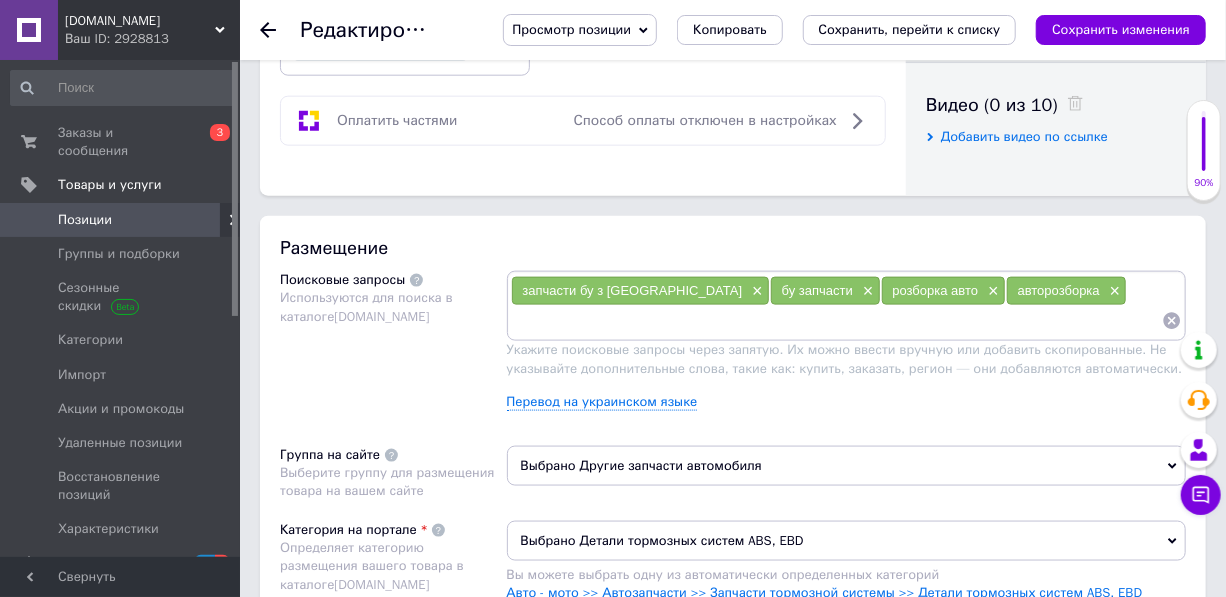 click at bounding box center [837, 321] 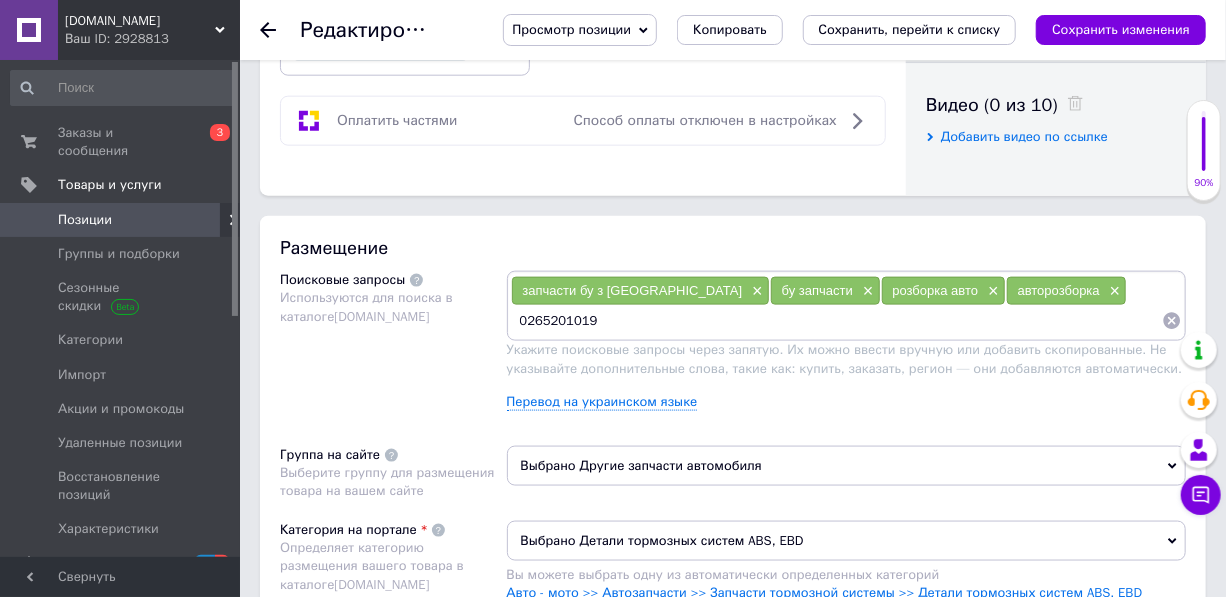 type 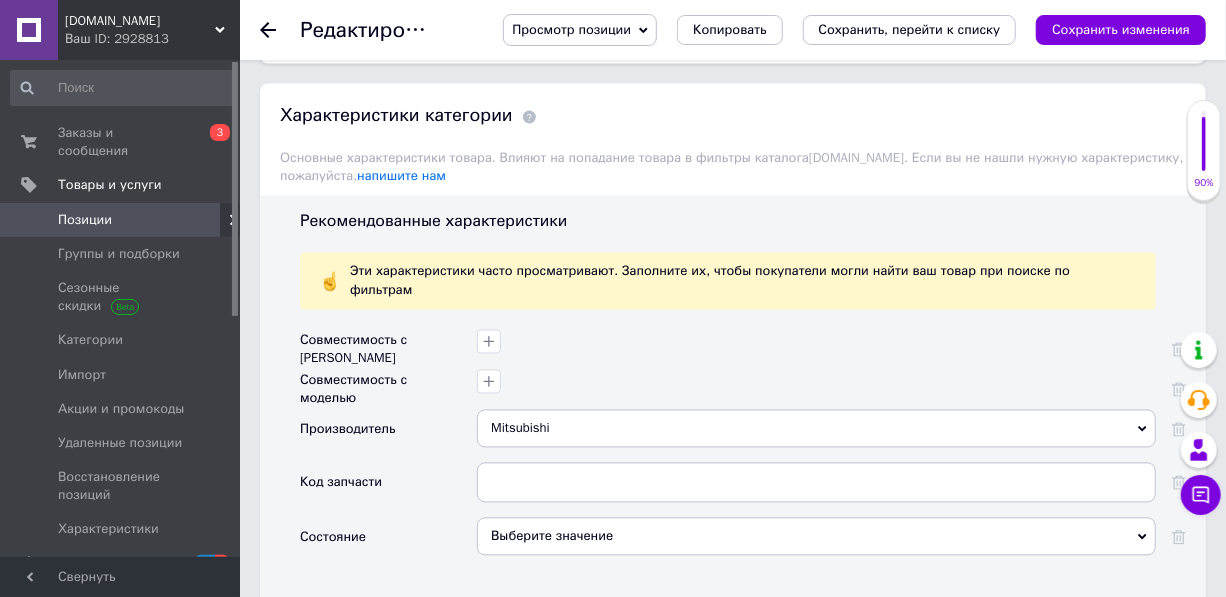 scroll, scrollTop: 1818, scrollLeft: 0, axis: vertical 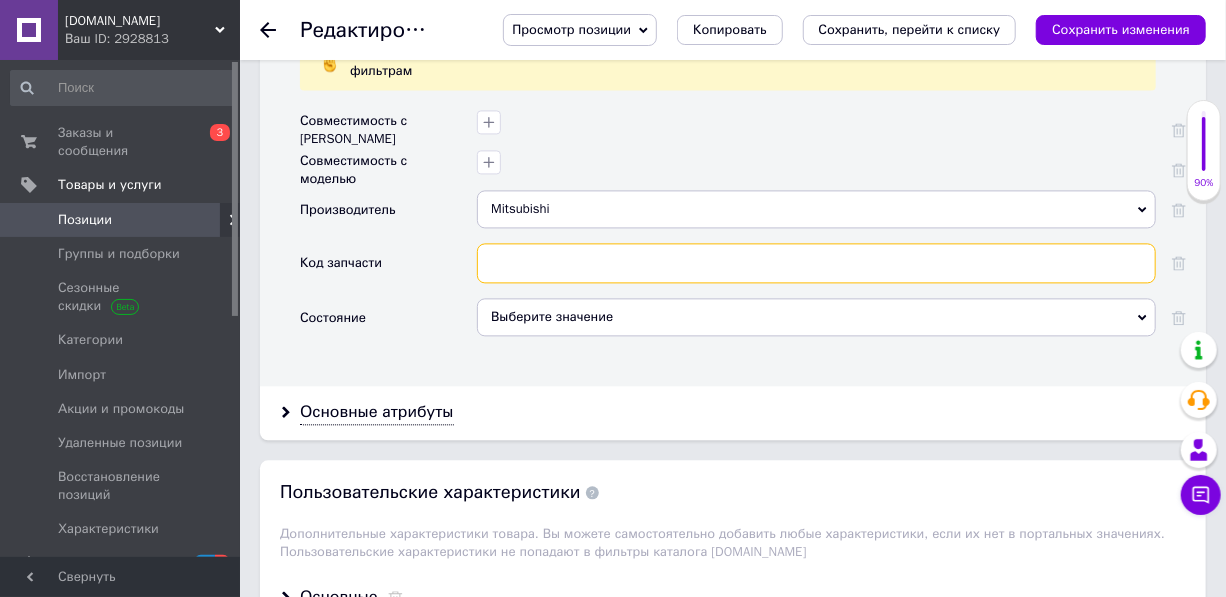 click at bounding box center [816, 263] 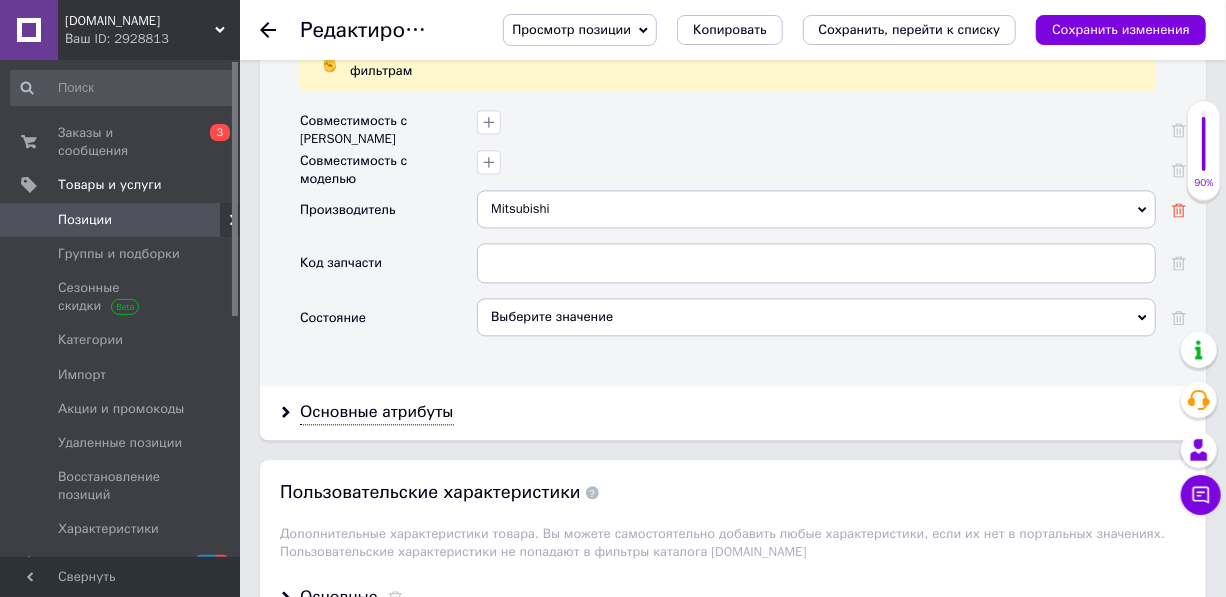 click 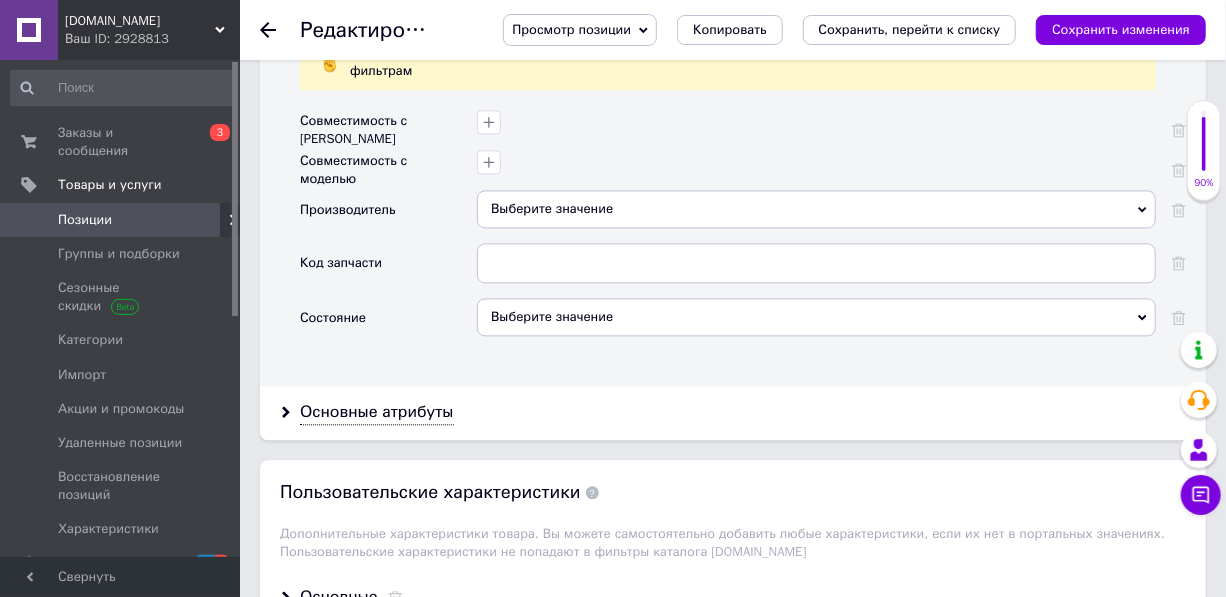click on "Выберите значение" at bounding box center (816, 209) 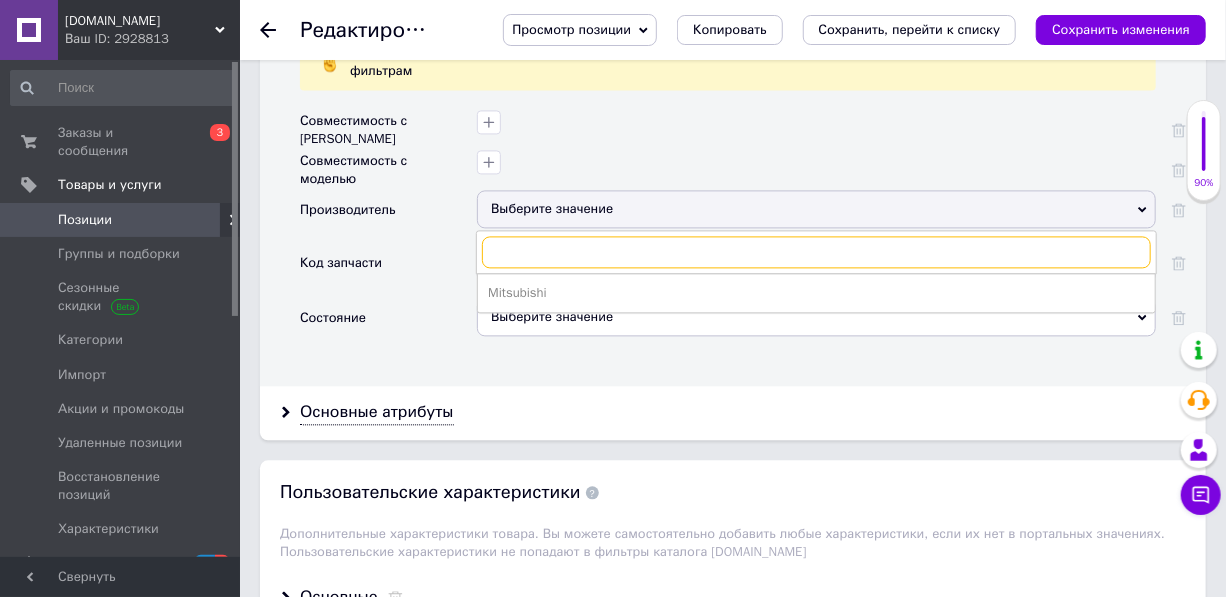 type on "b" 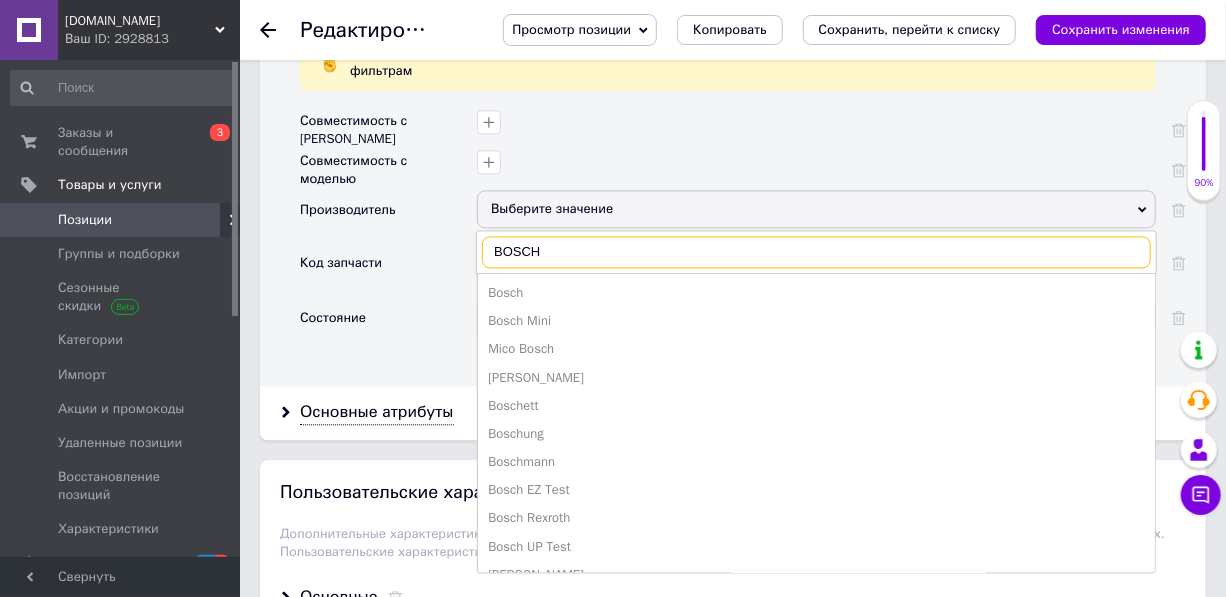 type on "BOSCH" 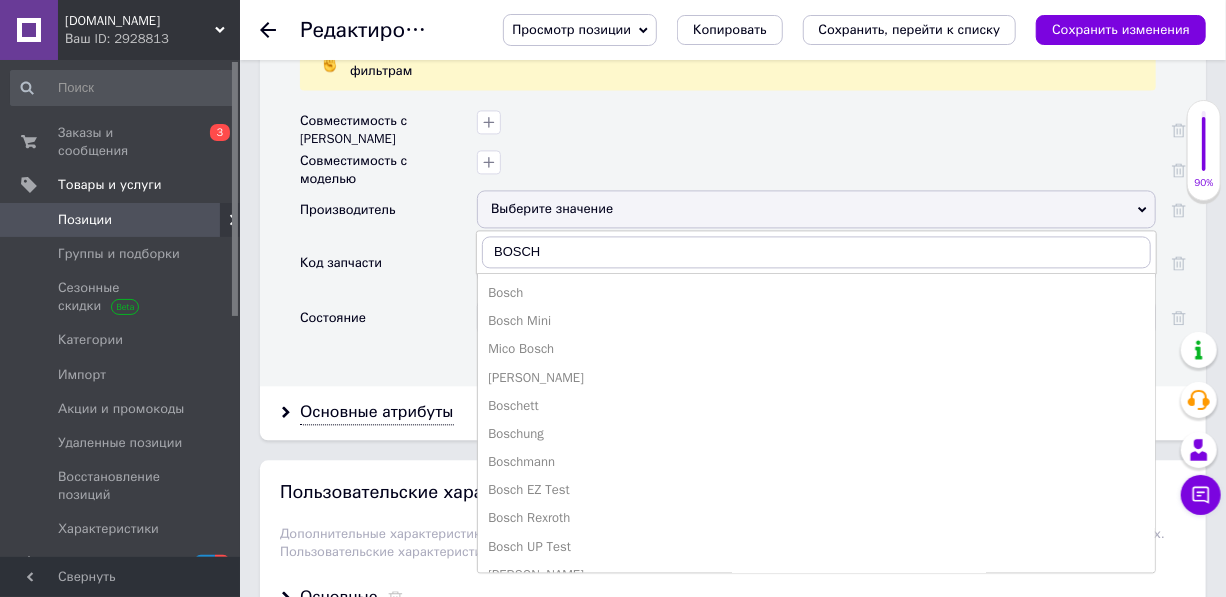 click on "Bosch" at bounding box center (816, 293) 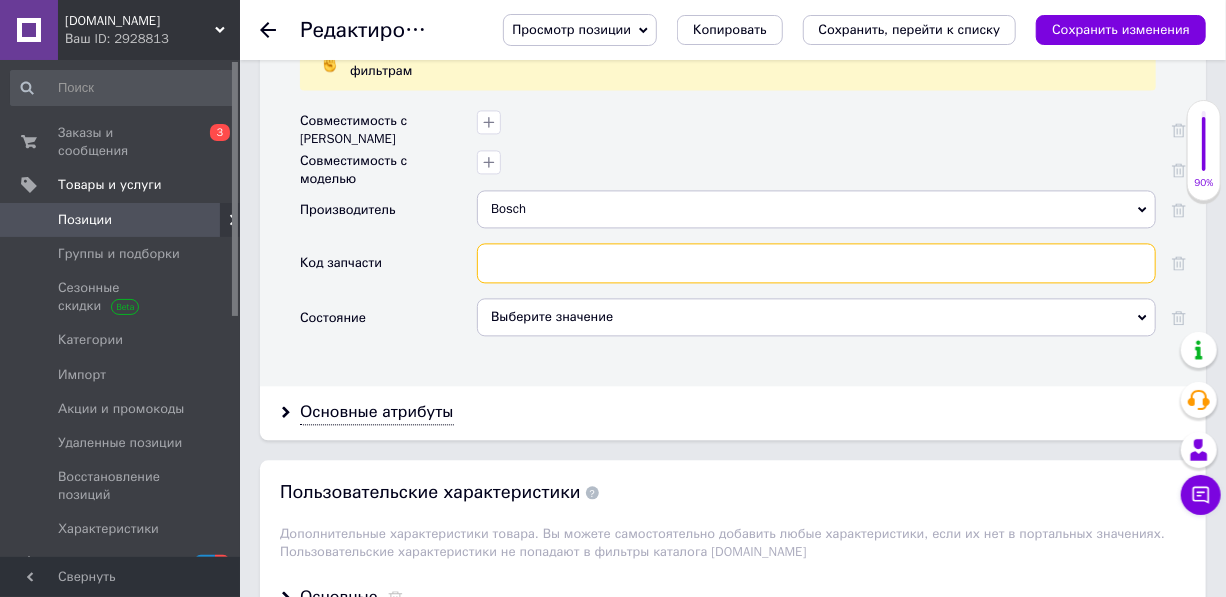 click at bounding box center [816, 263] 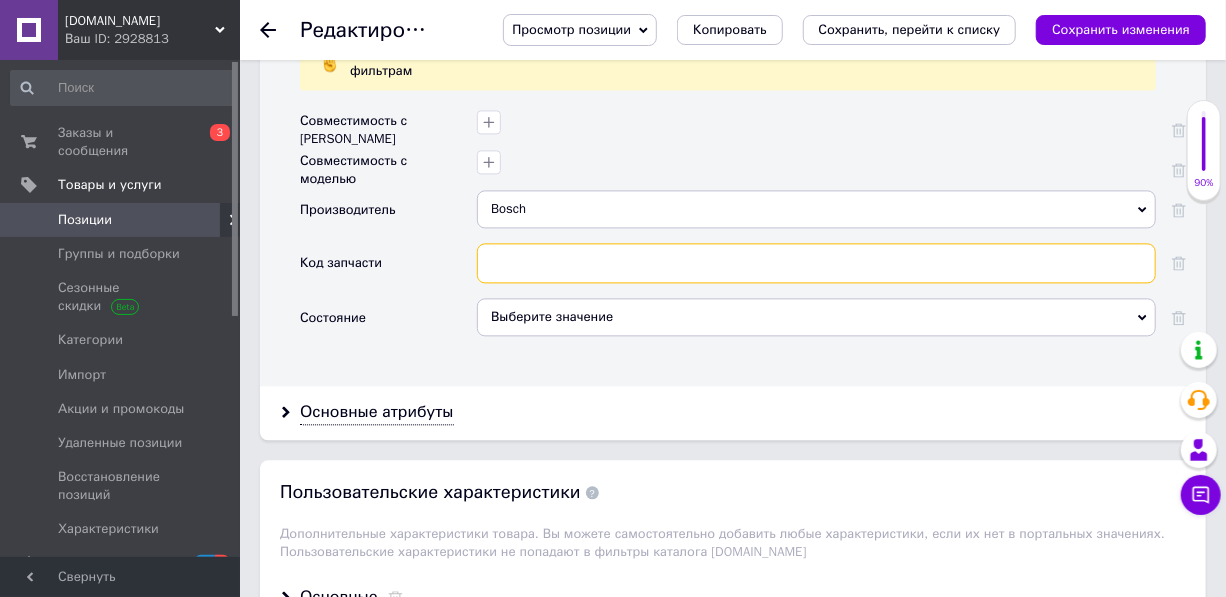 paste on "0265201019" 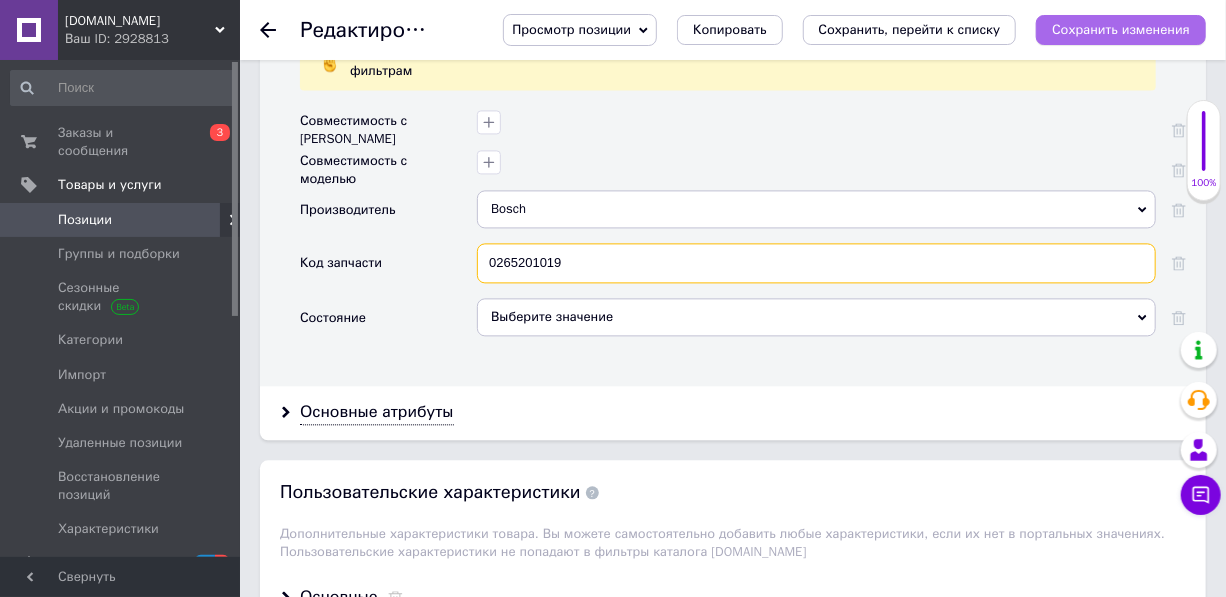 type on "0265201019" 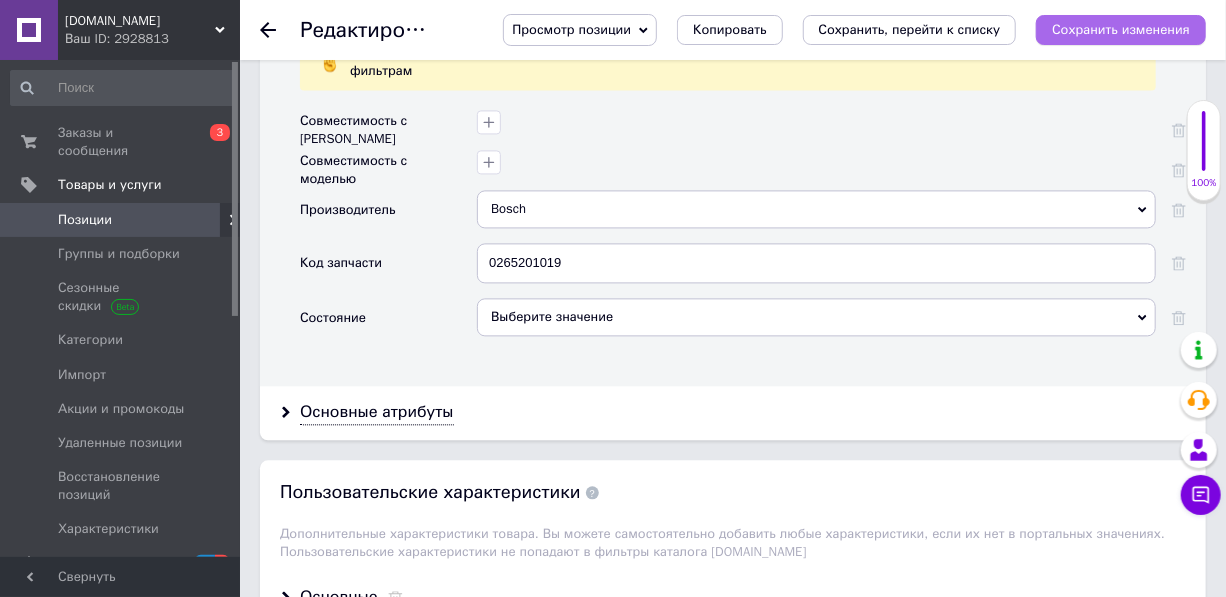 click on "Сохранить изменения" at bounding box center [1121, 29] 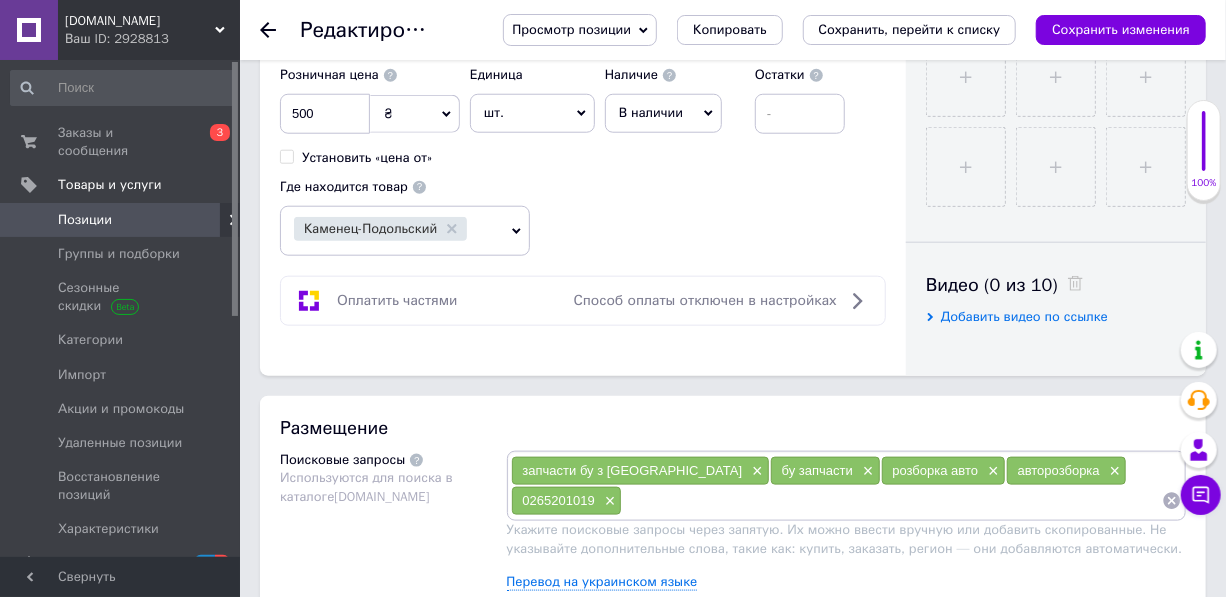 scroll, scrollTop: 818, scrollLeft: 0, axis: vertical 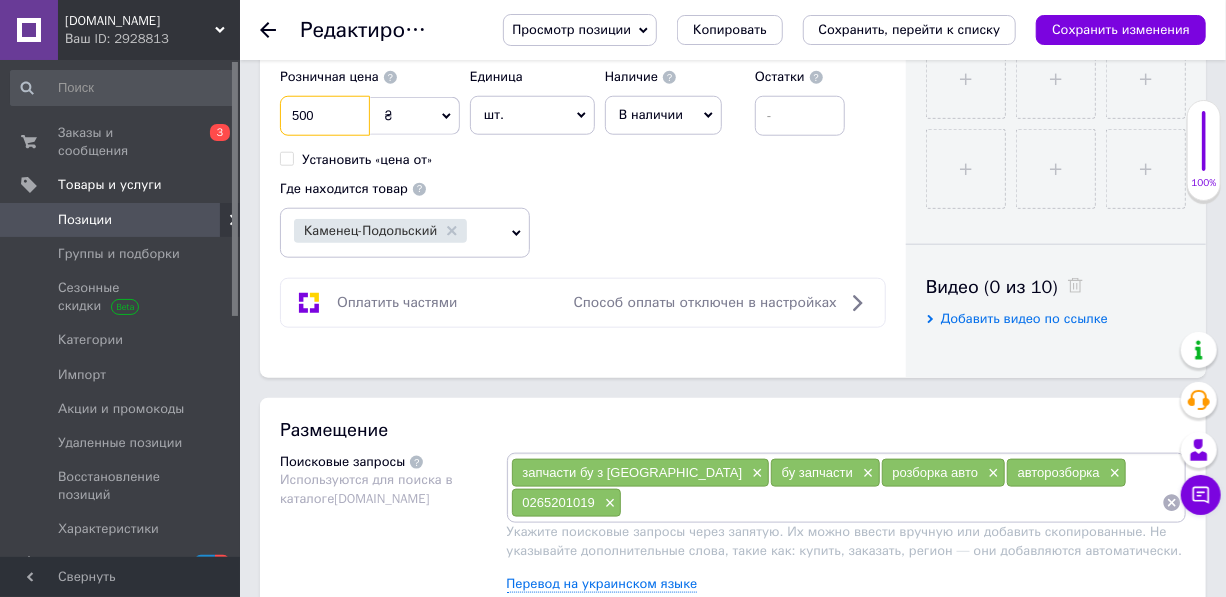 drag, startPoint x: 328, startPoint y: 134, endPoint x: 256, endPoint y: 144, distance: 72.691124 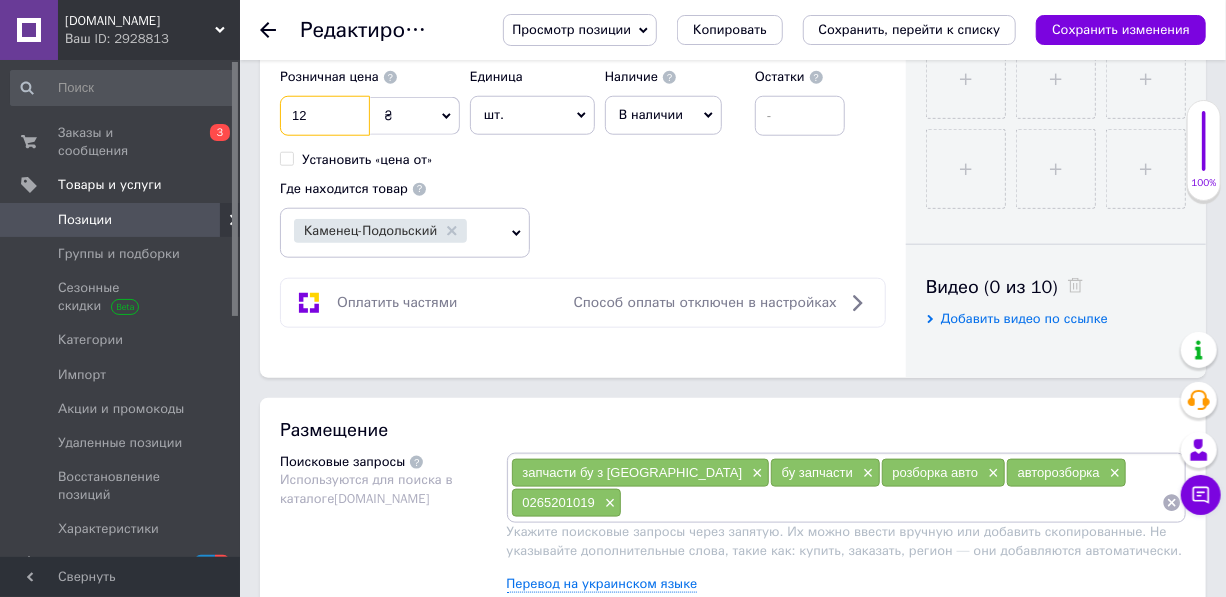 type on "12" 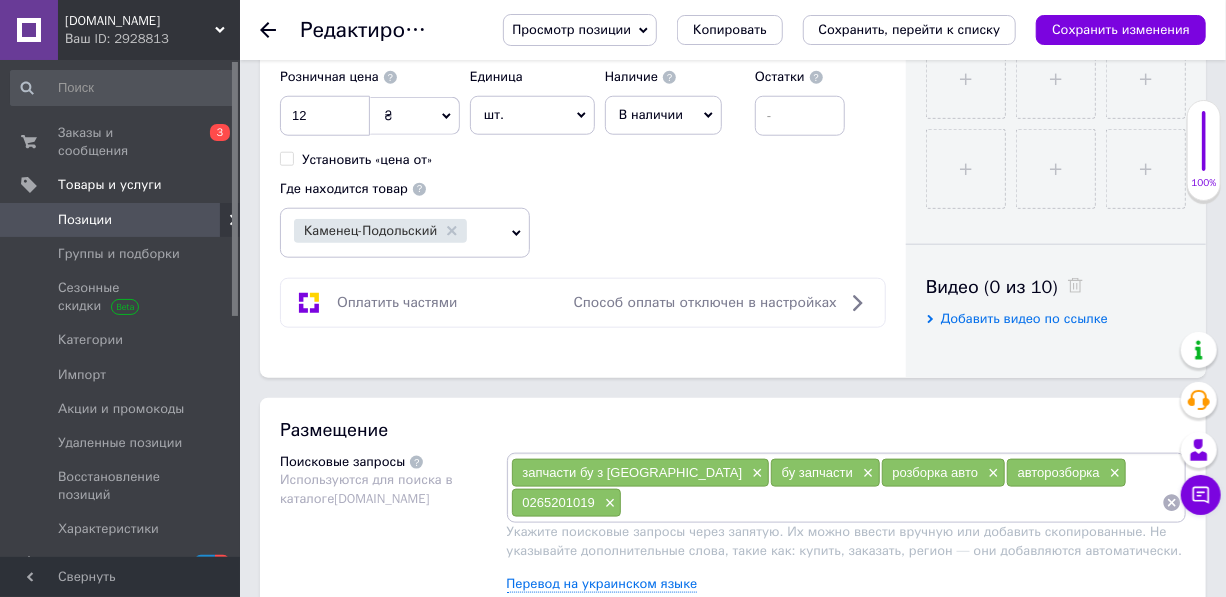click 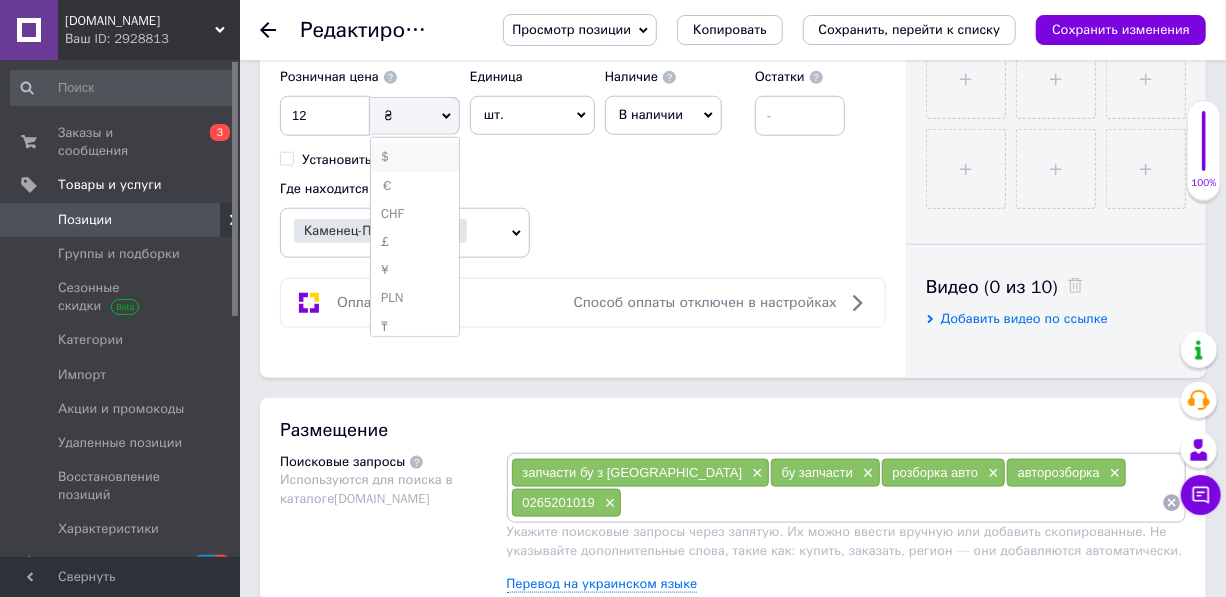 click on "$" at bounding box center [415, 157] 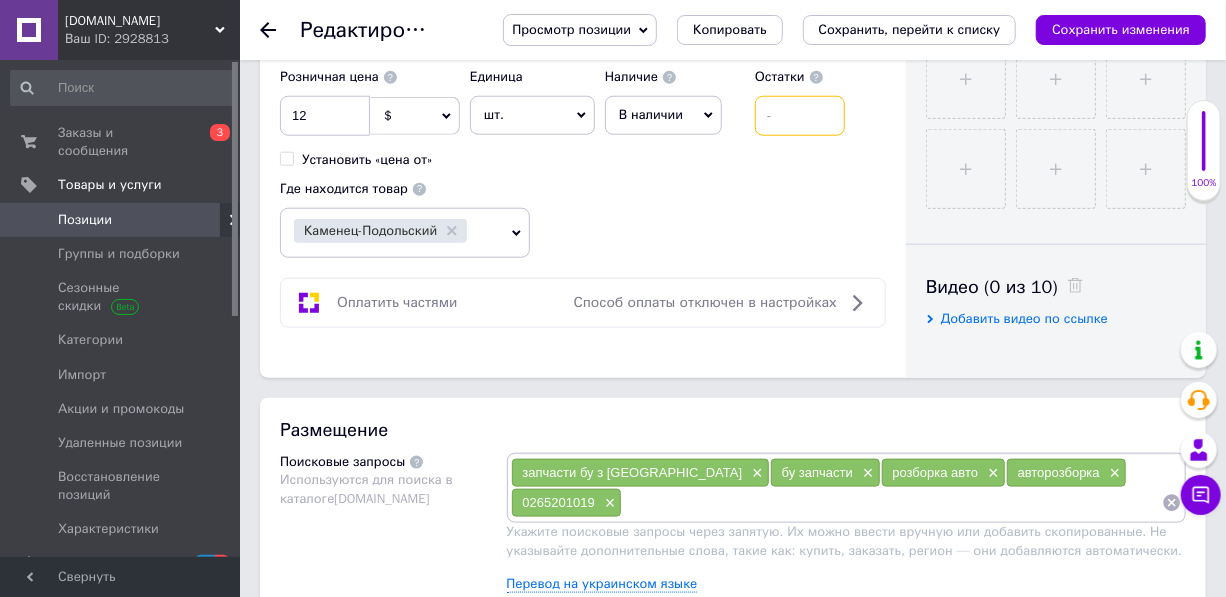 click at bounding box center (800, 116) 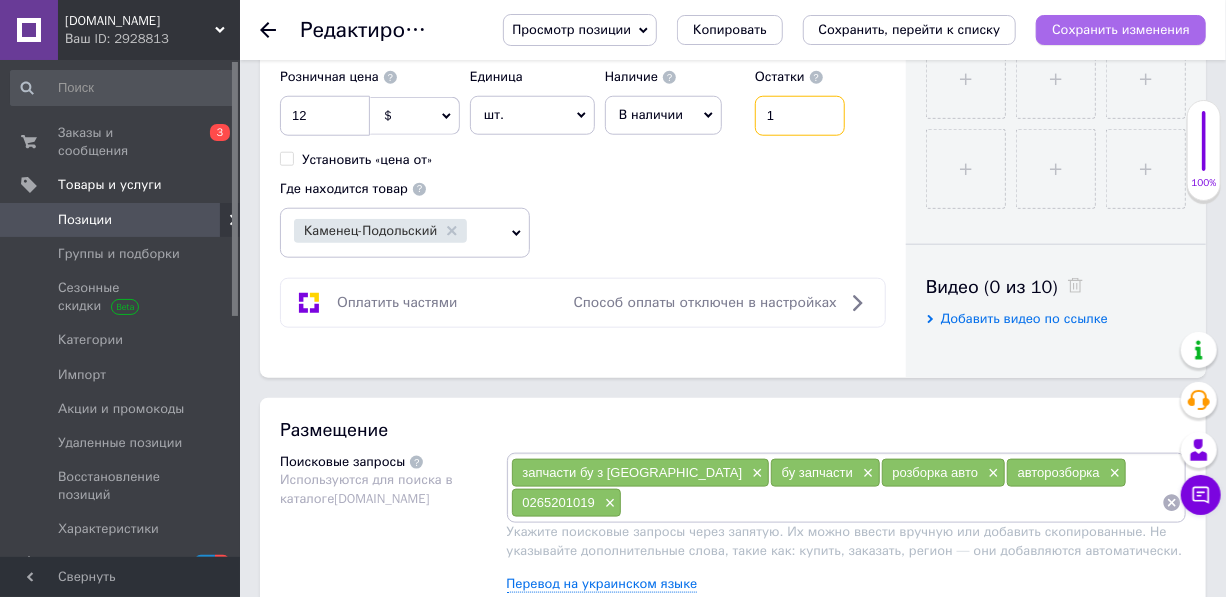 type on "1" 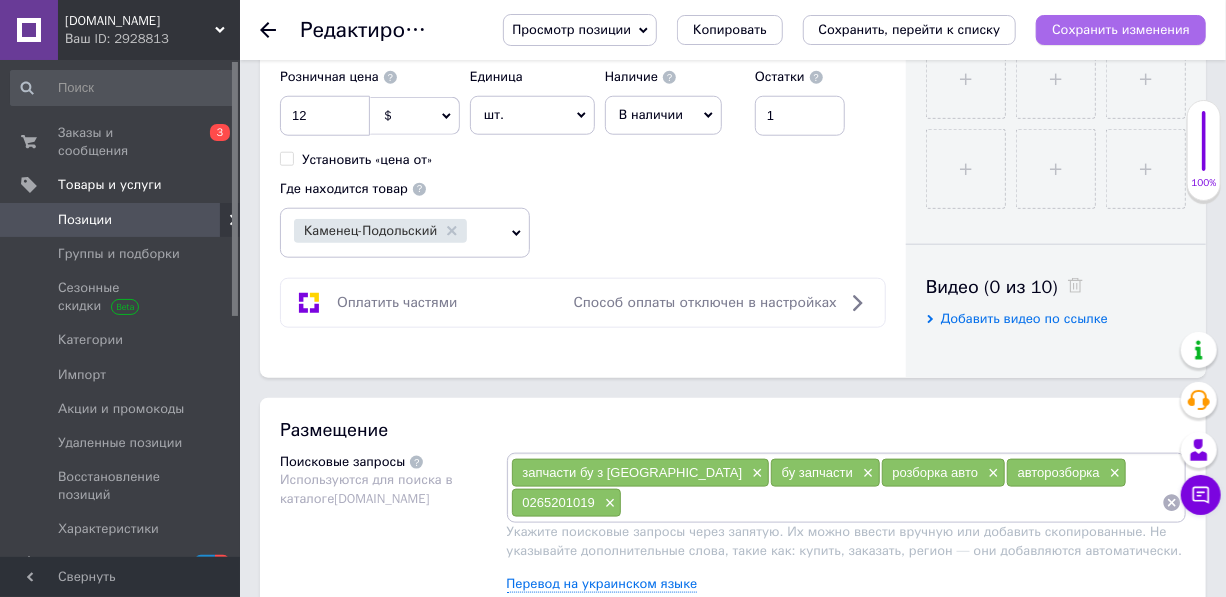 click on "Сохранить изменения" at bounding box center [1121, 29] 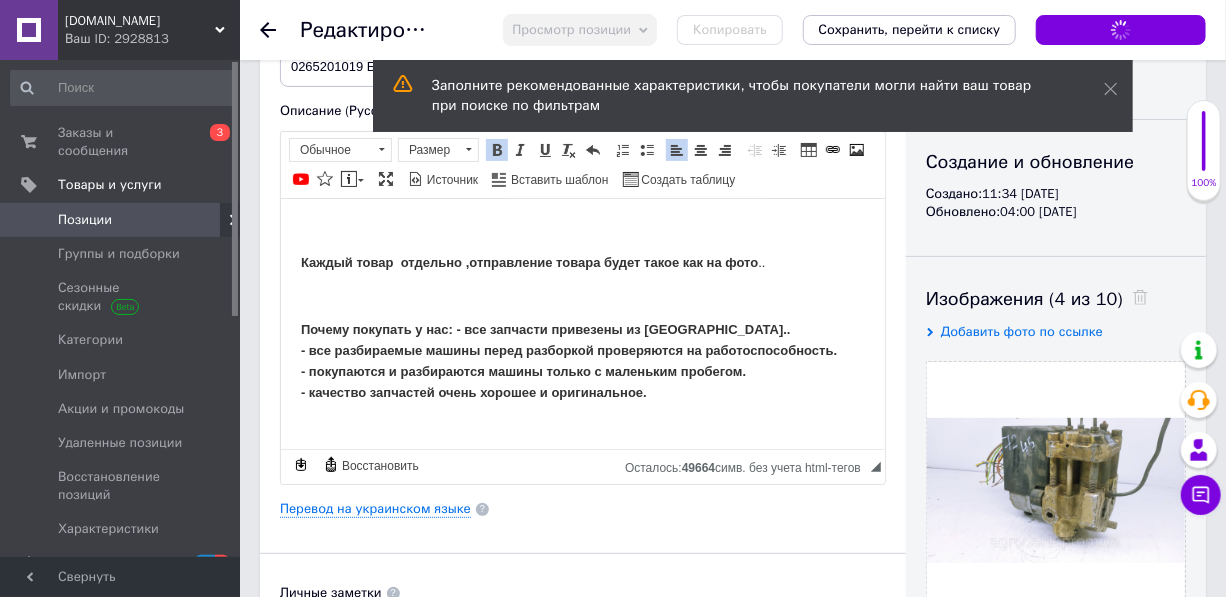 scroll, scrollTop: 0, scrollLeft: 0, axis: both 